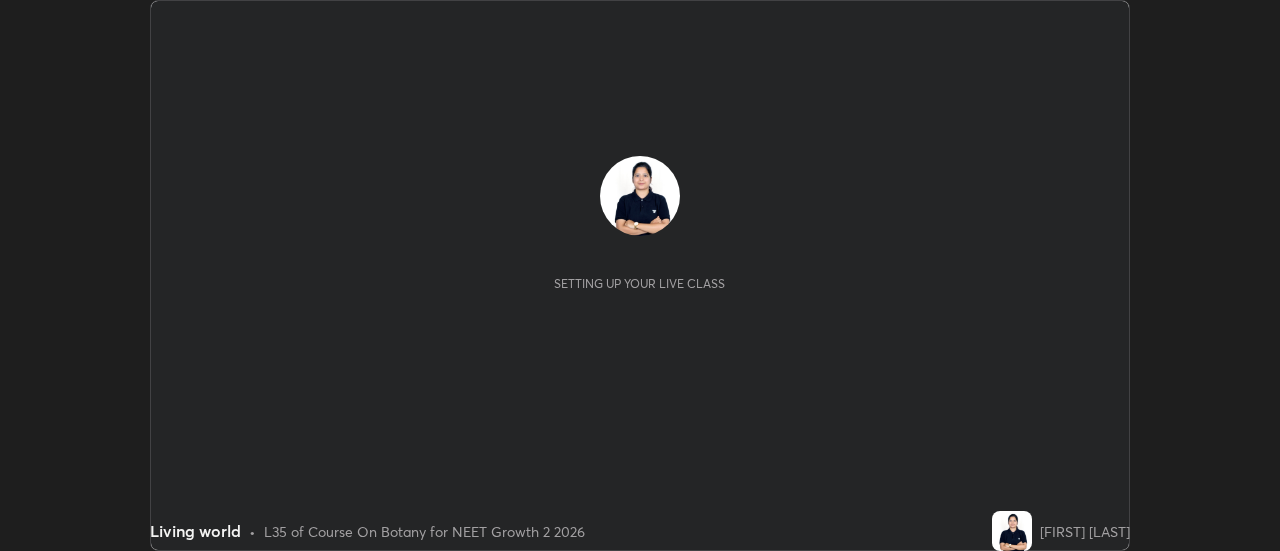 scroll, scrollTop: 0, scrollLeft: 0, axis: both 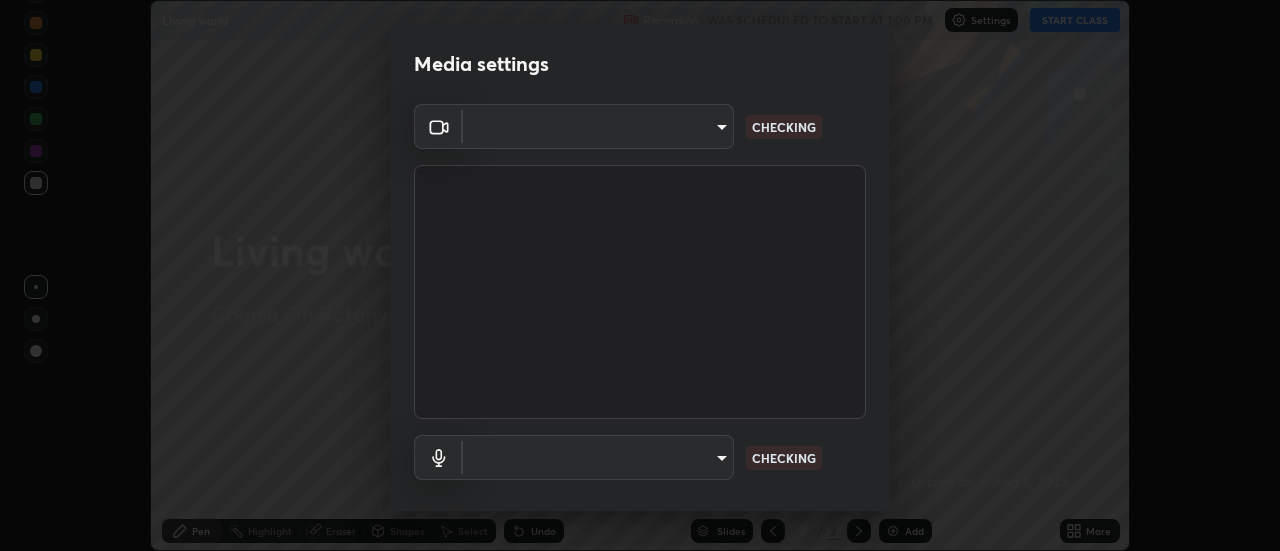 type on "519f5aa0f4187a2904a3725c3015f8a345ff11e220b946170ad3a996867887e4" 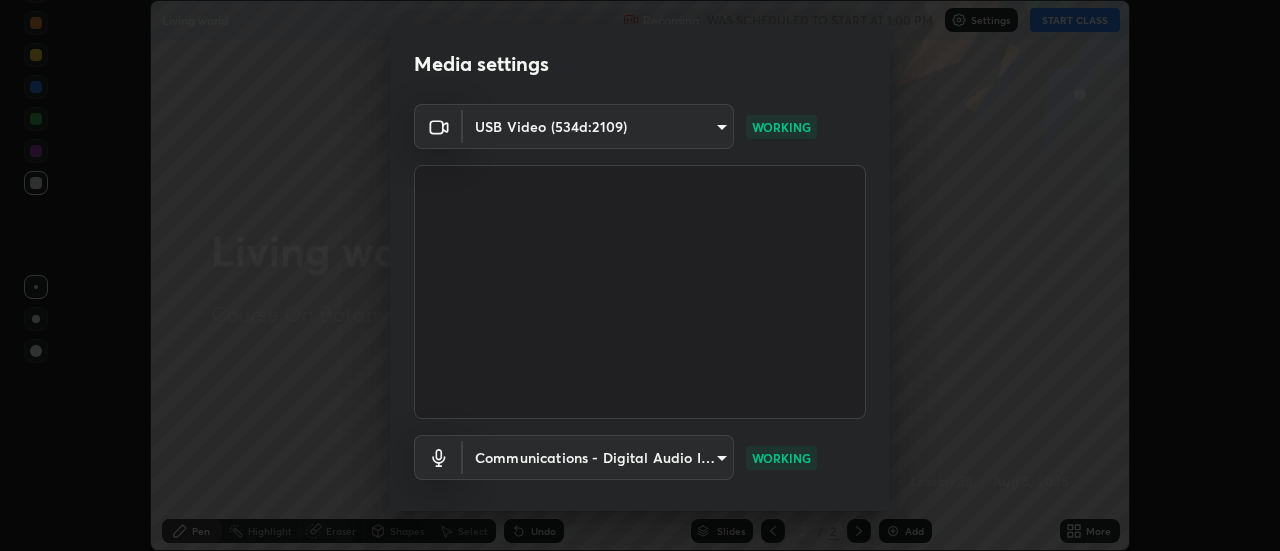 scroll, scrollTop: 105, scrollLeft: 0, axis: vertical 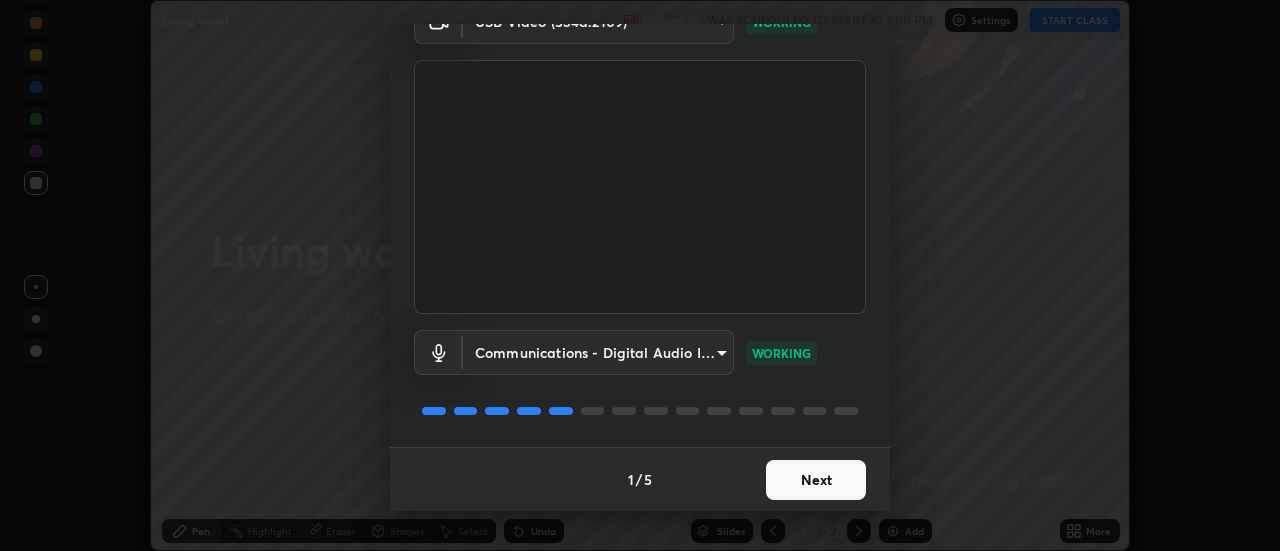 click on "Next" at bounding box center [816, 480] 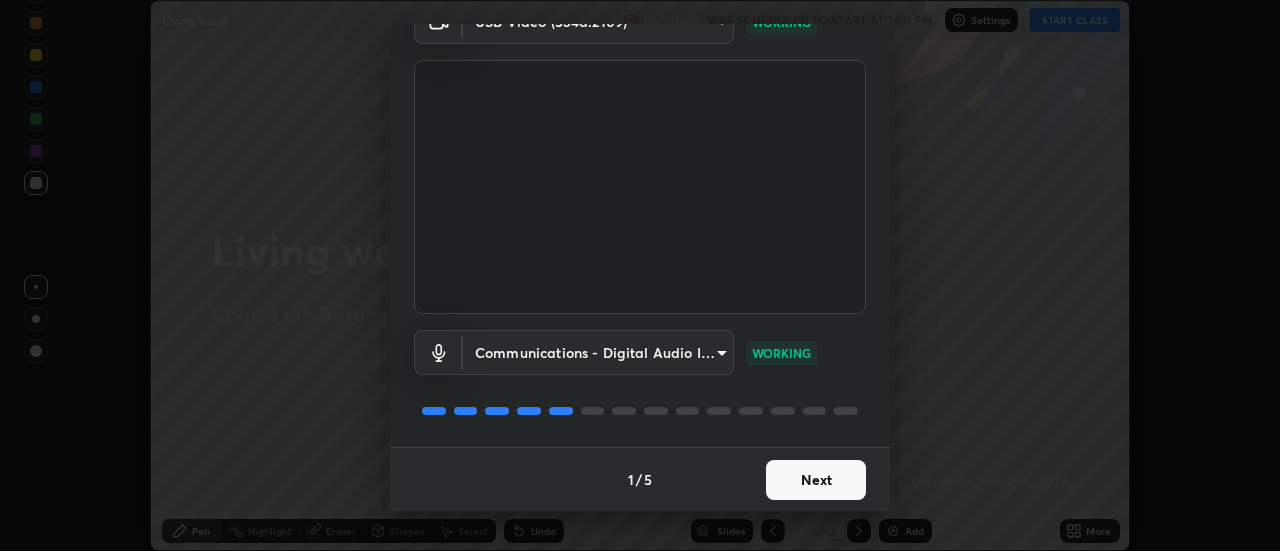 scroll, scrollTop: 0, scrollLeft: 0, axis: both 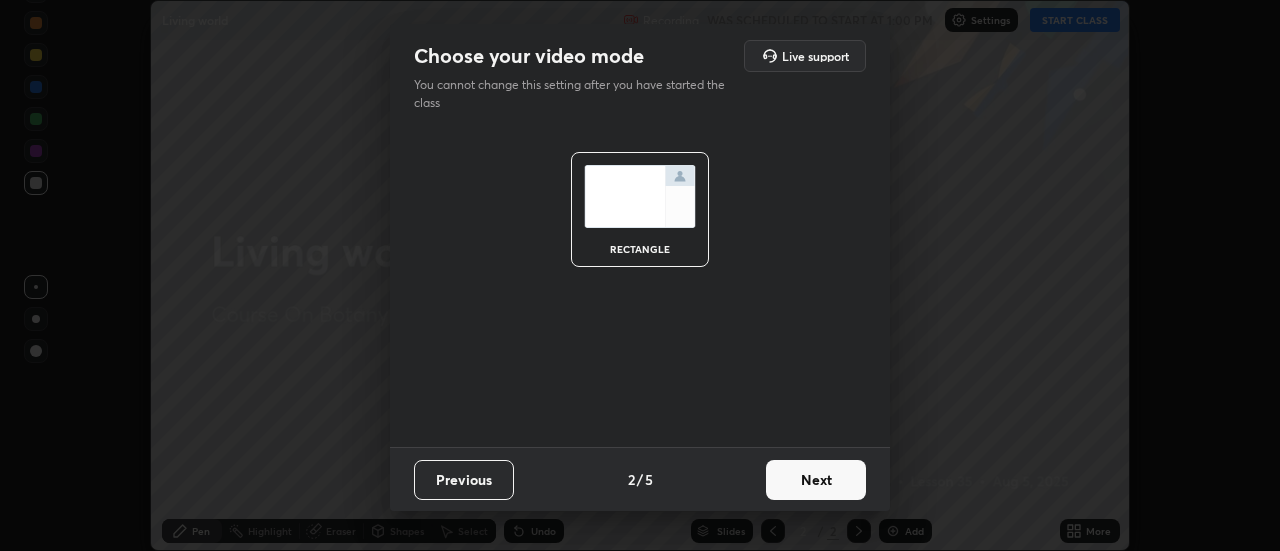 click on "Next" at bounding box center (816, 480) 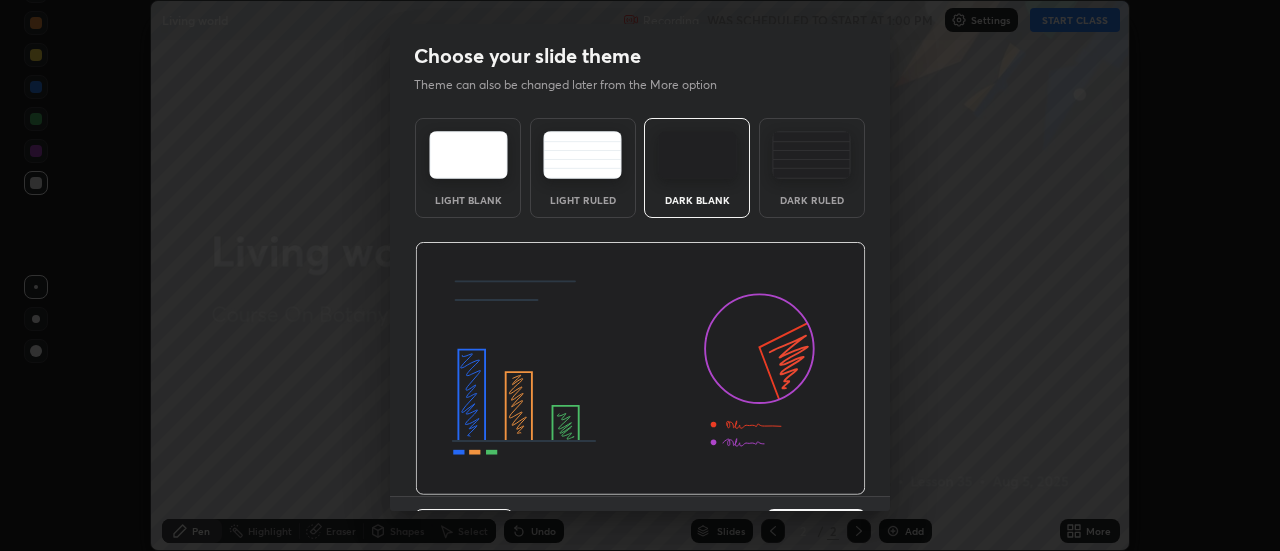 scroll, scrollTop: 49, scrollLeft: 0, axis: vertical 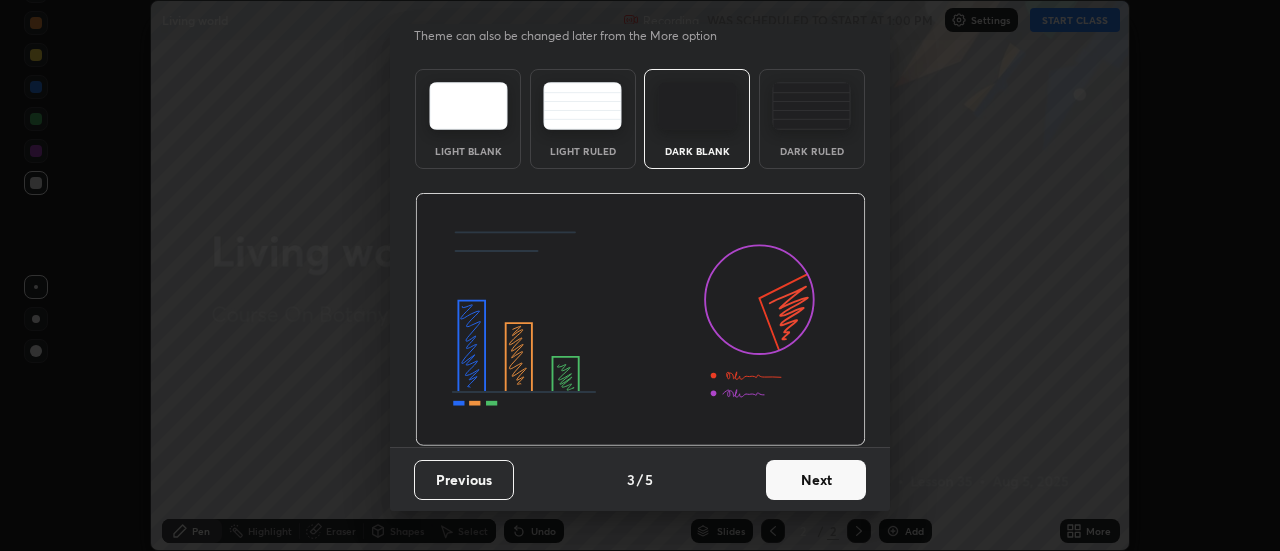 click on "Next" at bounding box center [816, 480] 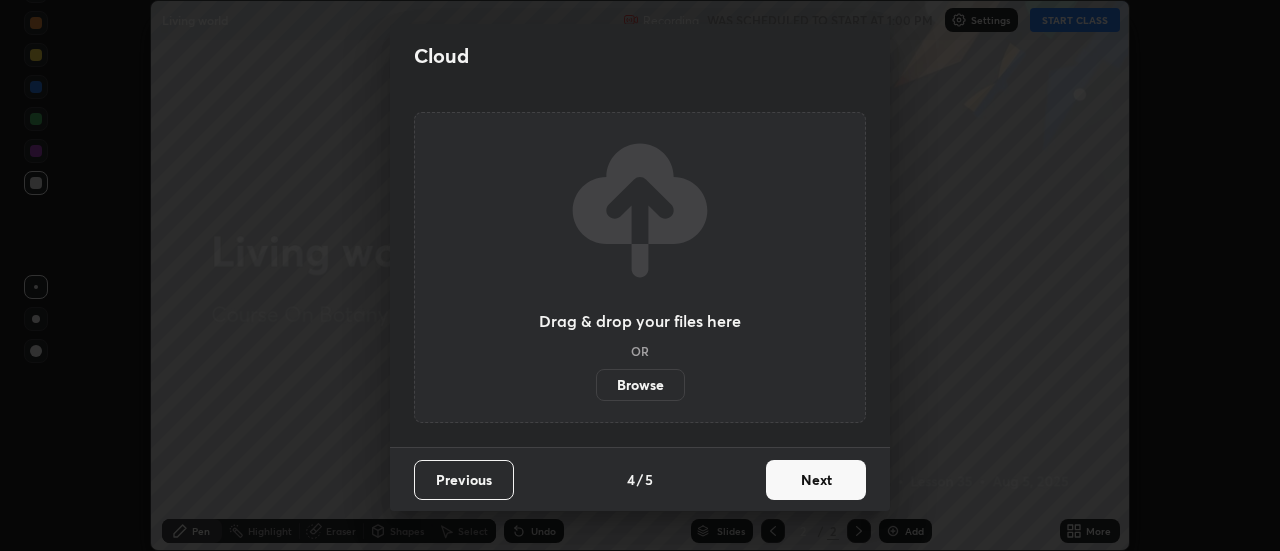 click on "Next" at bounding box center (816, 480) 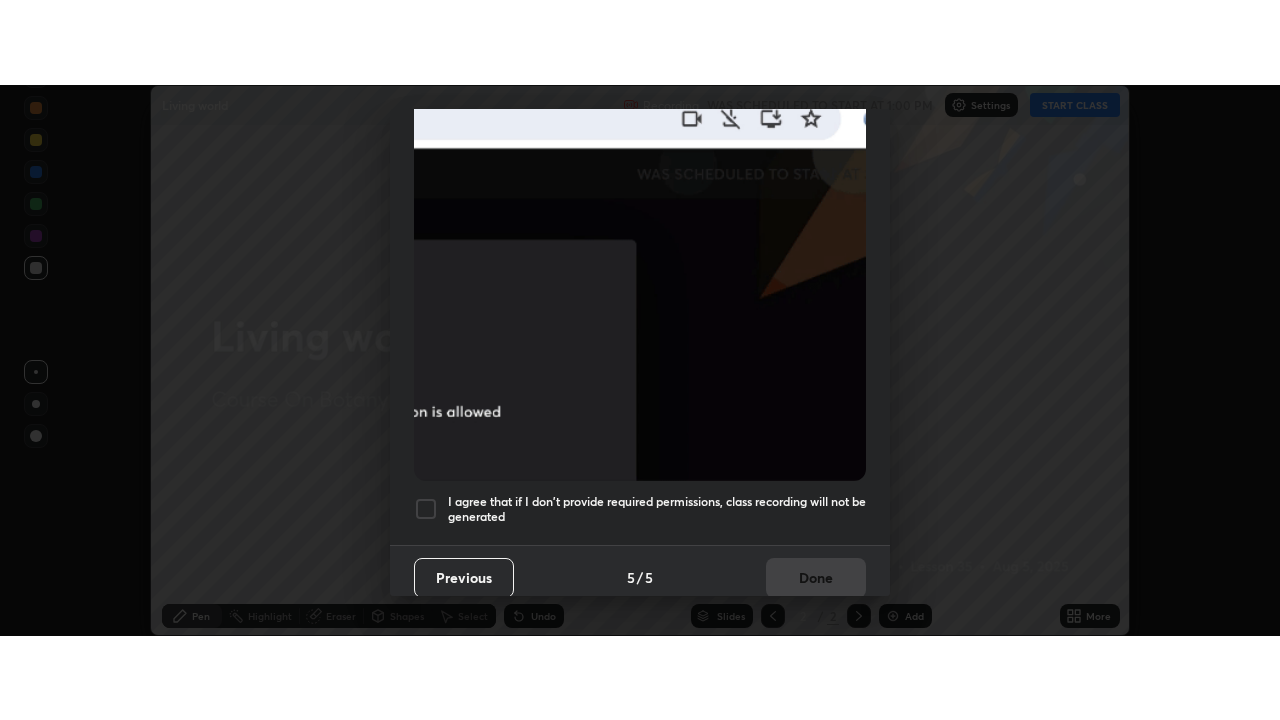 scroll, scrollTop: 513, scrollLeft: 0, axis: vertical 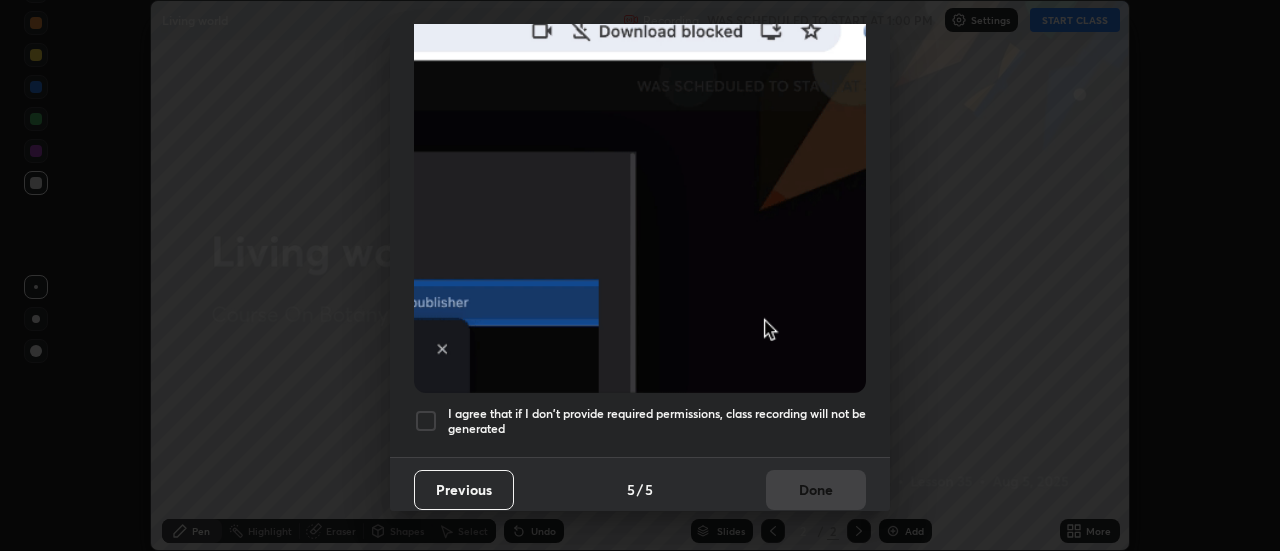 click at bounding box center (426, 421) 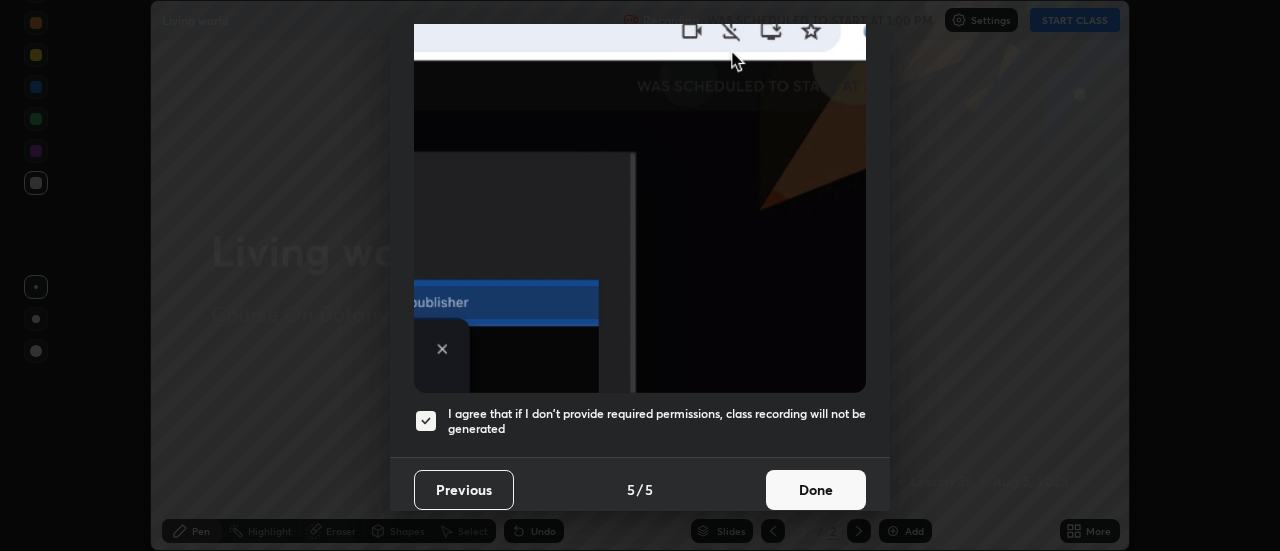click on "Done" at bounding box center (816, 490) 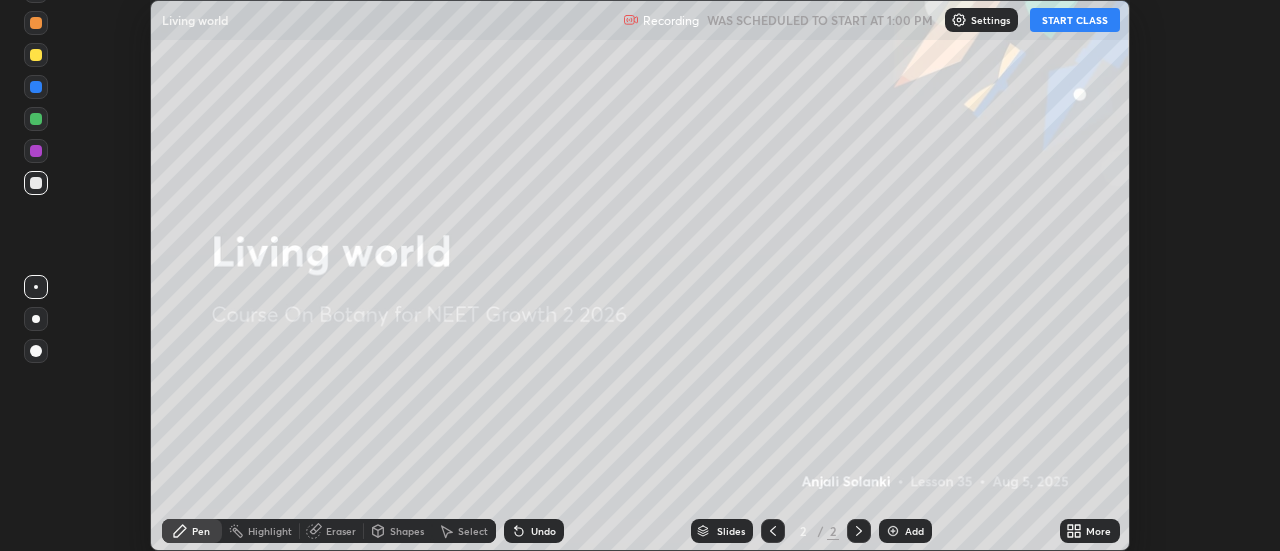 click on "START CLASS" at bounding box center [1075, 20] 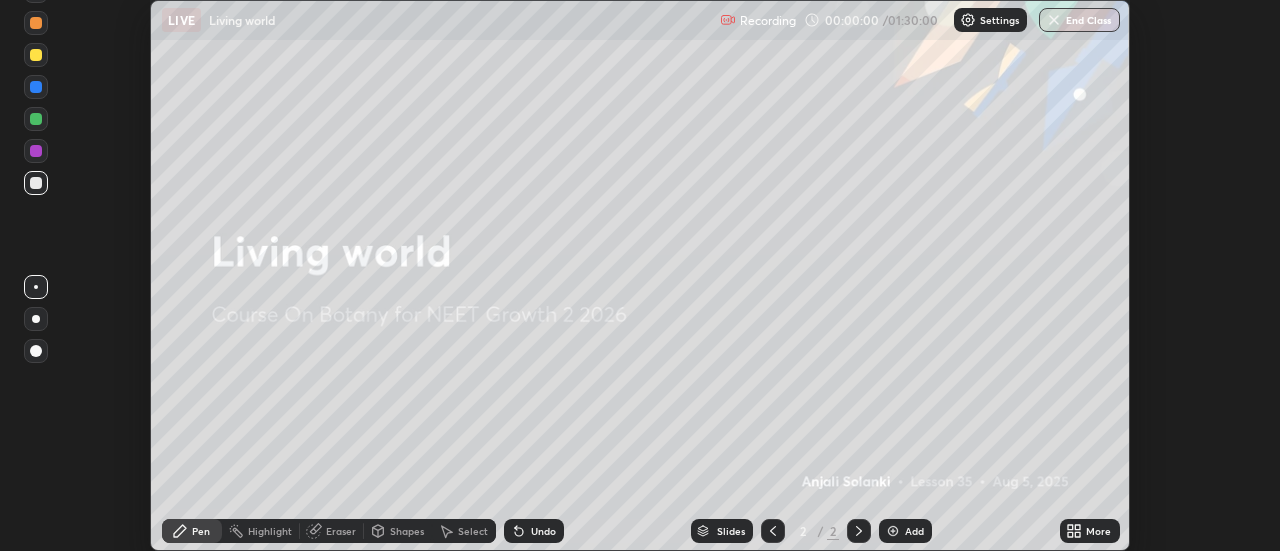 click 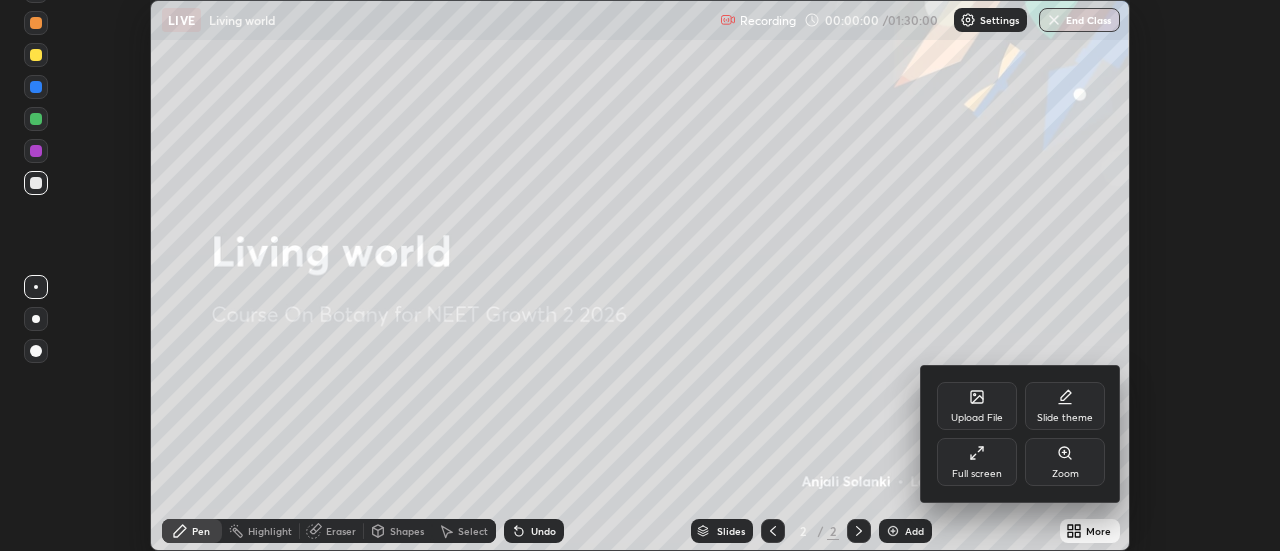 click on "Full screen" at bounding box center [977, 462] 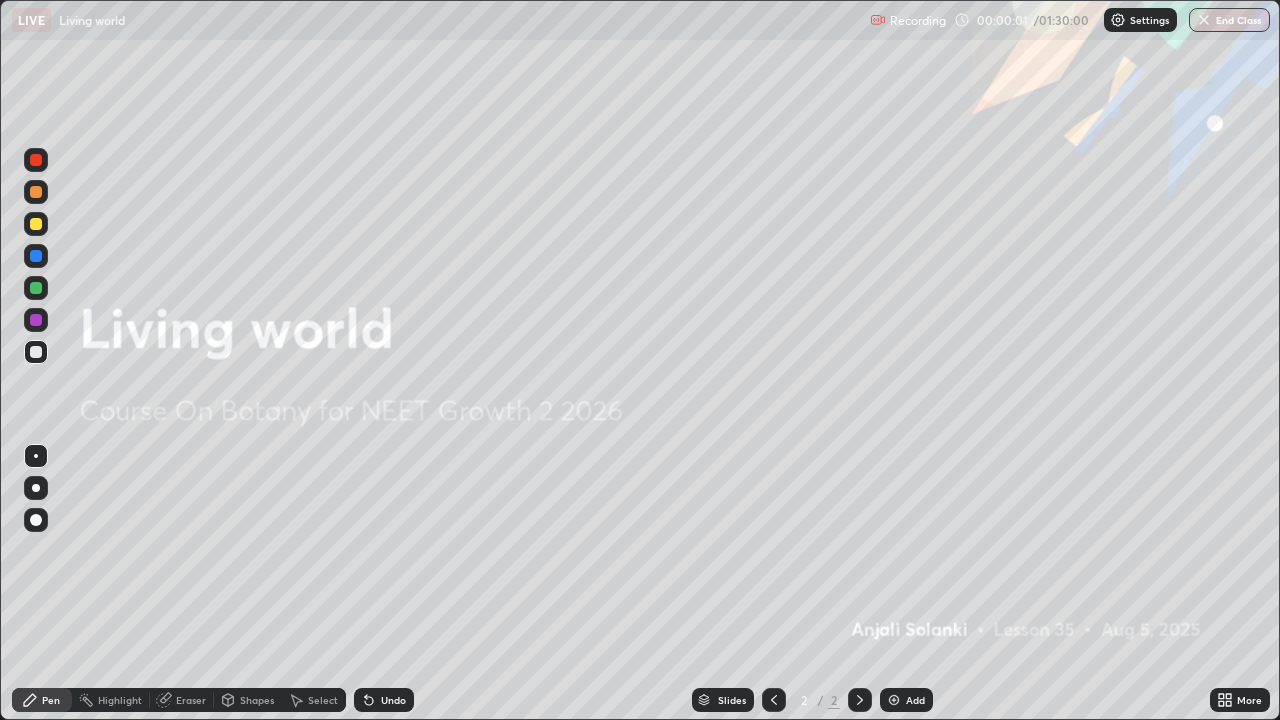 scroll, scrollTop: 99280, scrollLeft: 98720, axis: both 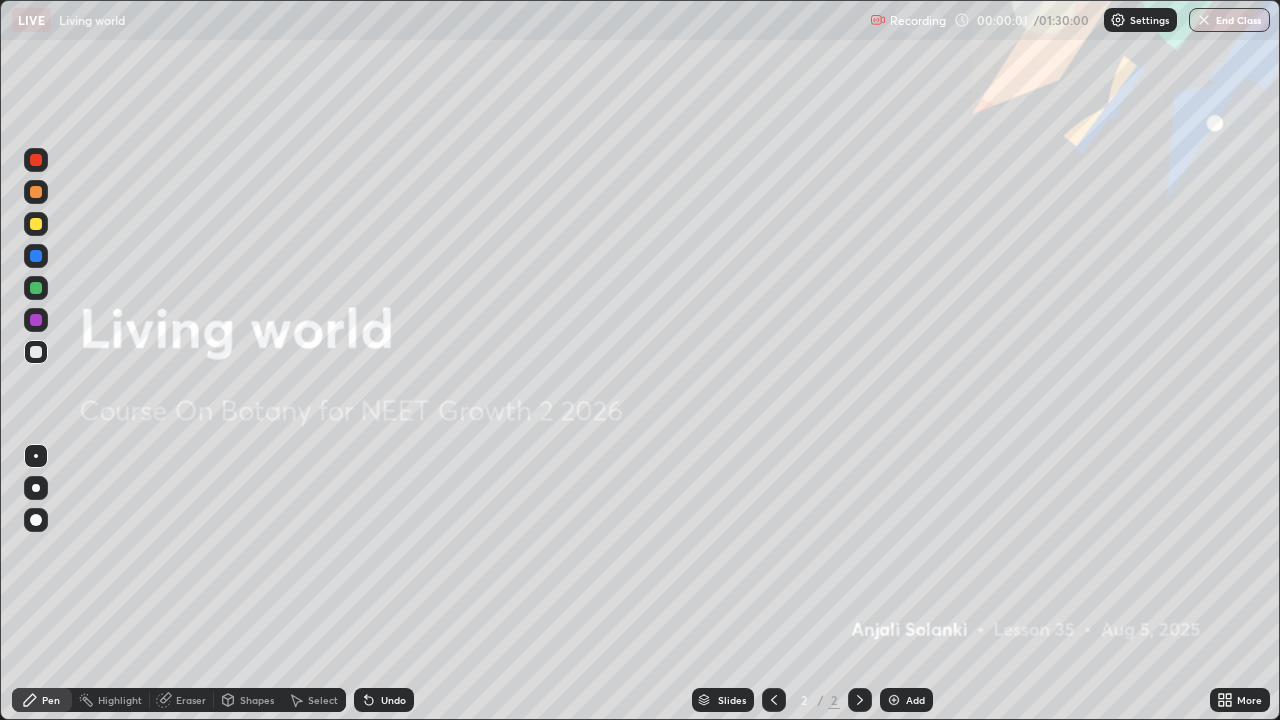 click 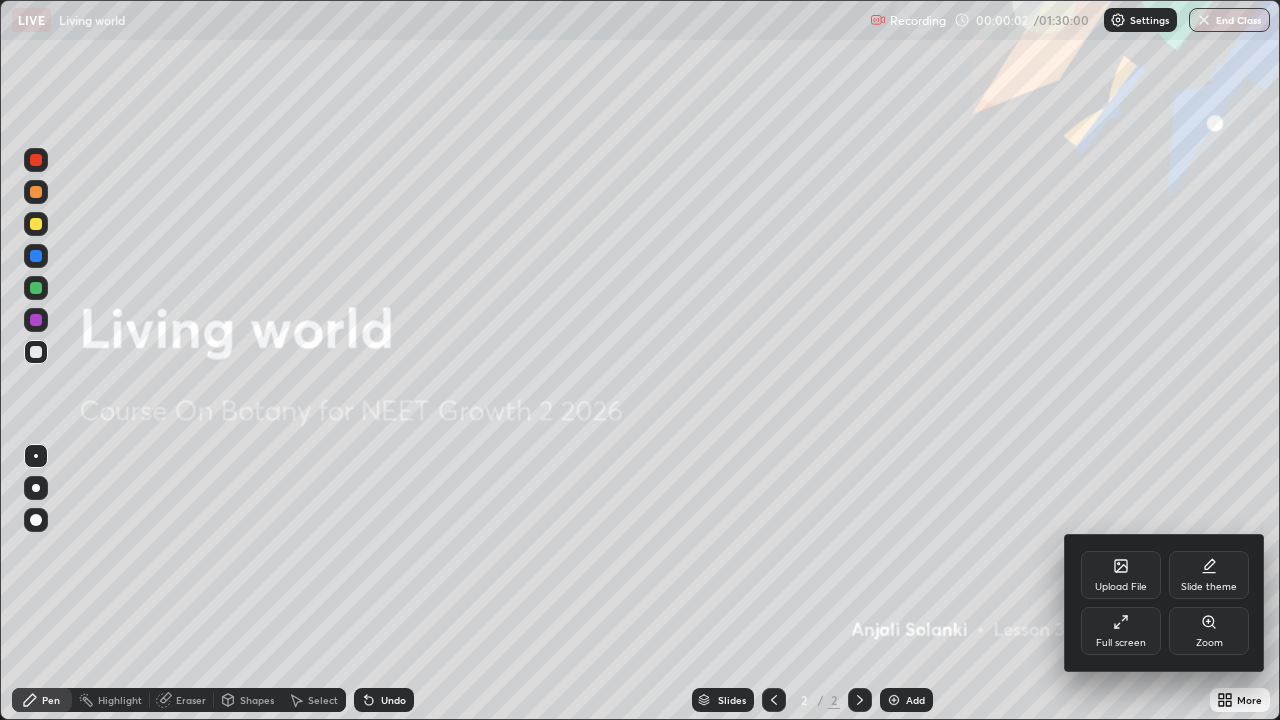 click on "Slide theme" at bounding box center [1209, 575] 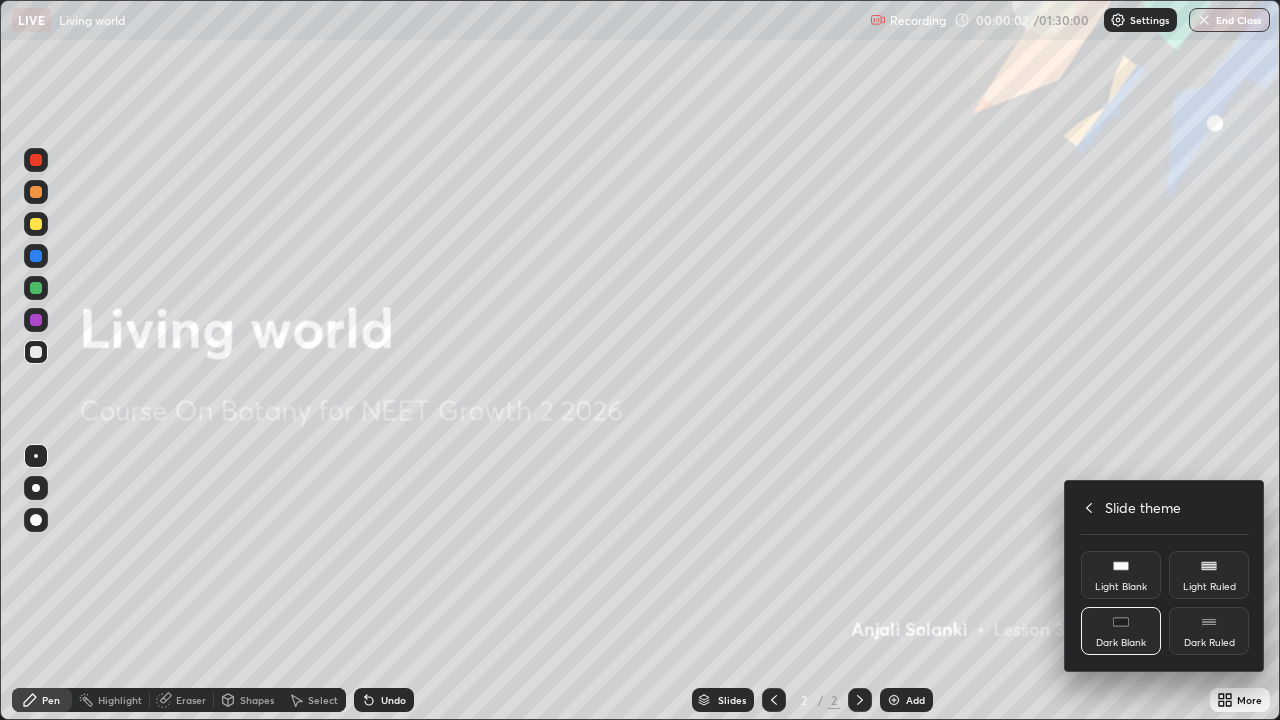 click 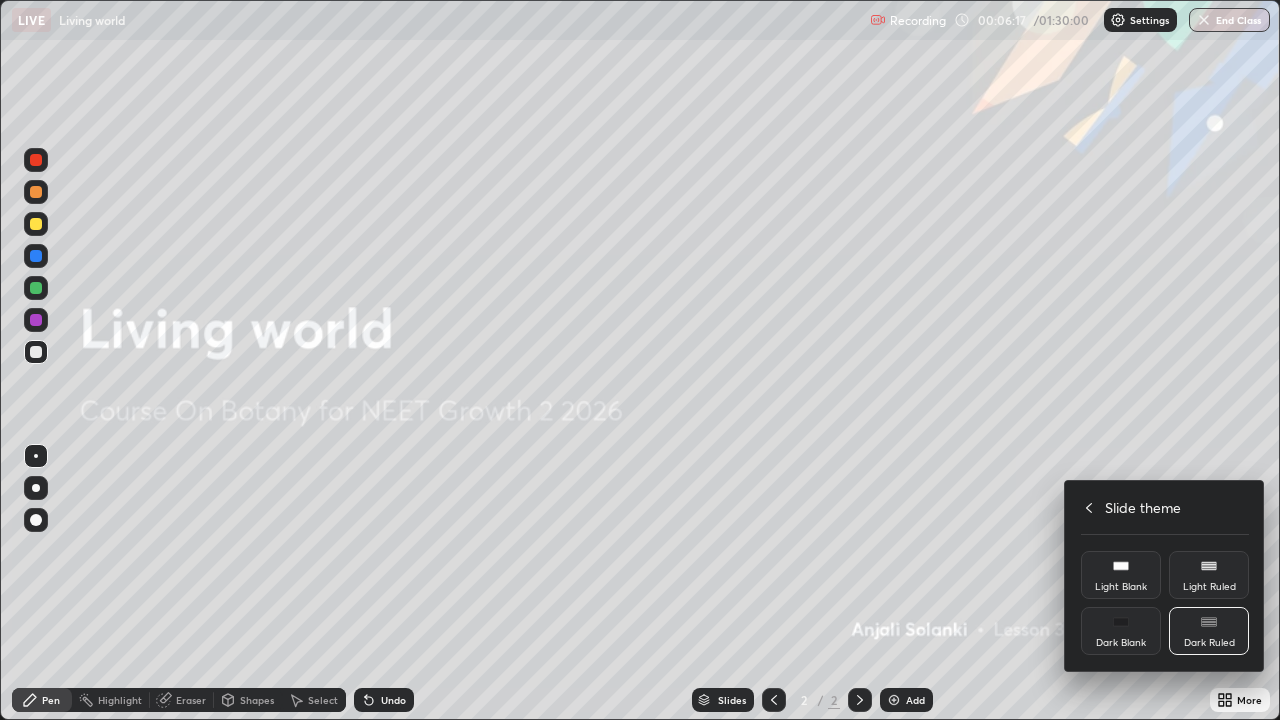click at bounding box center (640, 360) 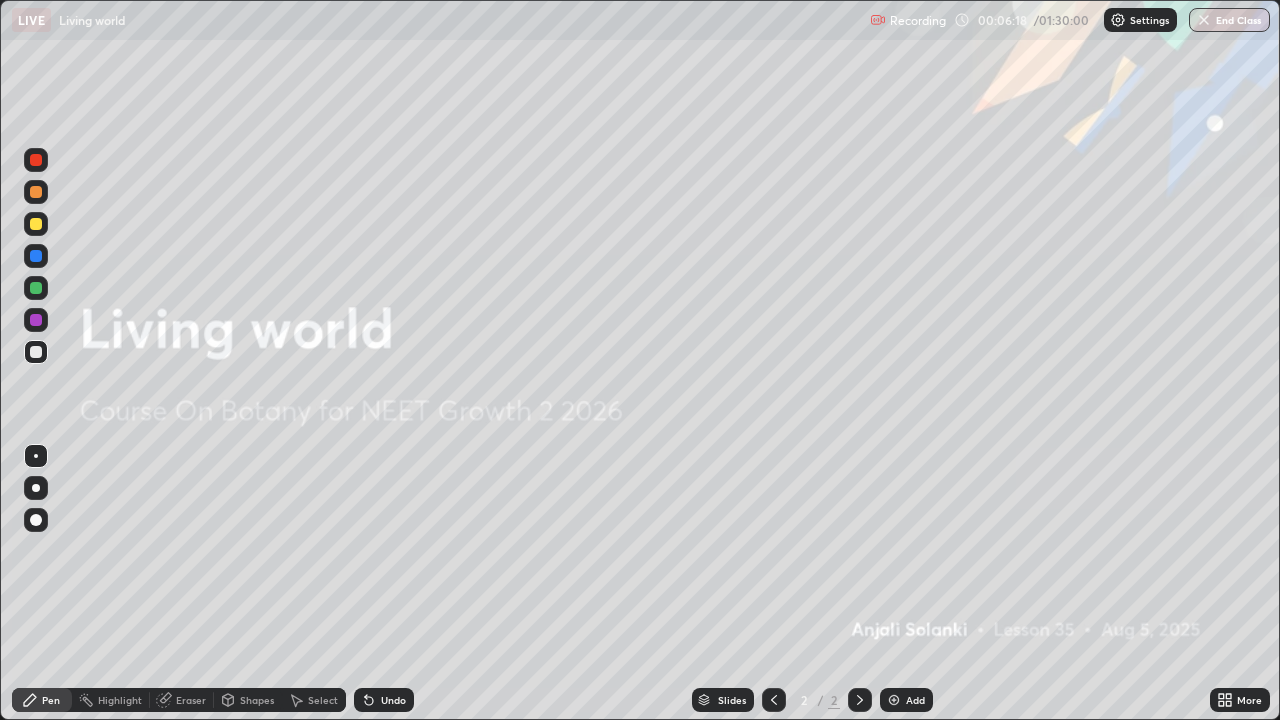click at bounding box center [894, 700] 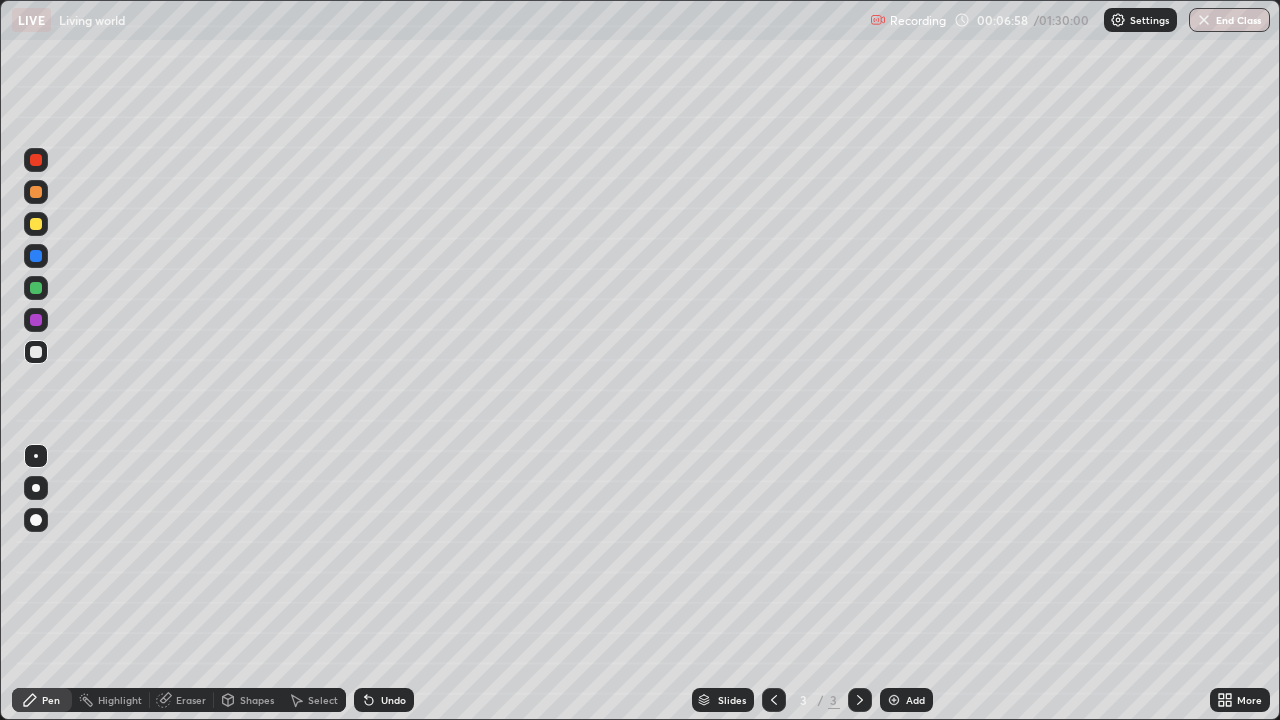 click at bounding box center [36, 224] 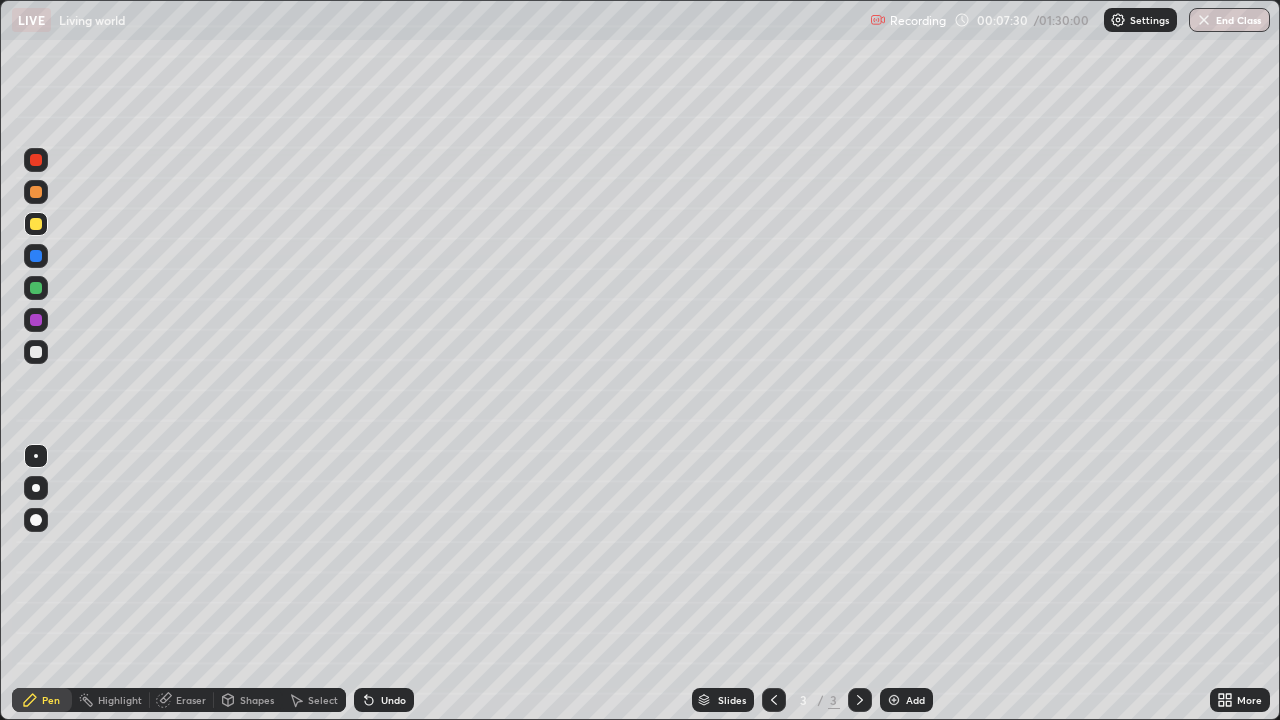 click at bounding box center (36, 352) 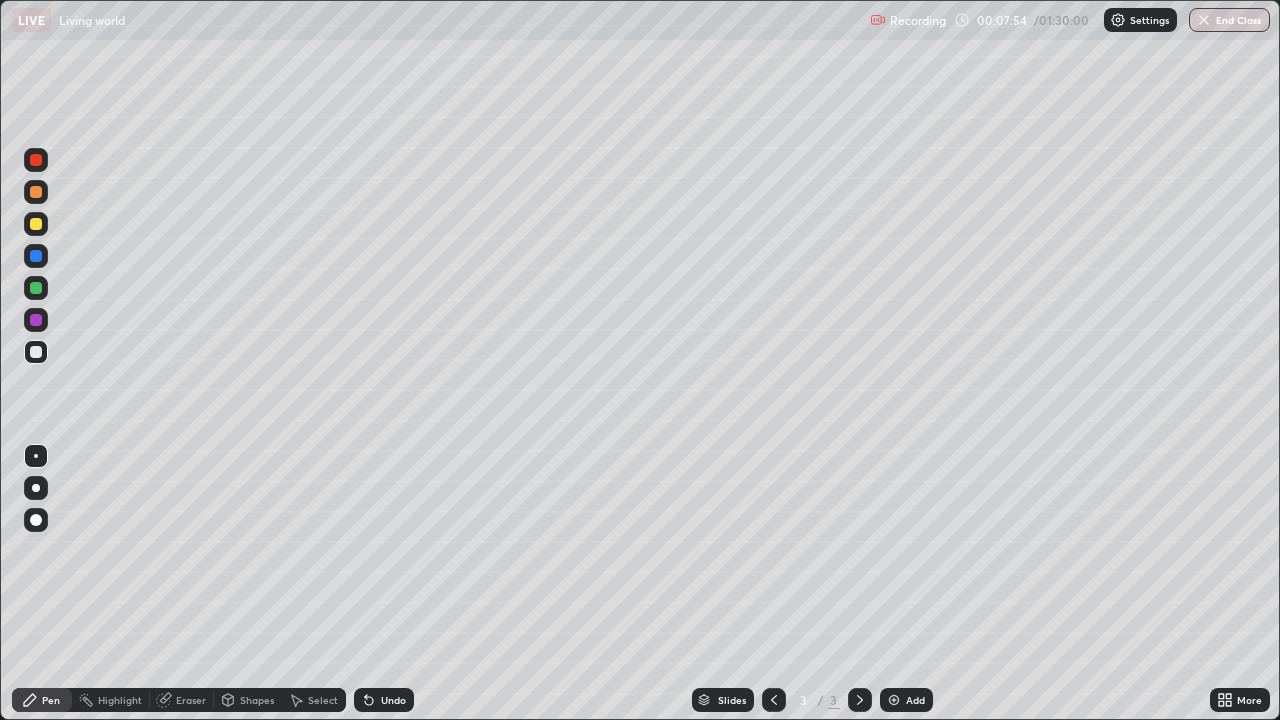 click at bounding box center (36, 224) 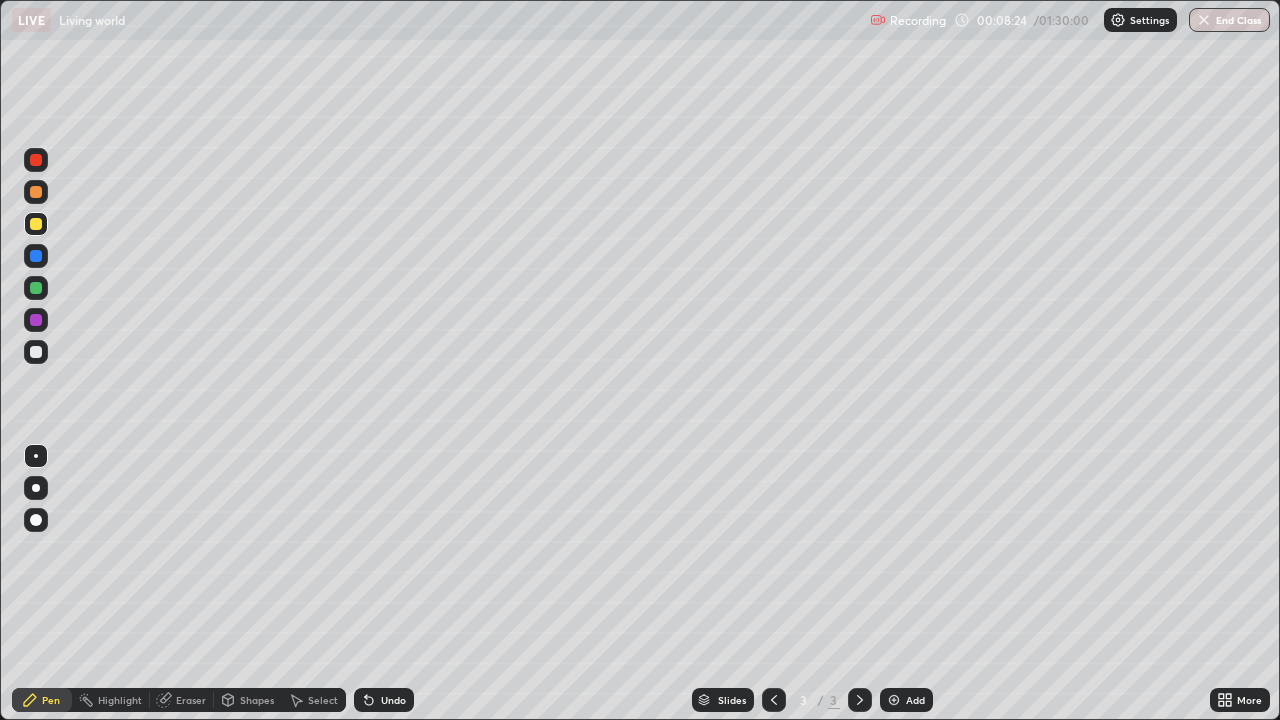 click 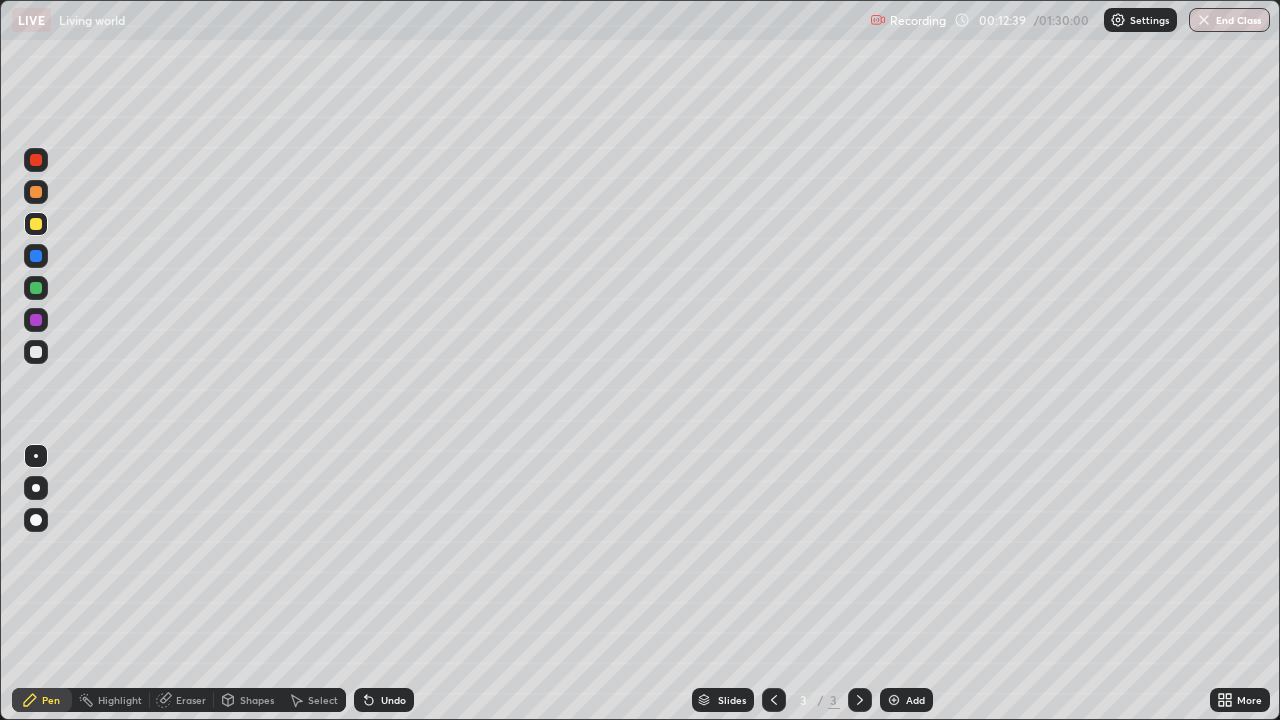 click at bounding box center [36, 224] 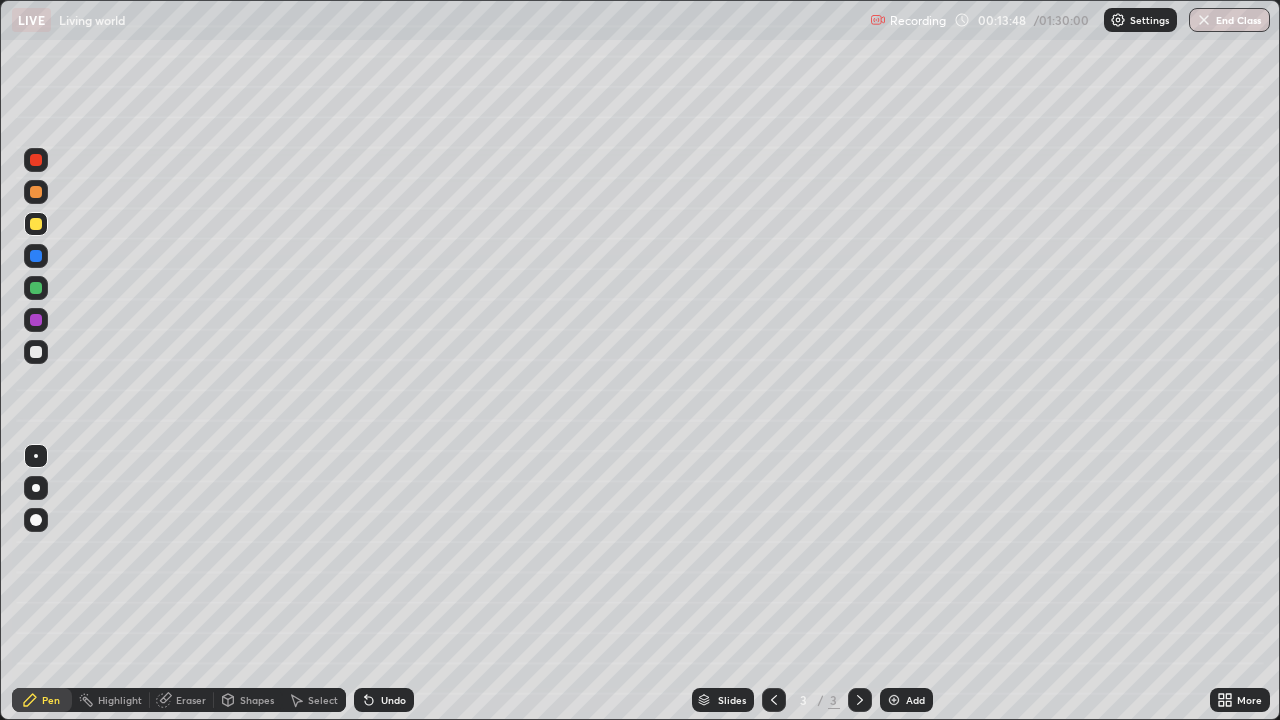 click at bounding box center [36, 352] 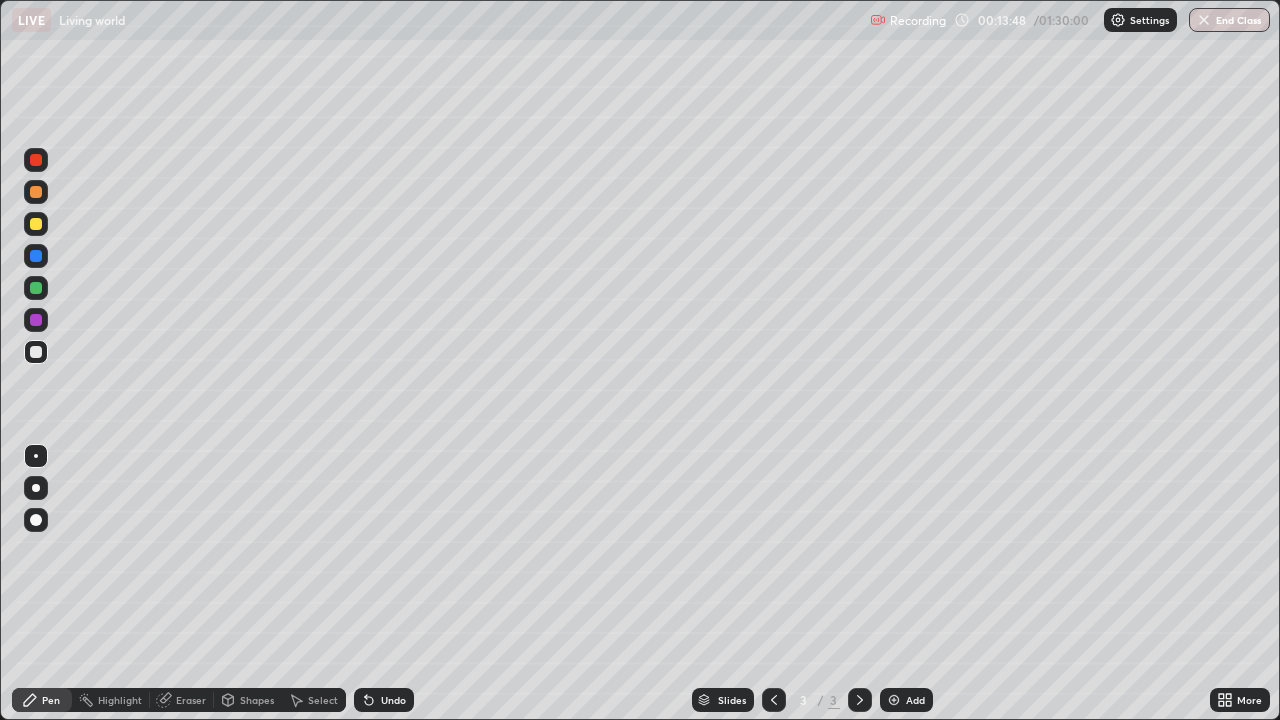 click at bounding box center (36, 456) 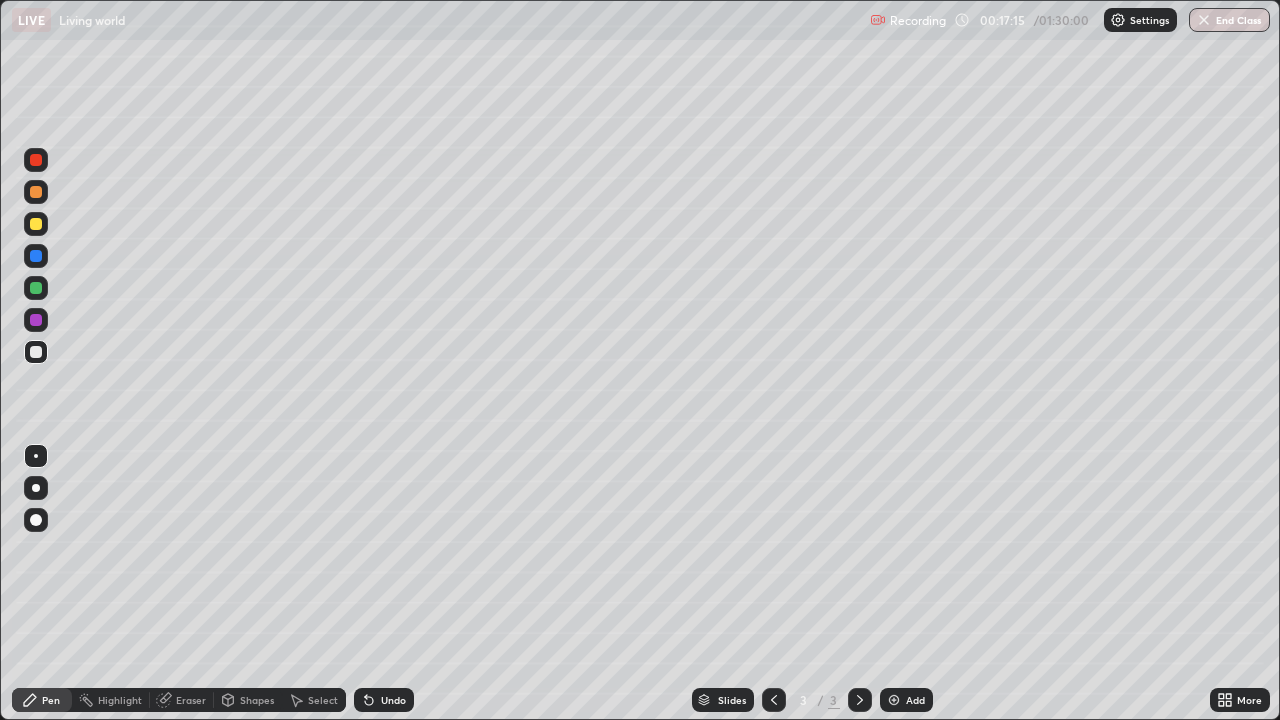 click 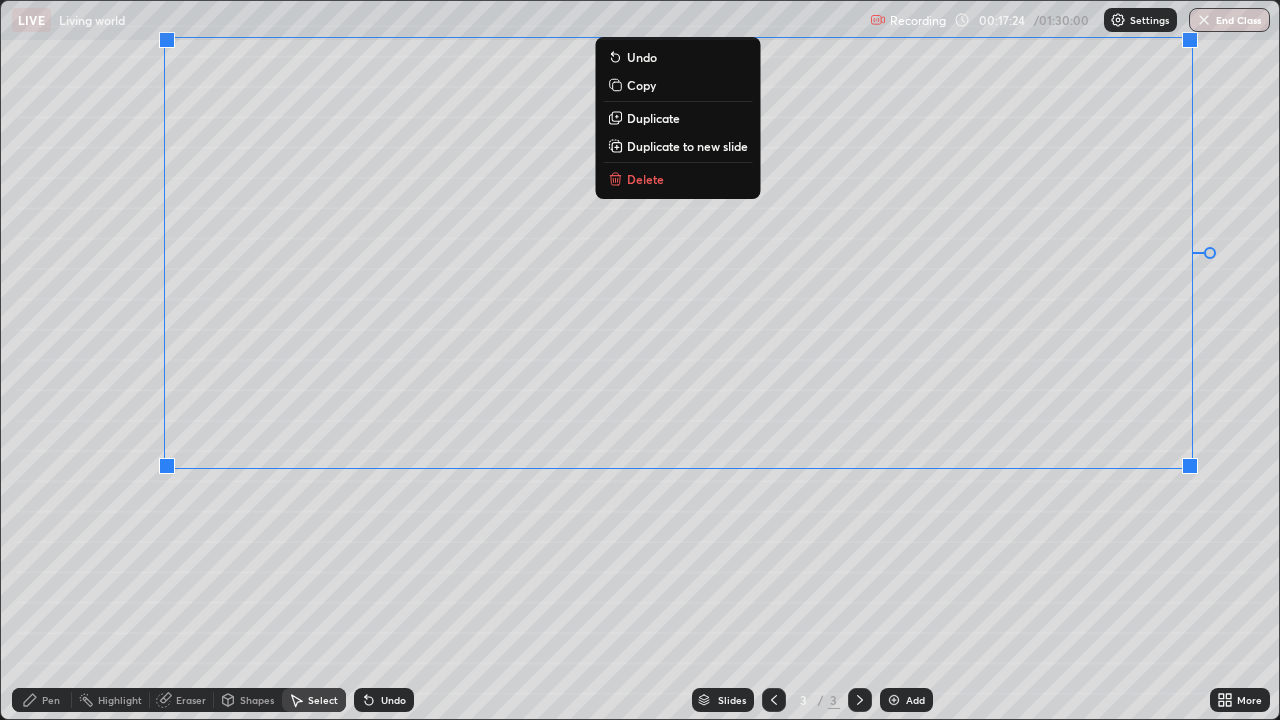 click on "0 ° Undo Copy Duplicate Duplicate to new slide Delete" at bounding box center [640, 360] 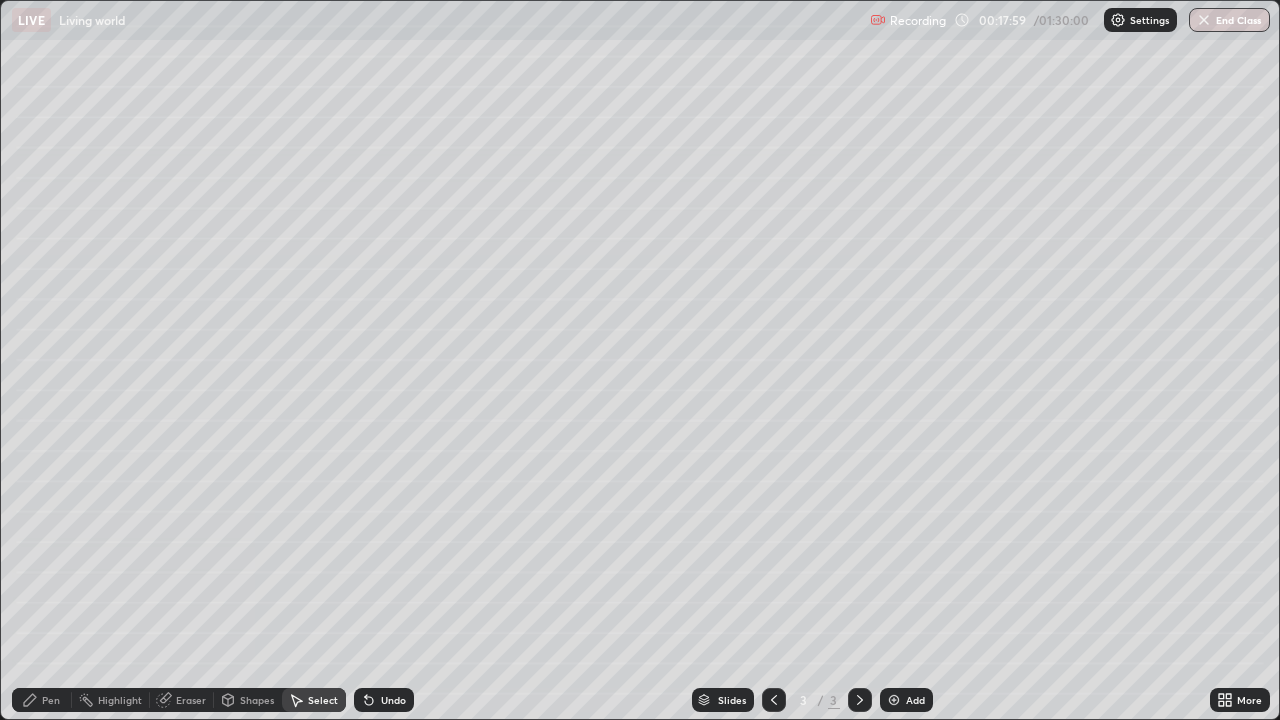 click on "Pen" at bounding box center [51, 700] 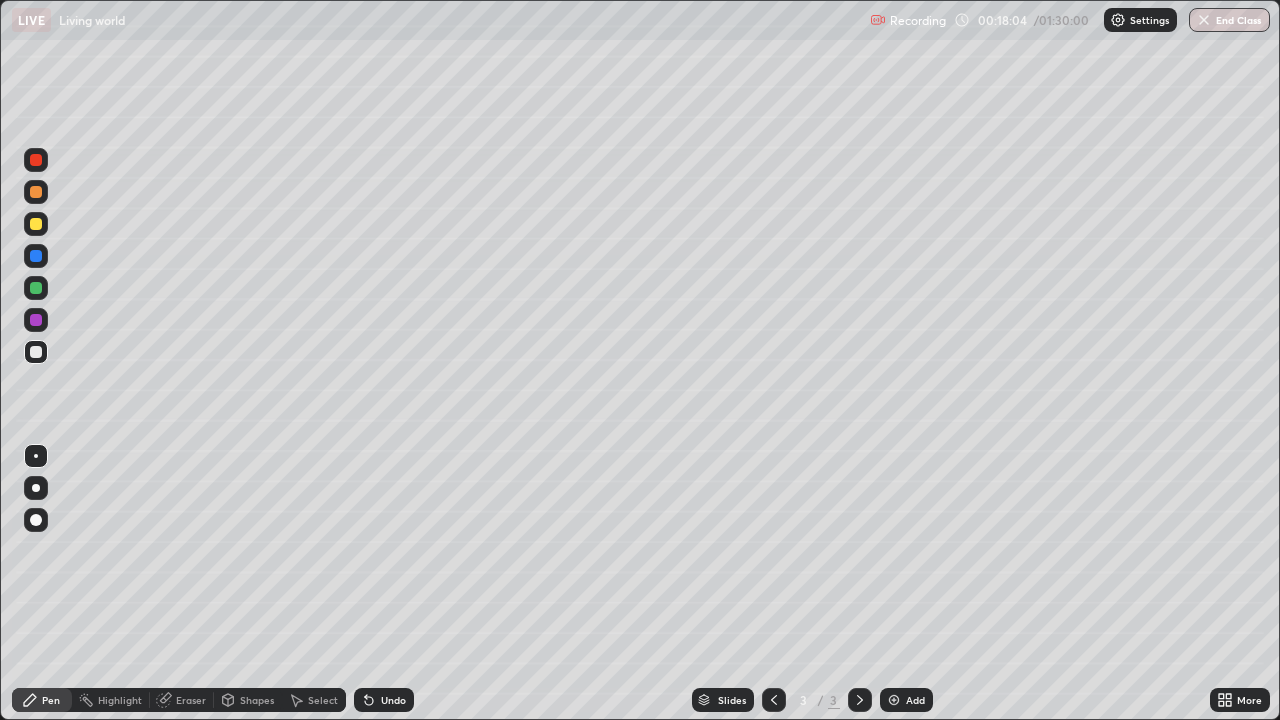 click 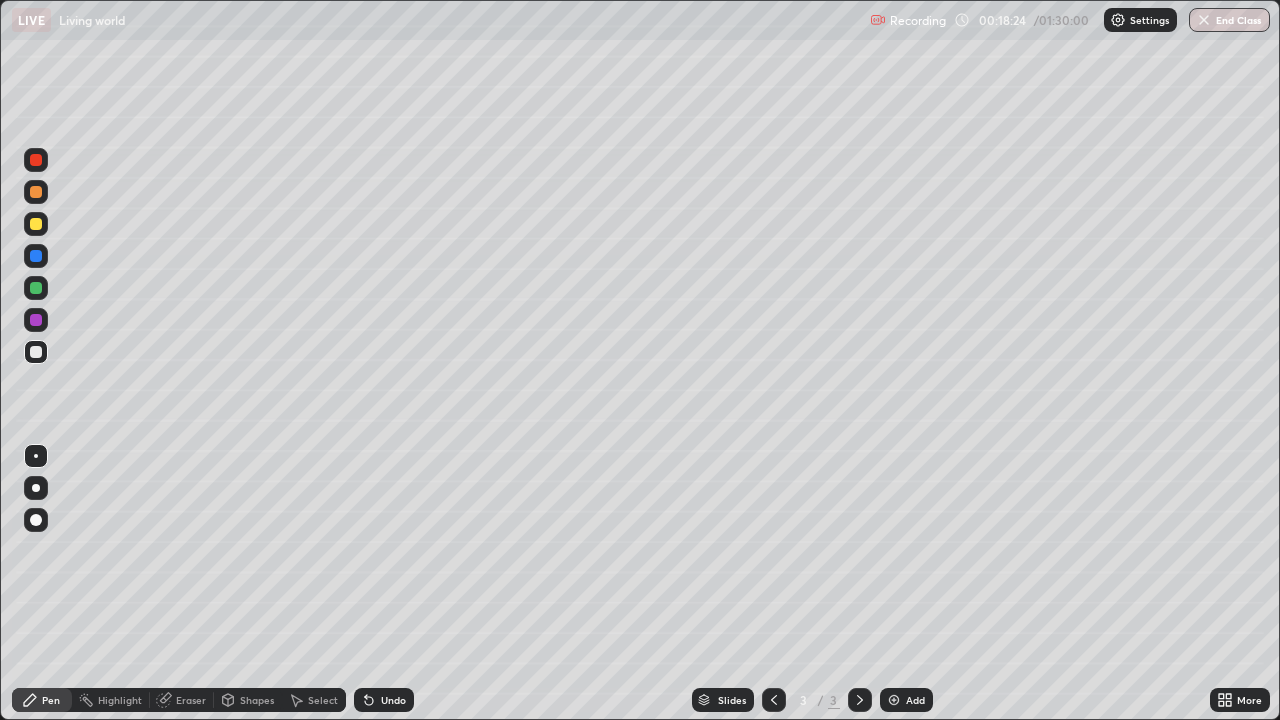click 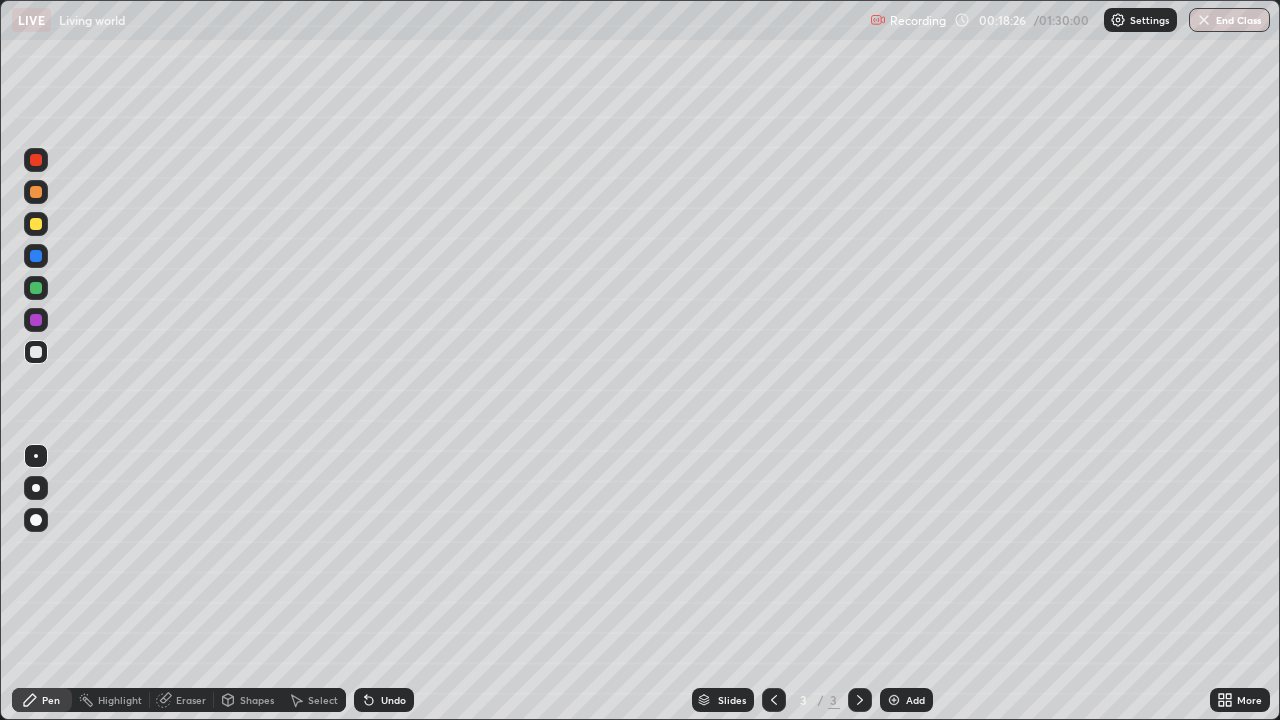 click 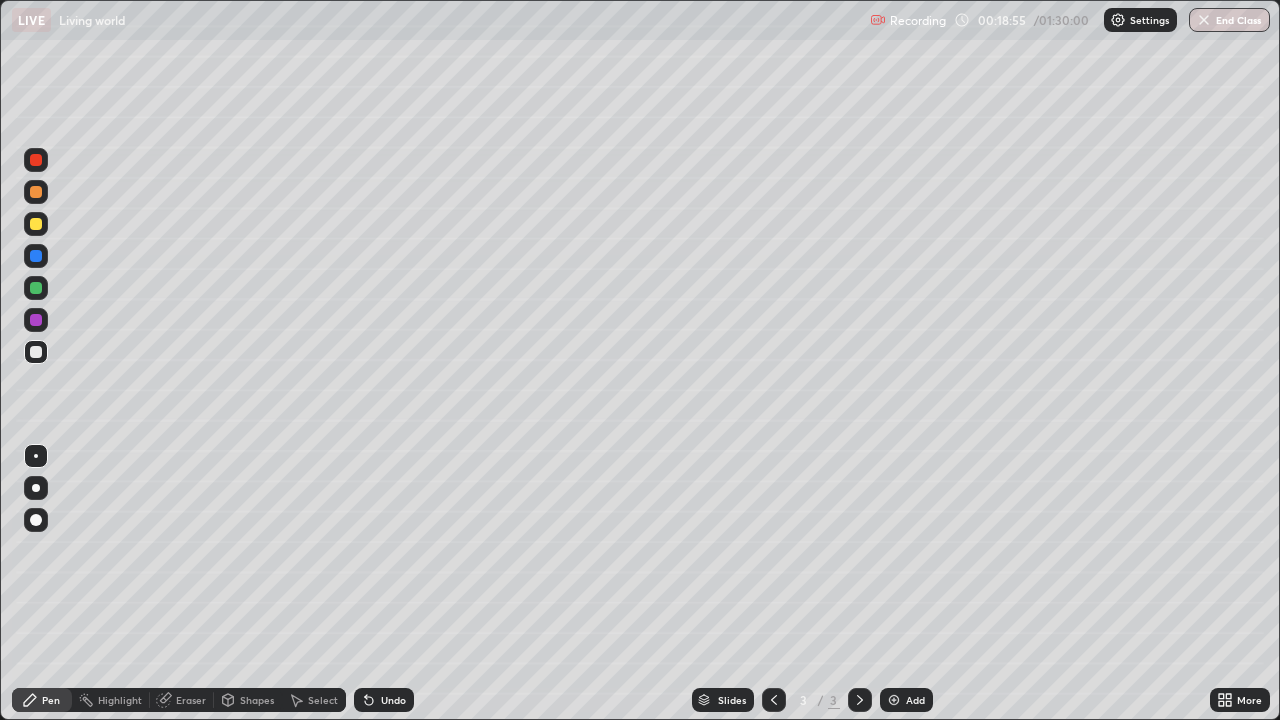 click 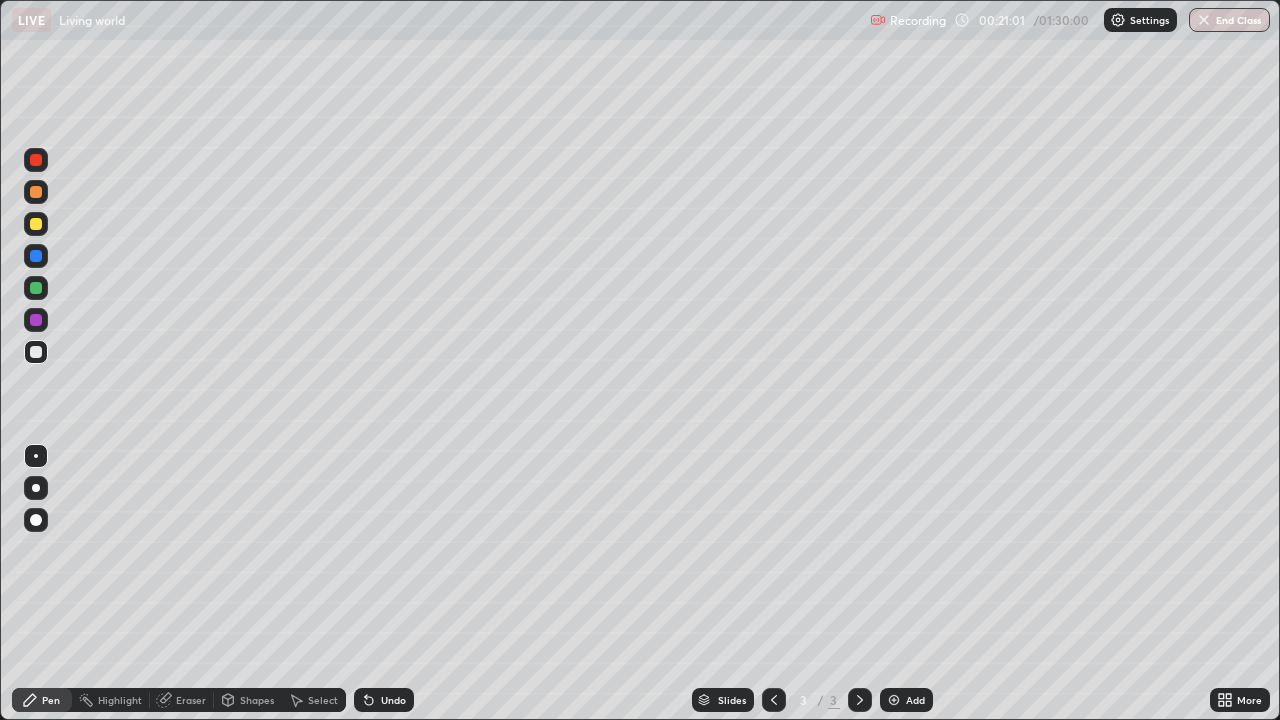 click 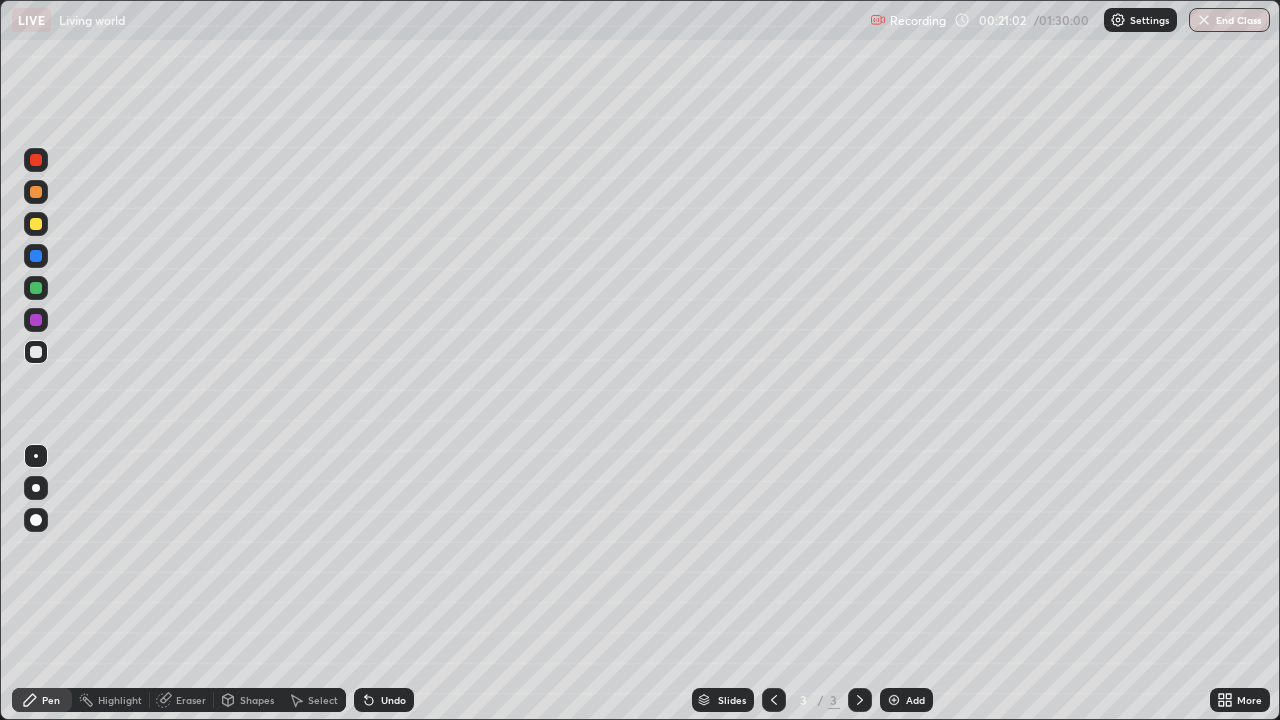 click 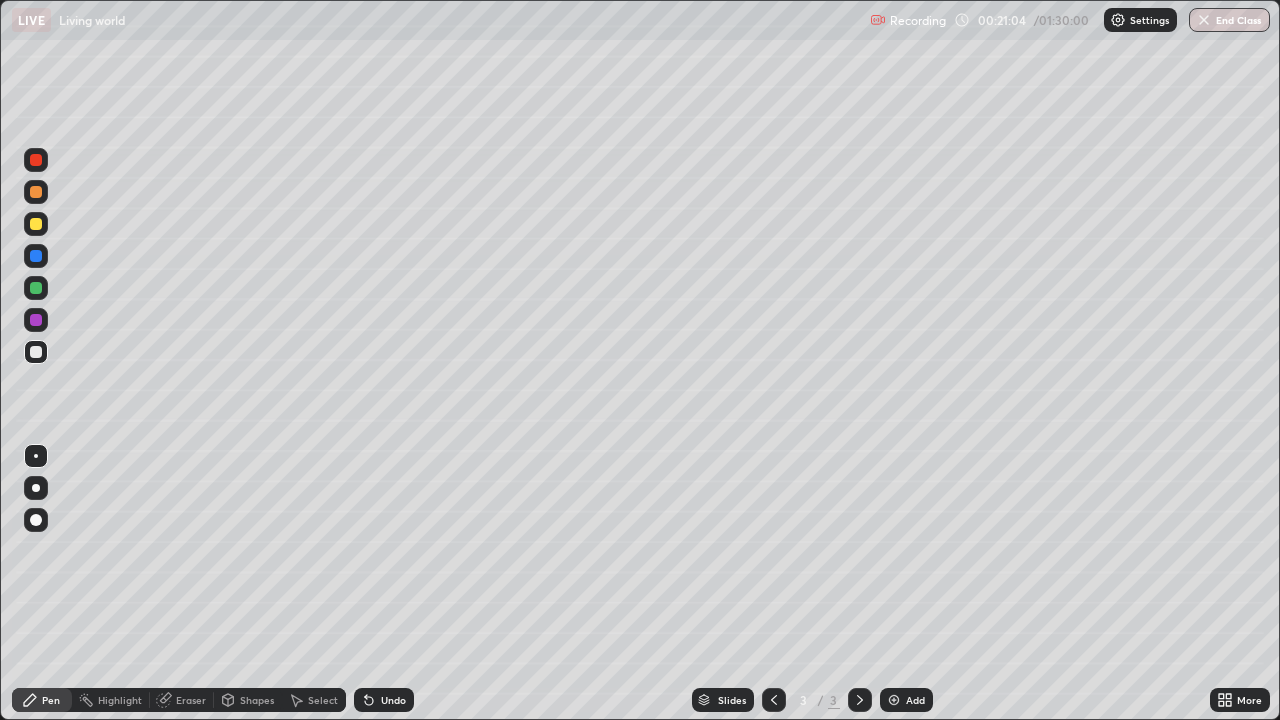 click 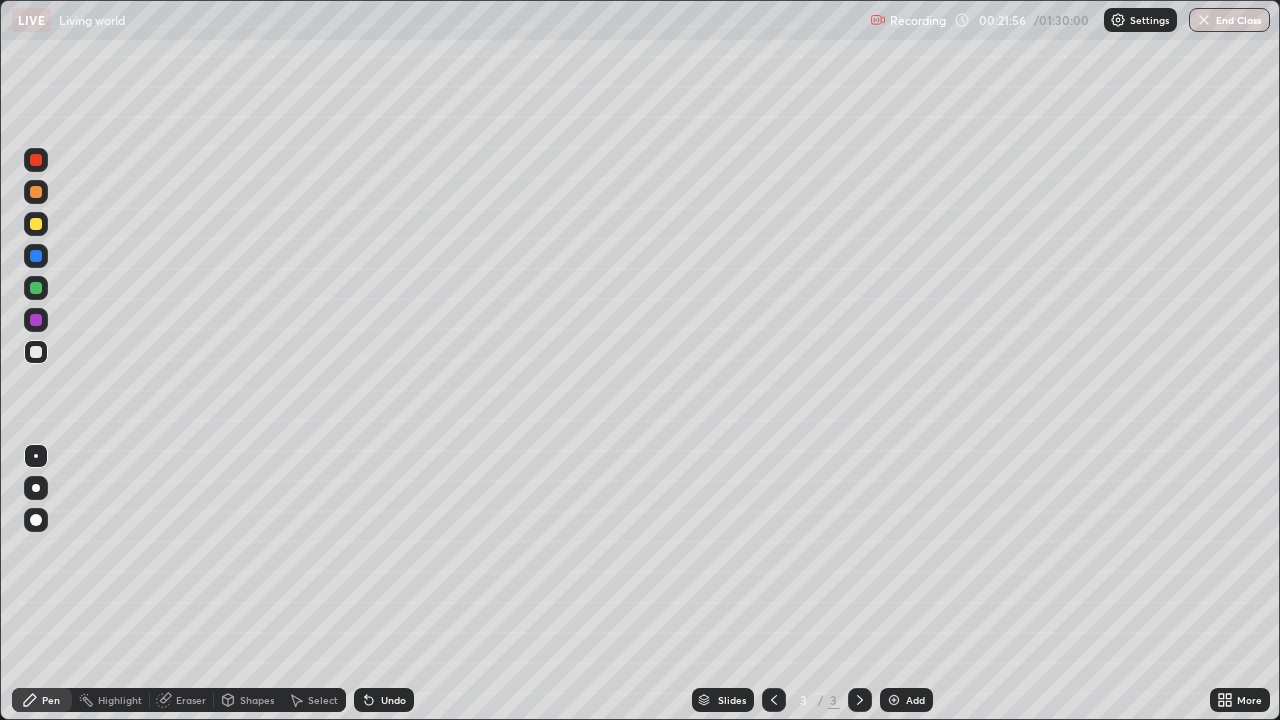 click 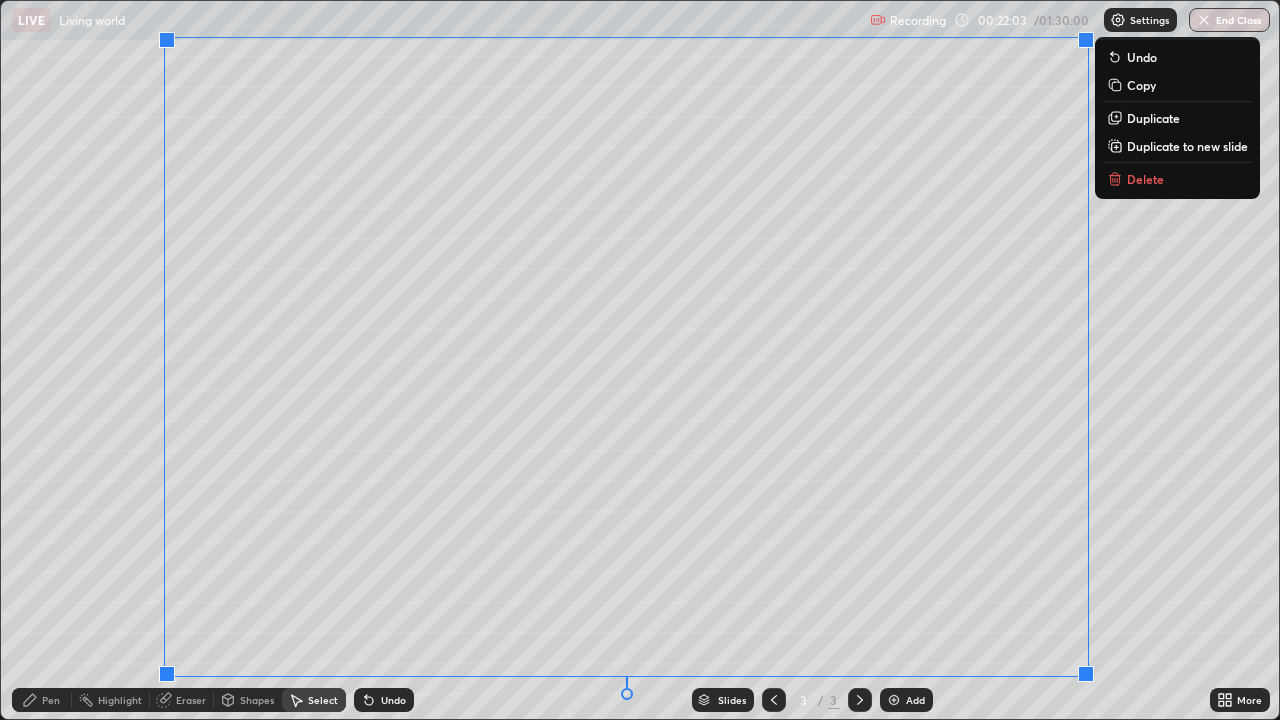 click on "0 ° Undo Copy Duplicate Duplicate to new slide Delete" at bounding box center (640, 360) 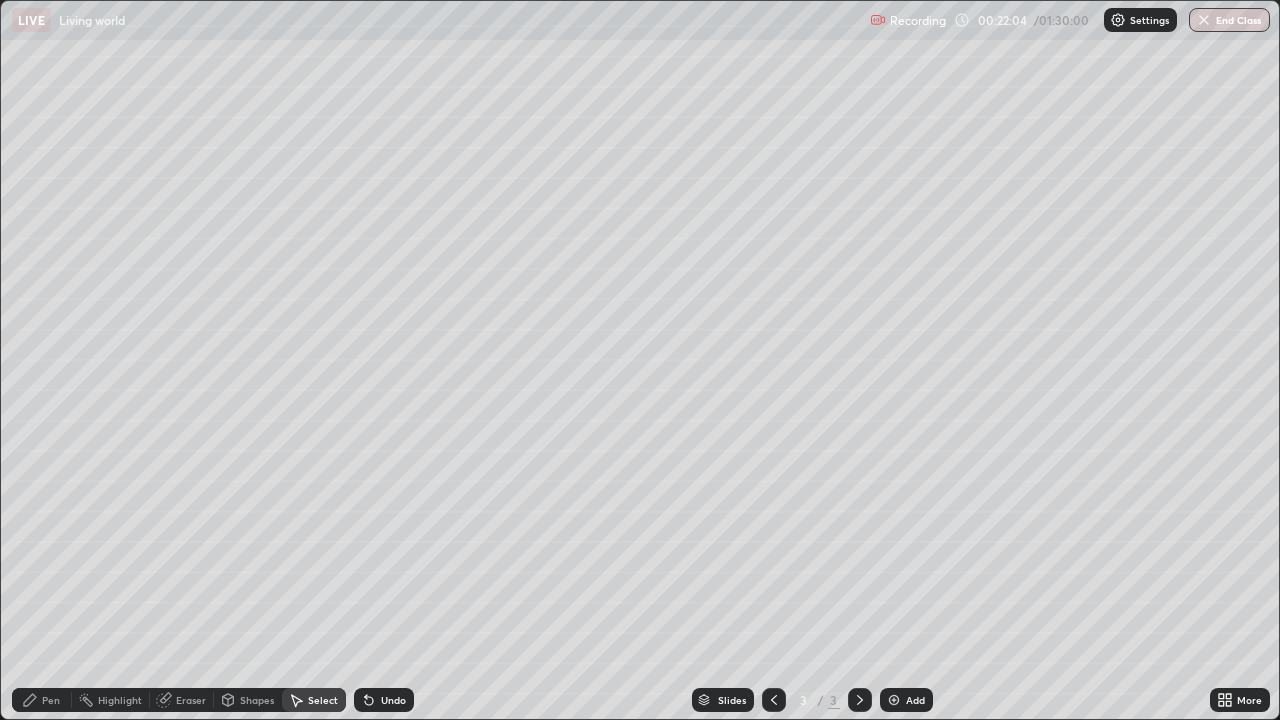 click 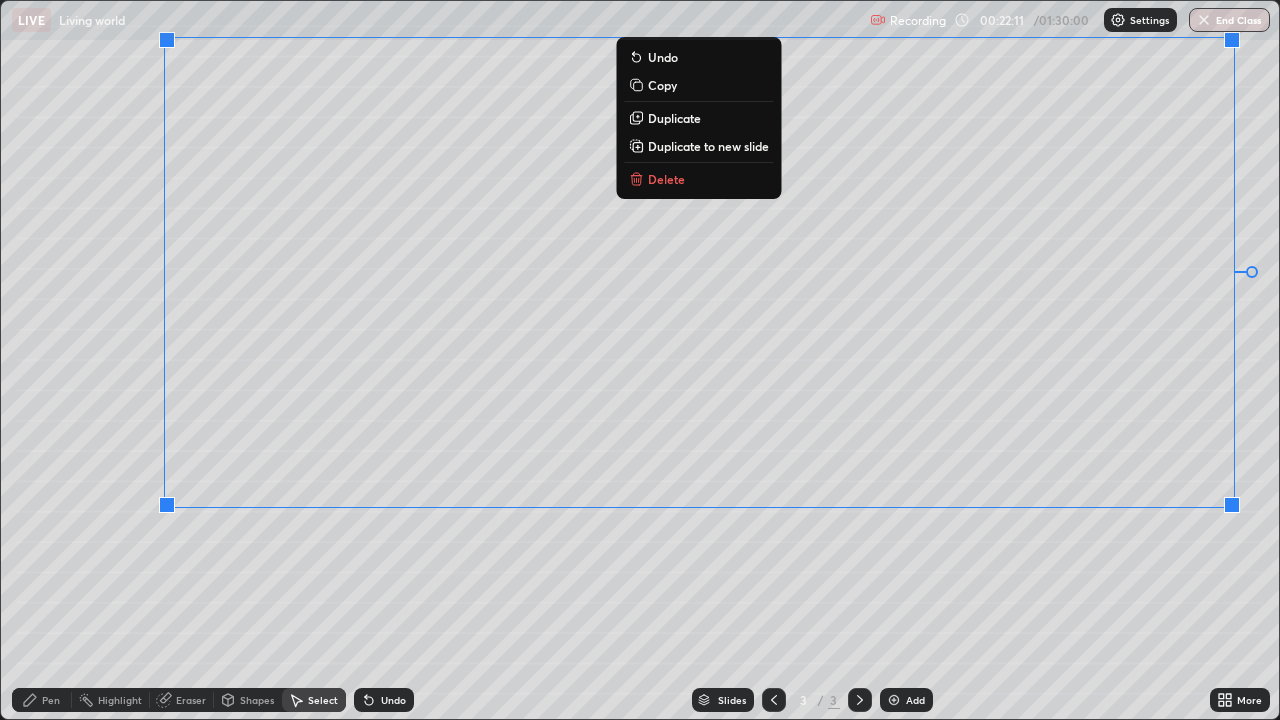 click on "0 ° Undo Copy Duplicate Duplicate to new slide Delete" at bounding box center (640, 360) 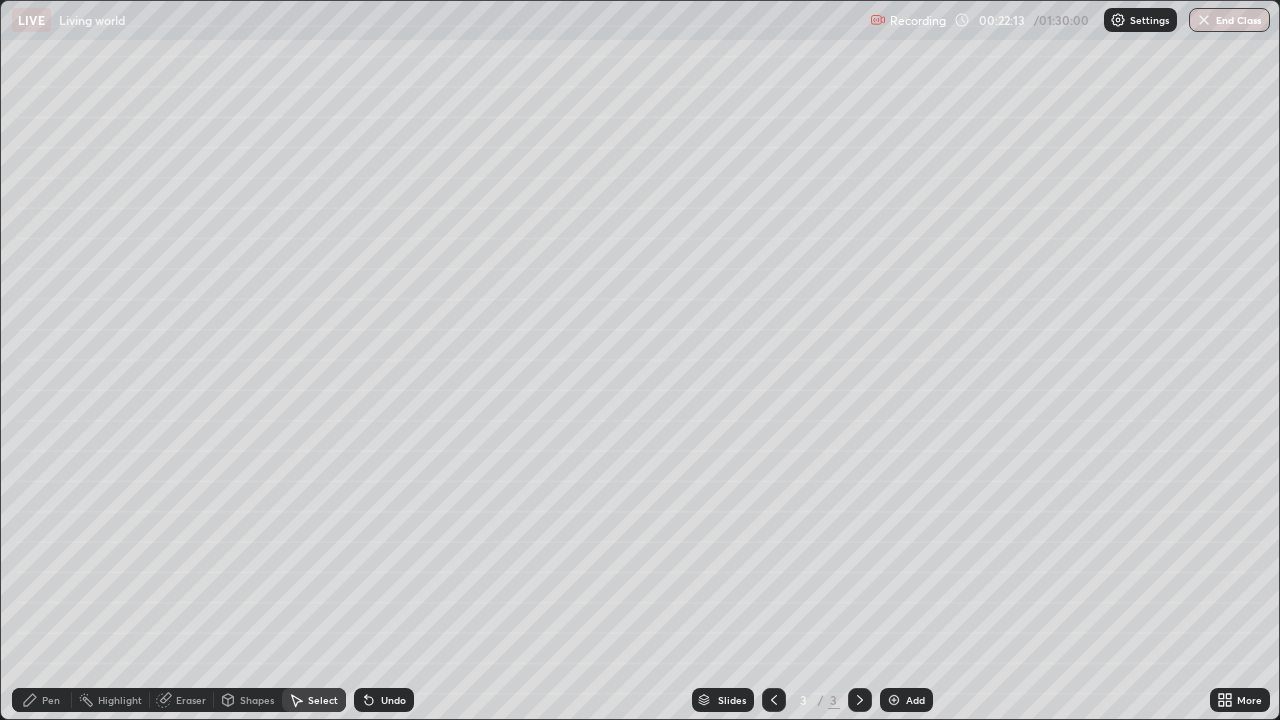 click on "Pen" at bounding box center [42, 700] 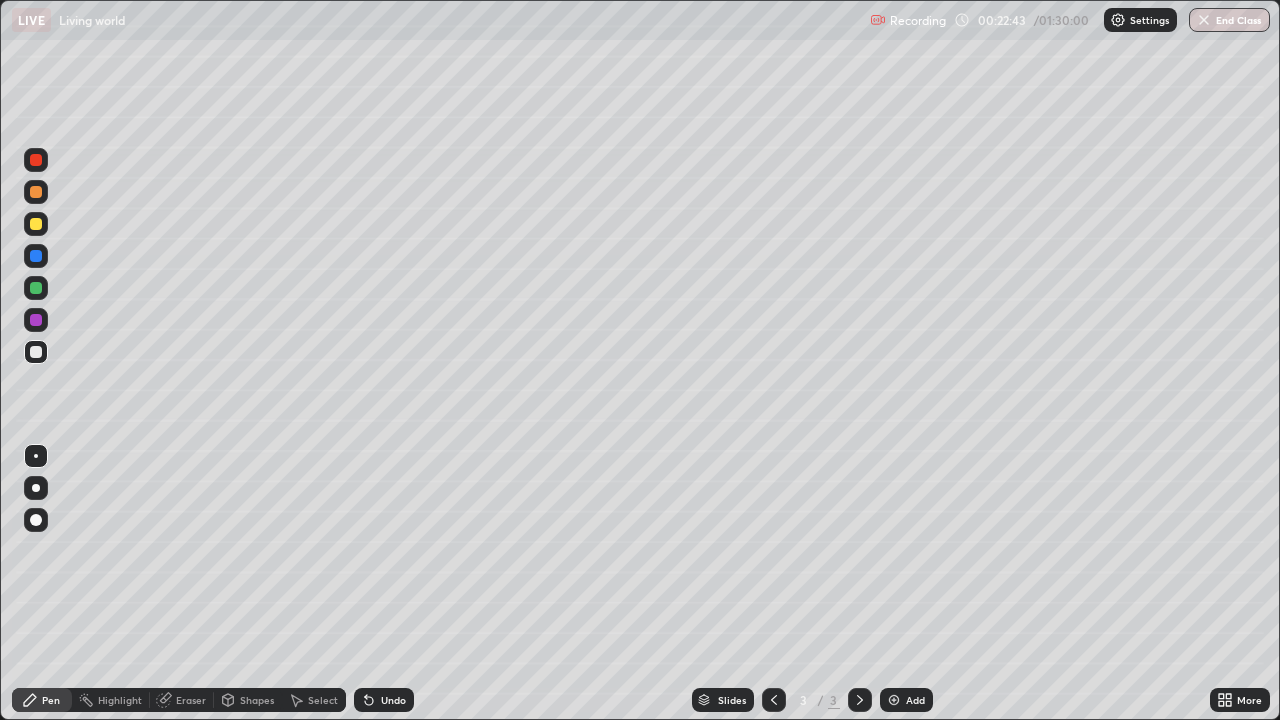 click at bounding box center (36, 224) 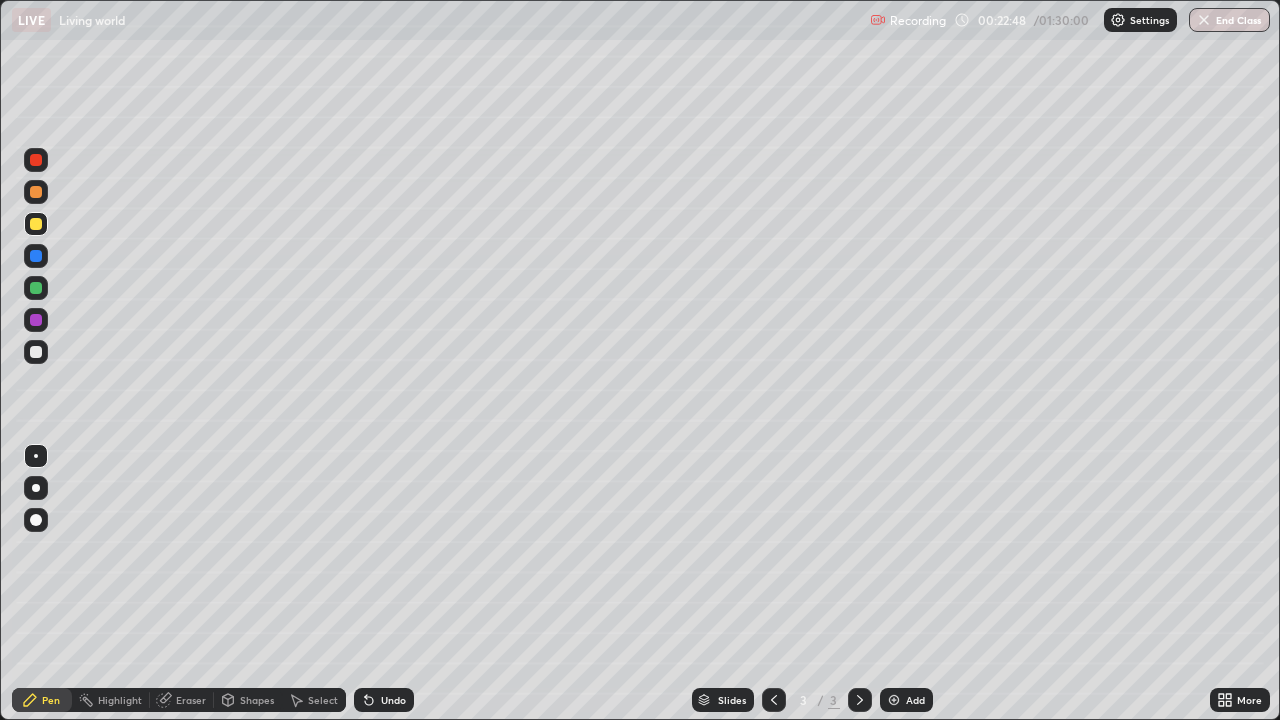 click at bounding box center [36, 456] 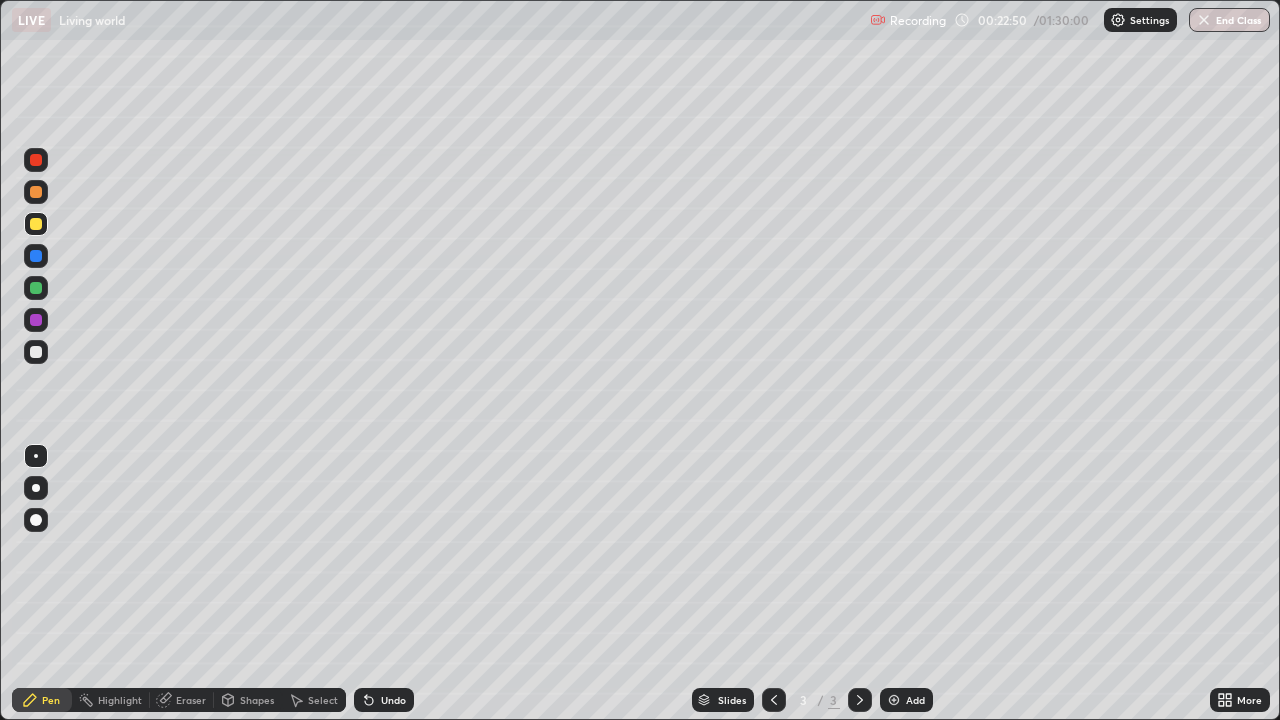 click 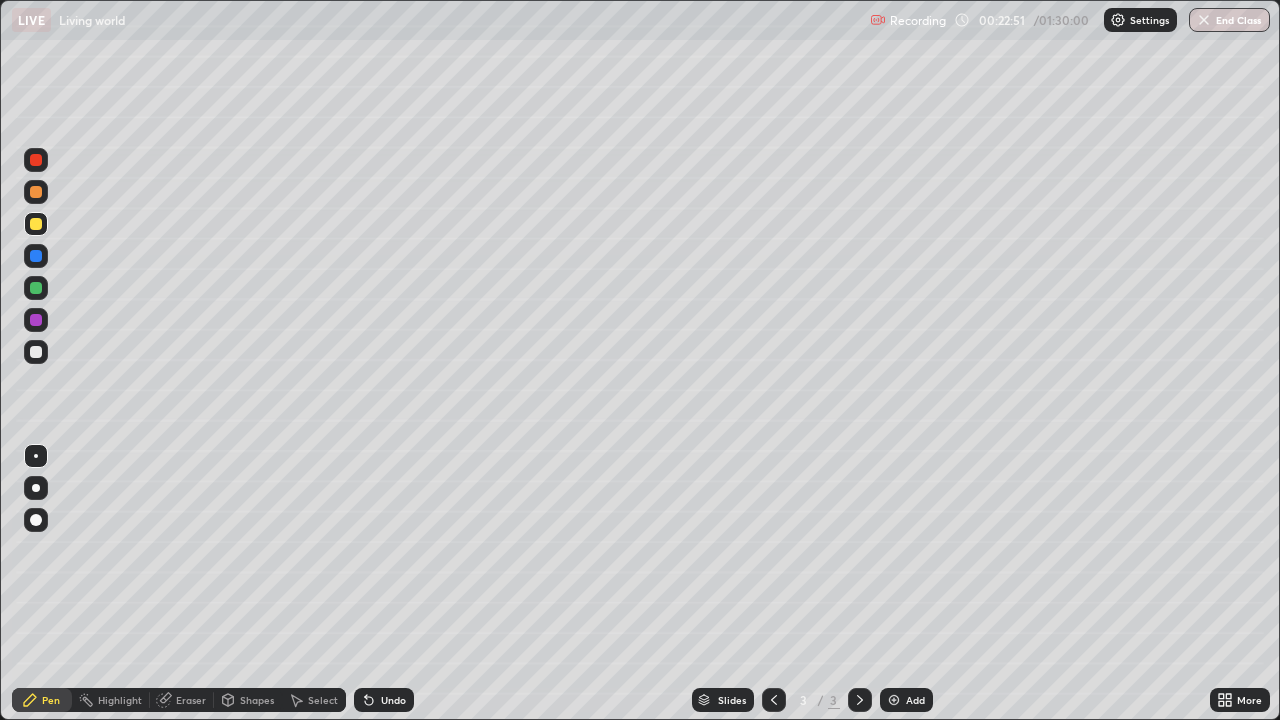 click at bounding box center [36, 352] 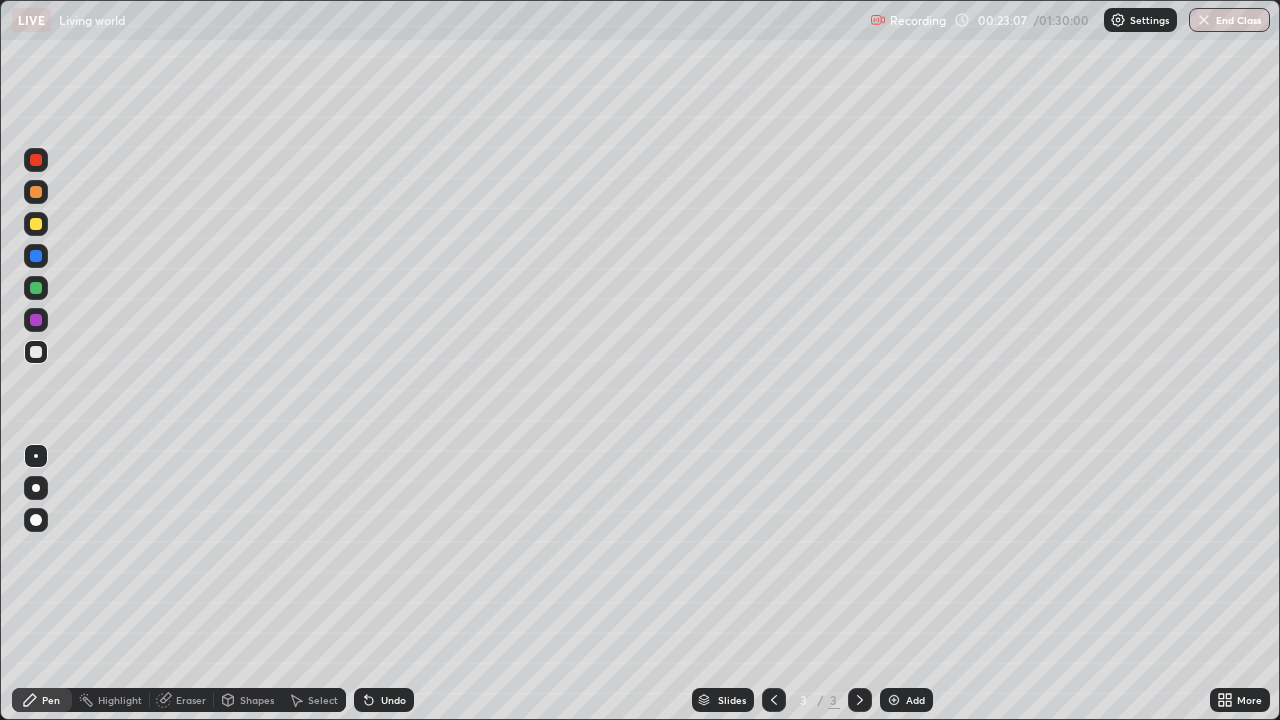 click 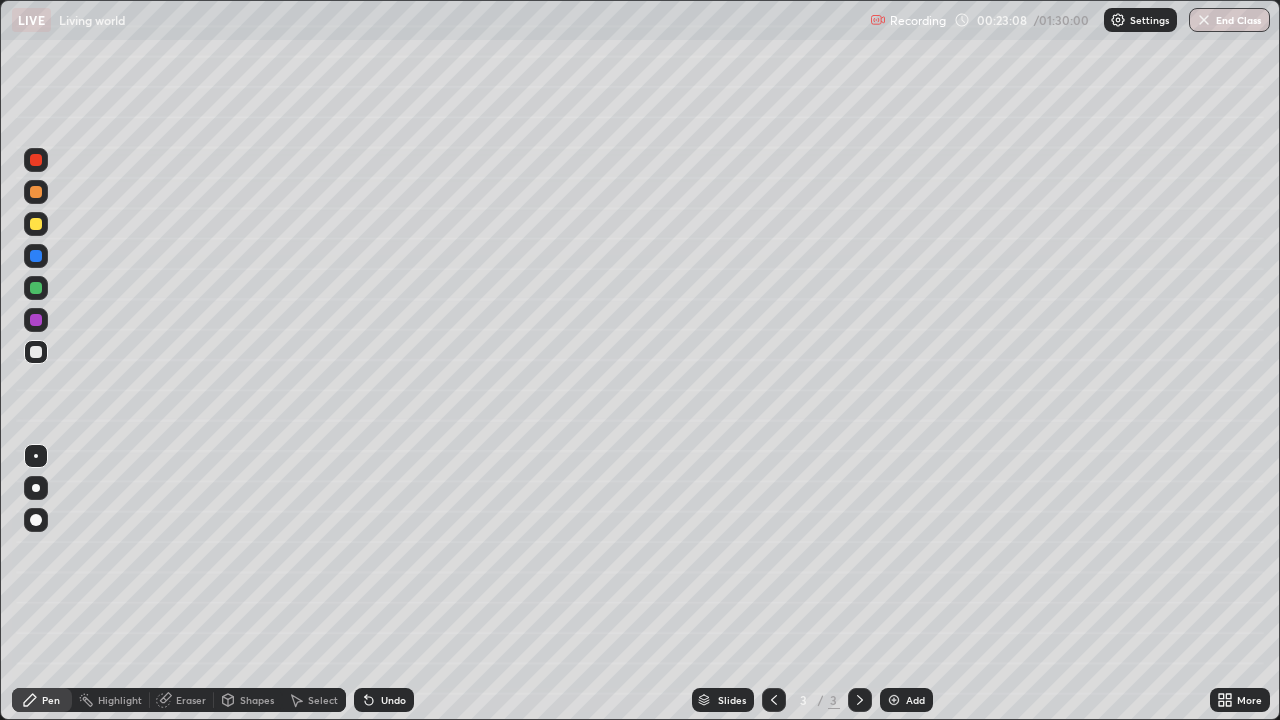 click 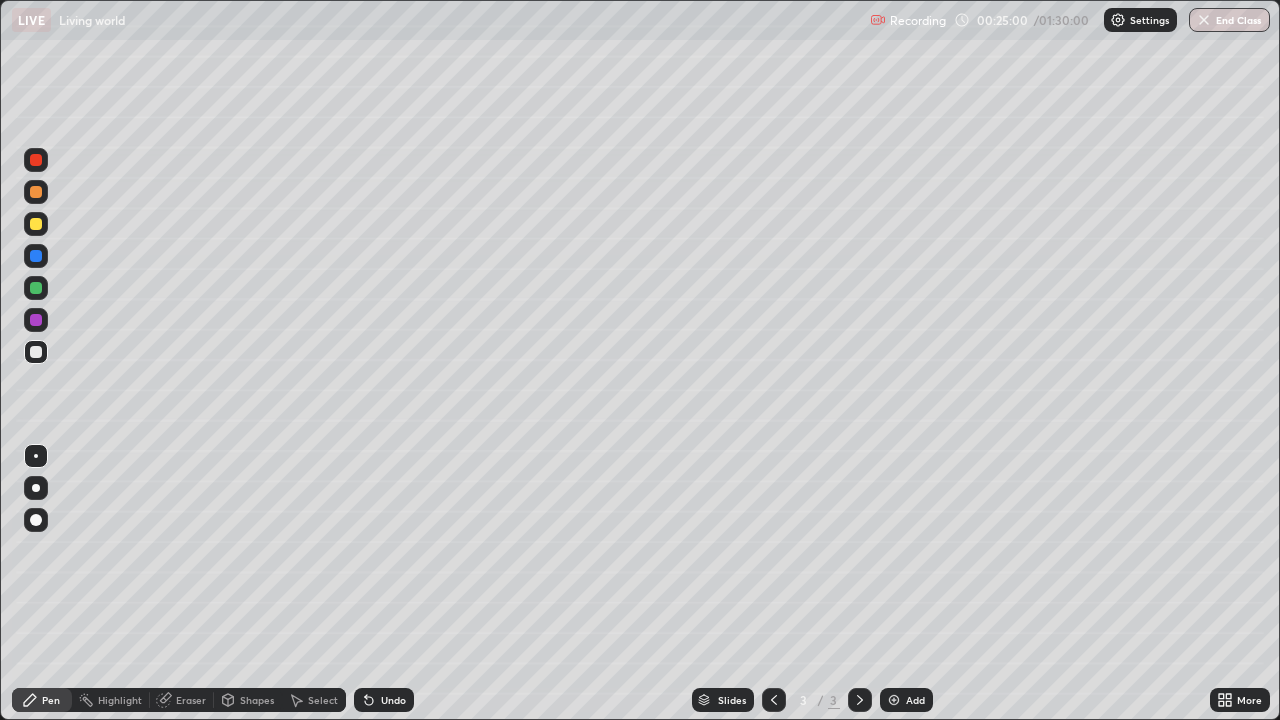 click 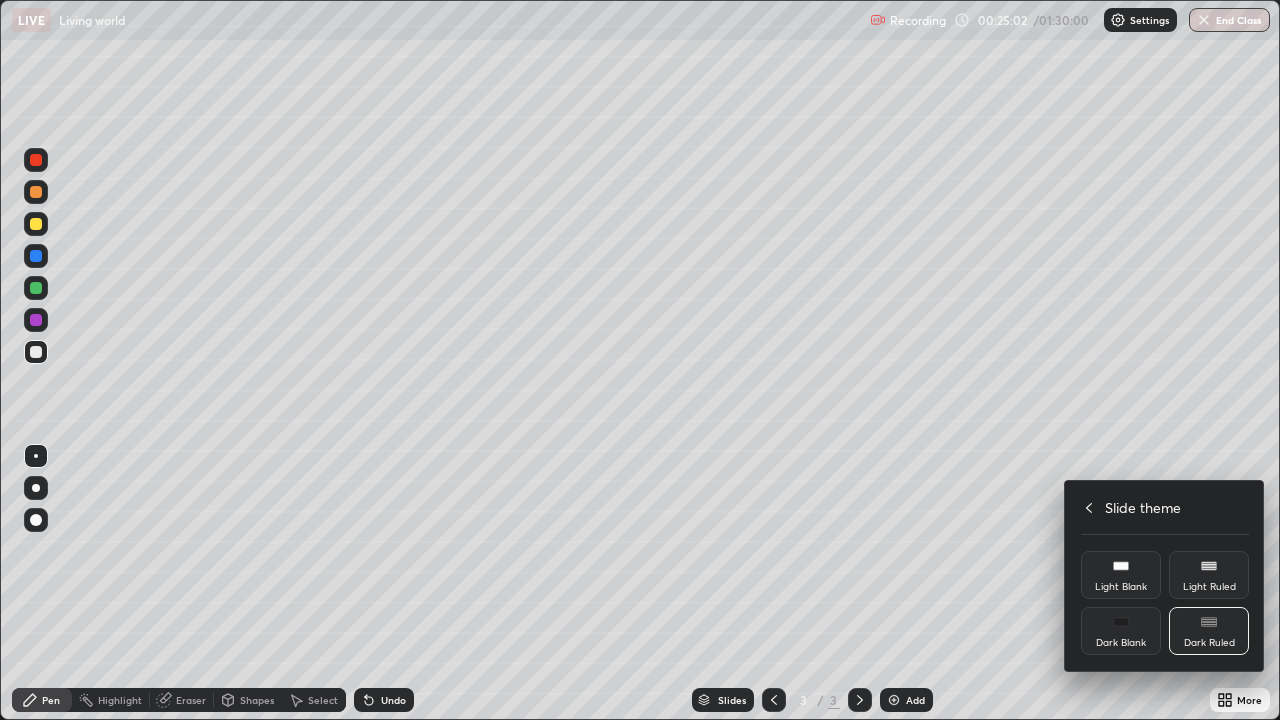 click 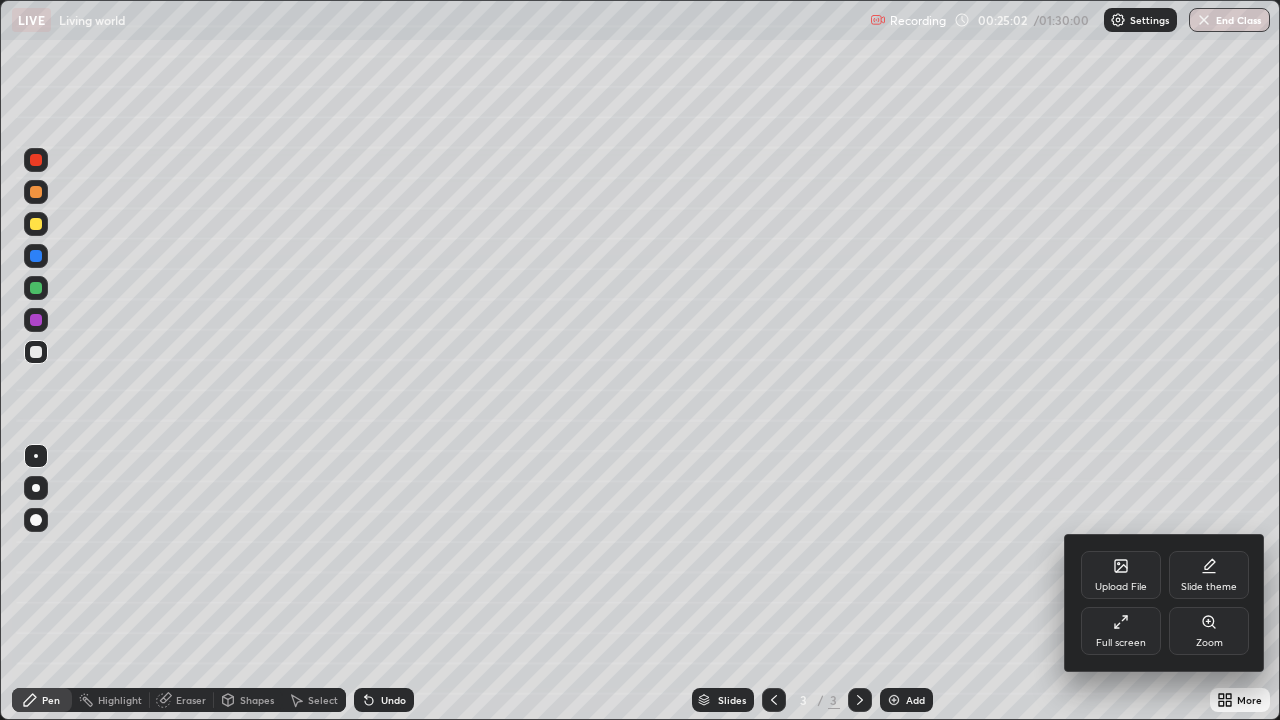 click 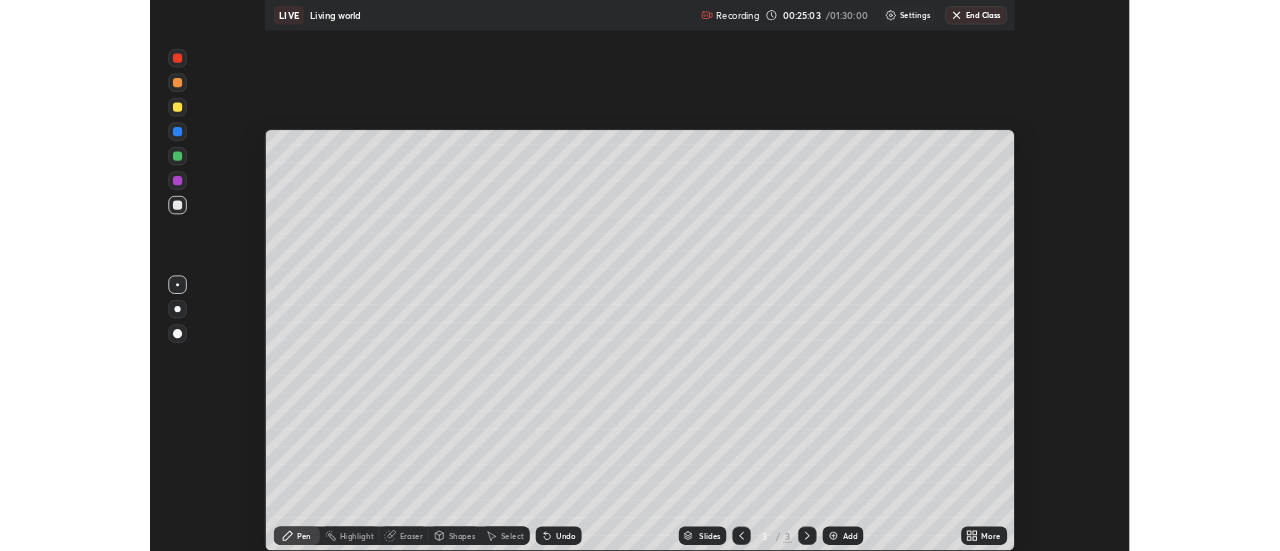 scroll, scrollTop: 551, scrollLeft: 1280, axis: both 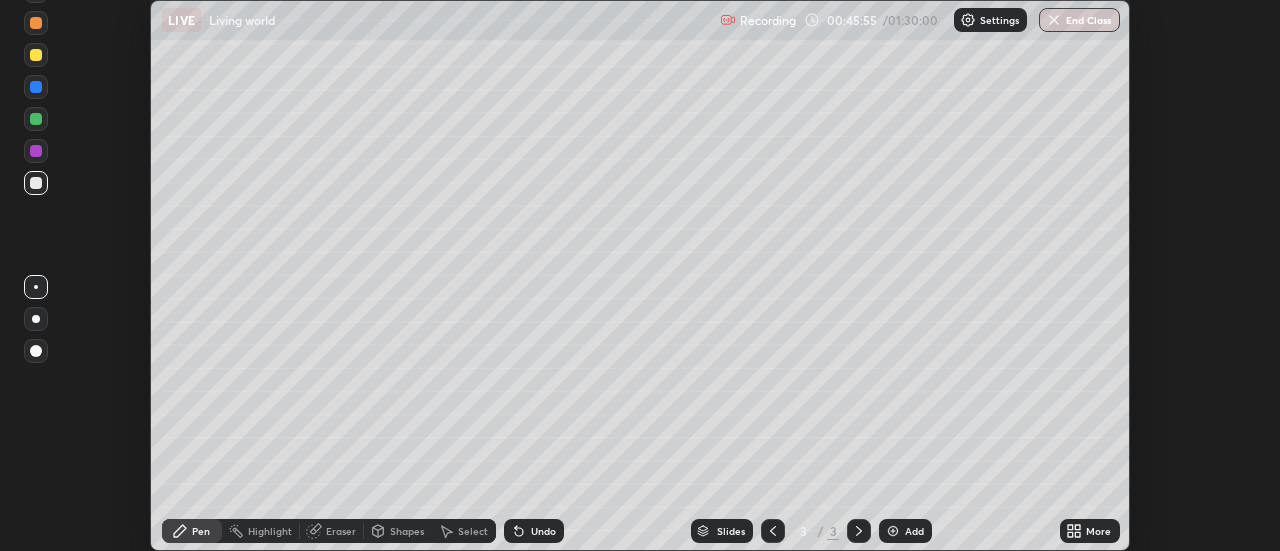 click 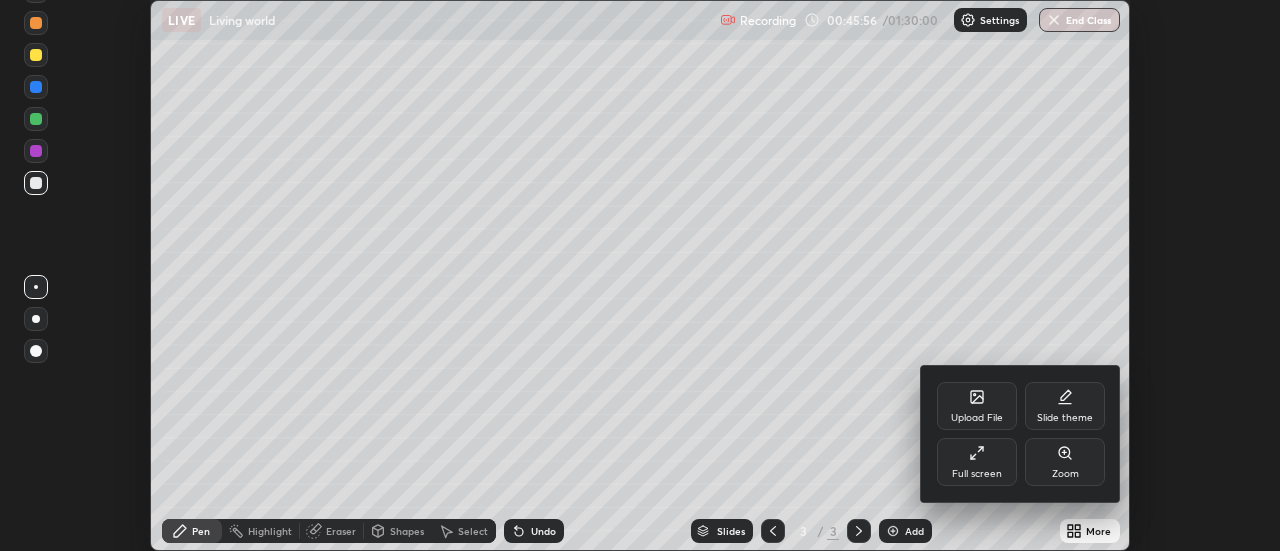 click 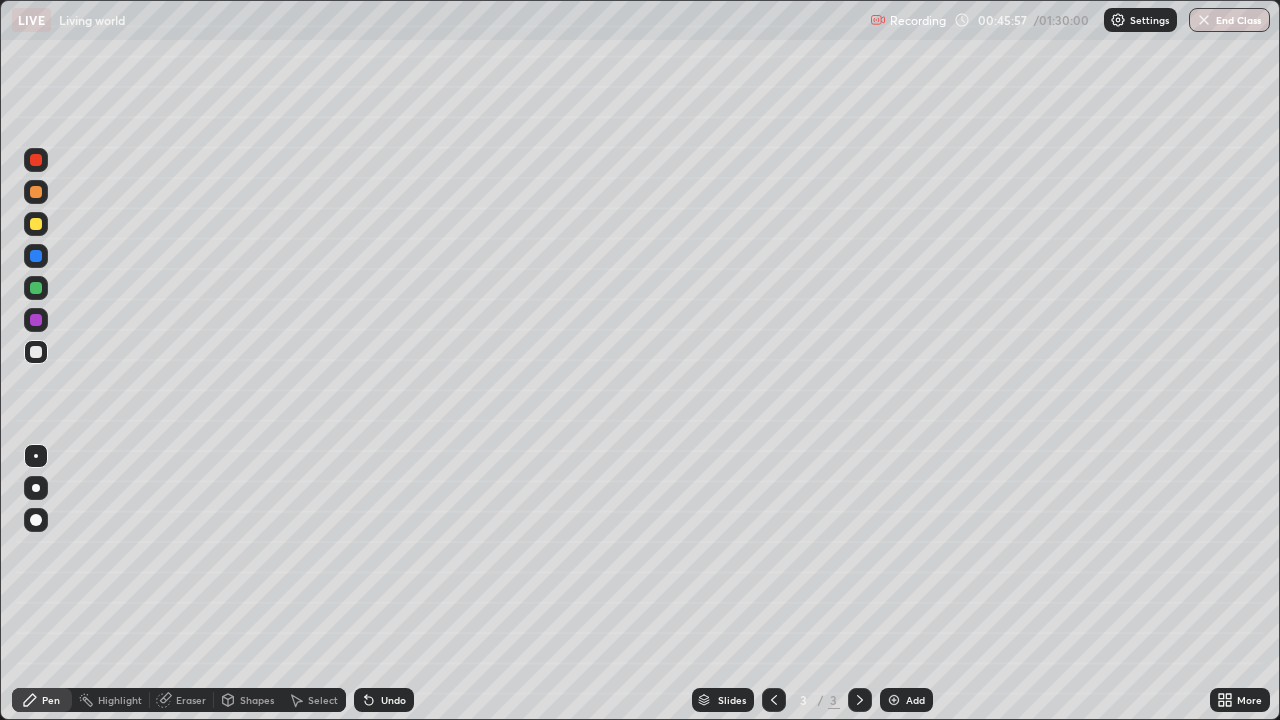 scroll, scrollTop: 99280, scrollLeft: 98720, axis: both 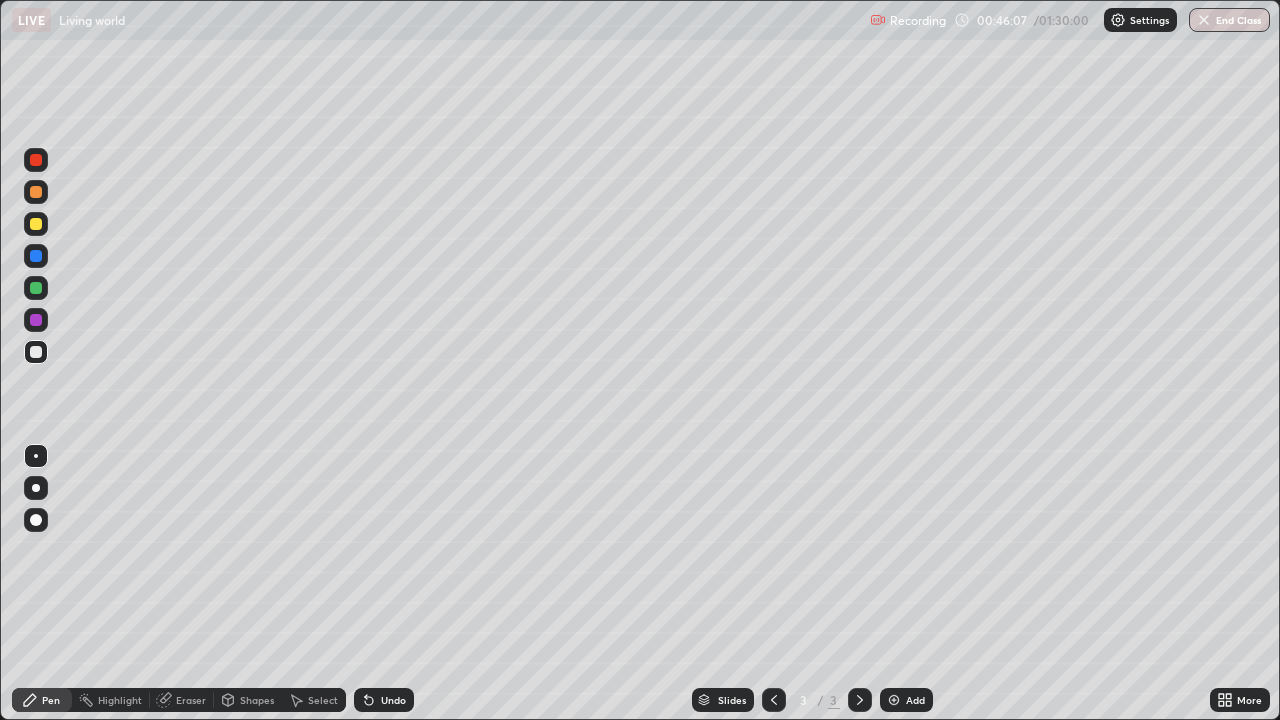 click at bounding box center [894, 700] 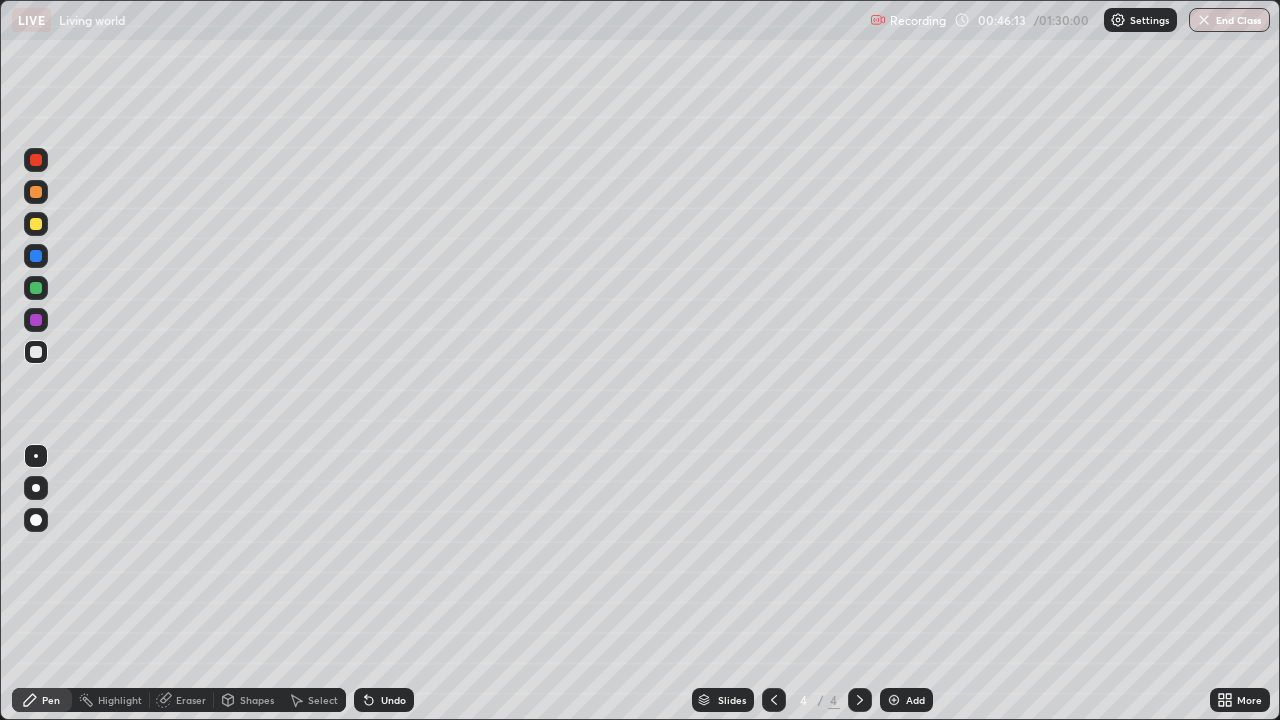 click at bounding box center (36, 224) 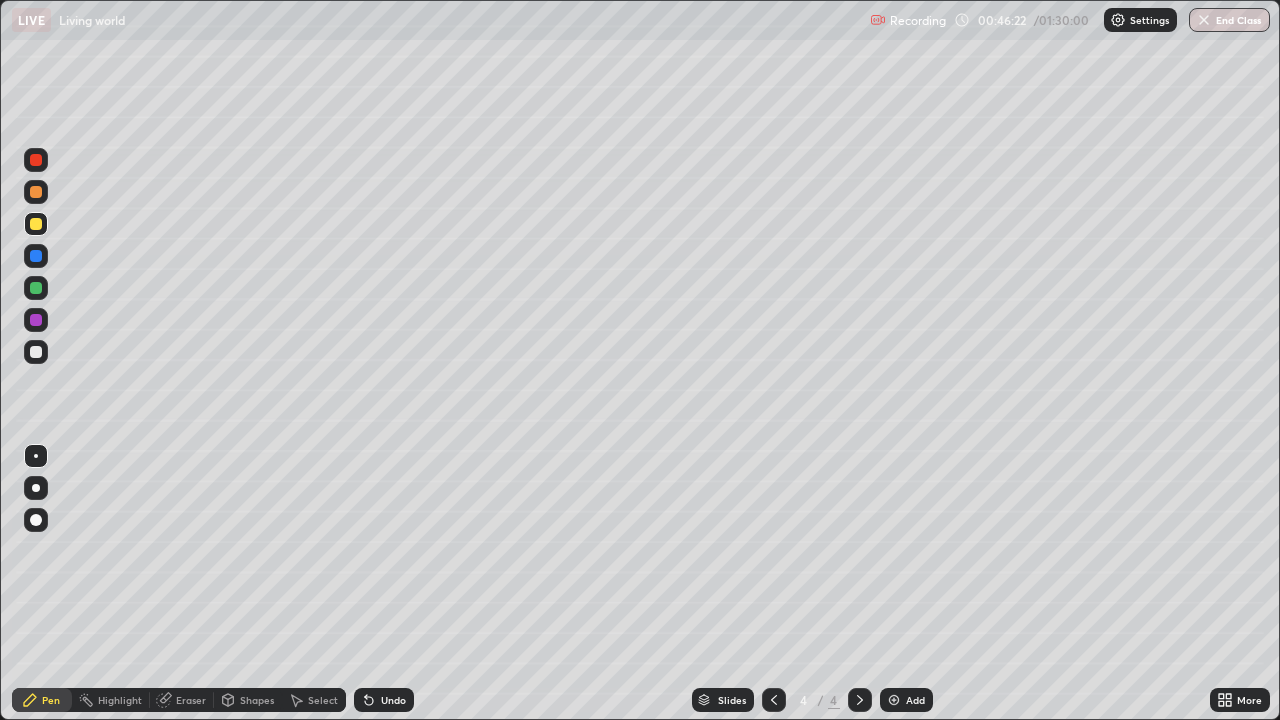 click 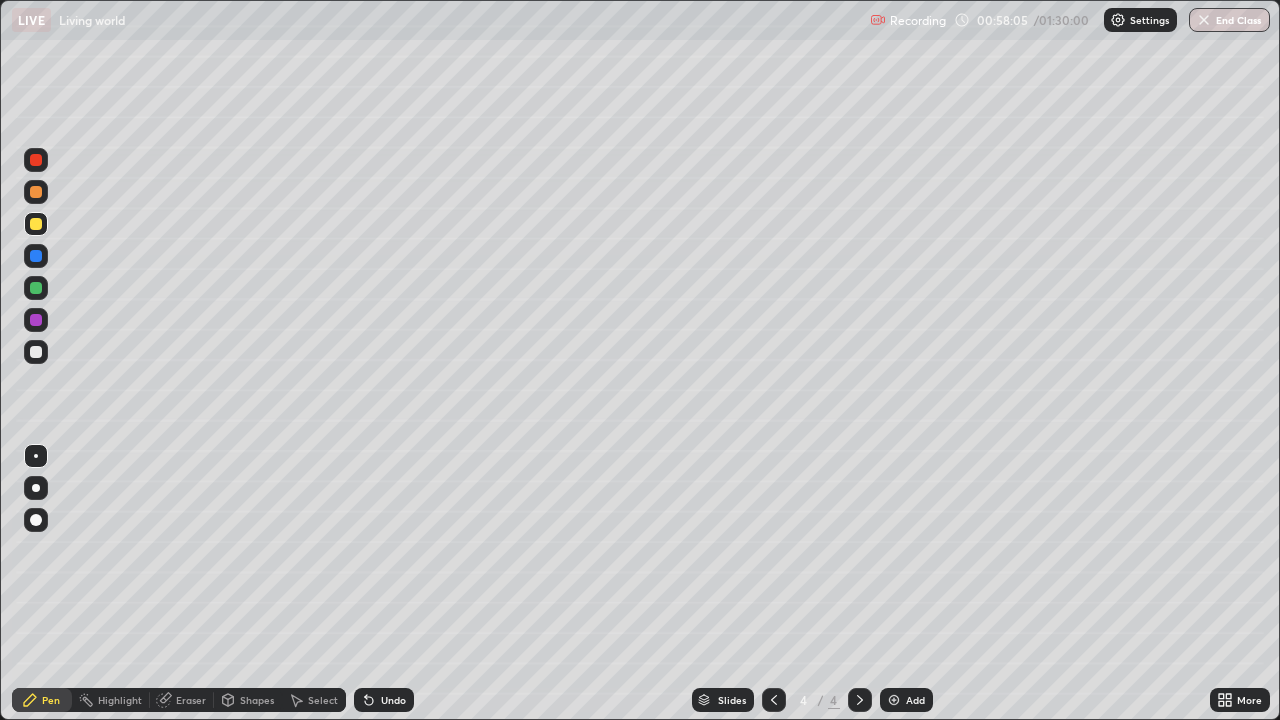 click at bounding box center [36, 352] 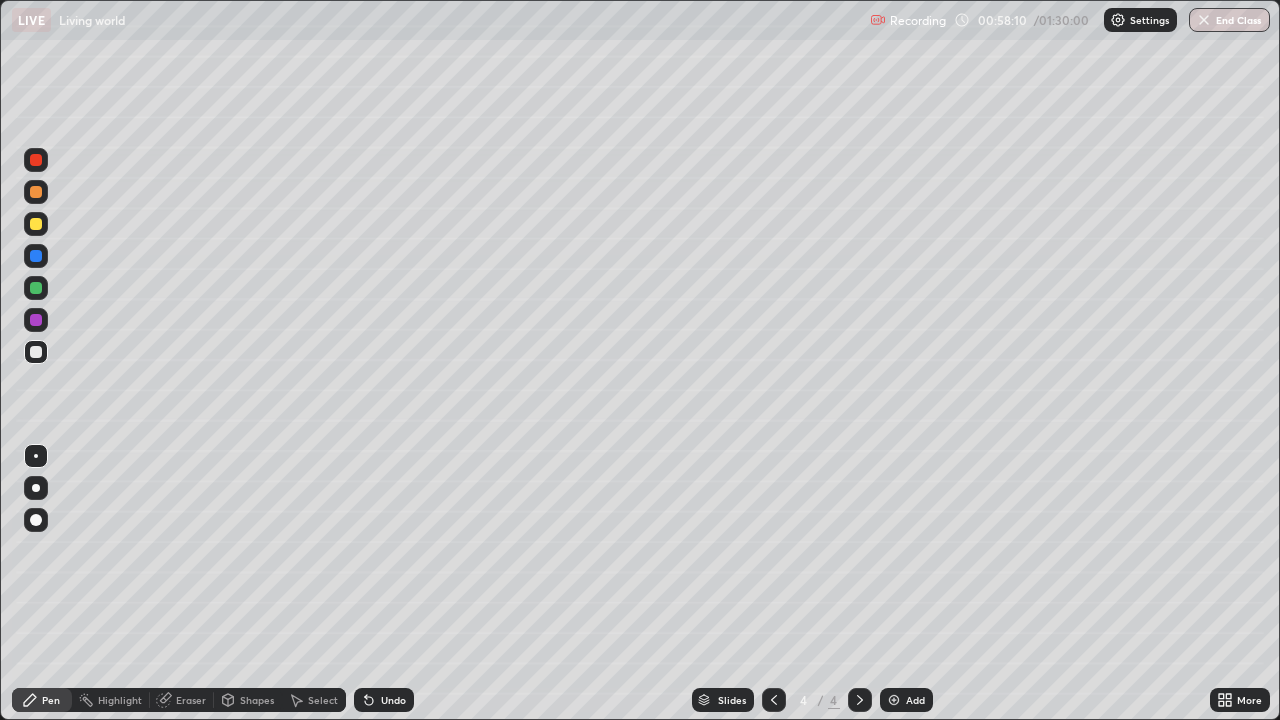 click at bounding box center [36, 288] 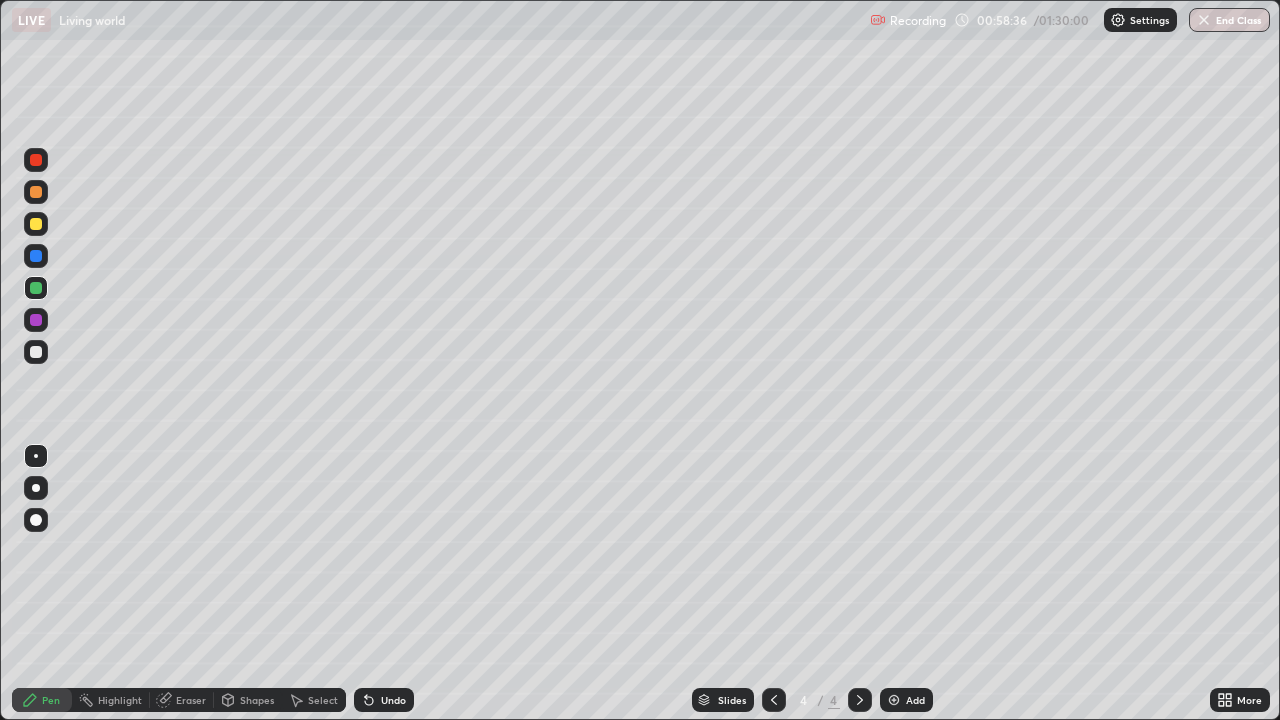 click at bounding box center (36, 352) 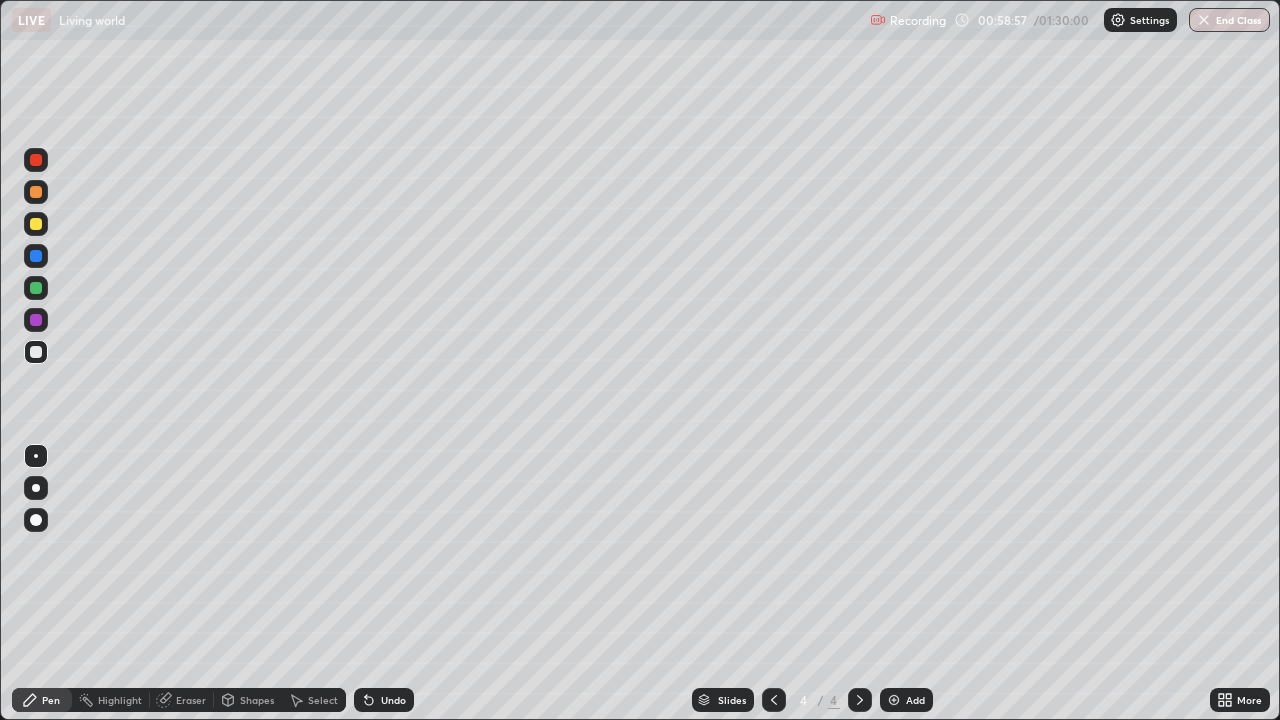 click 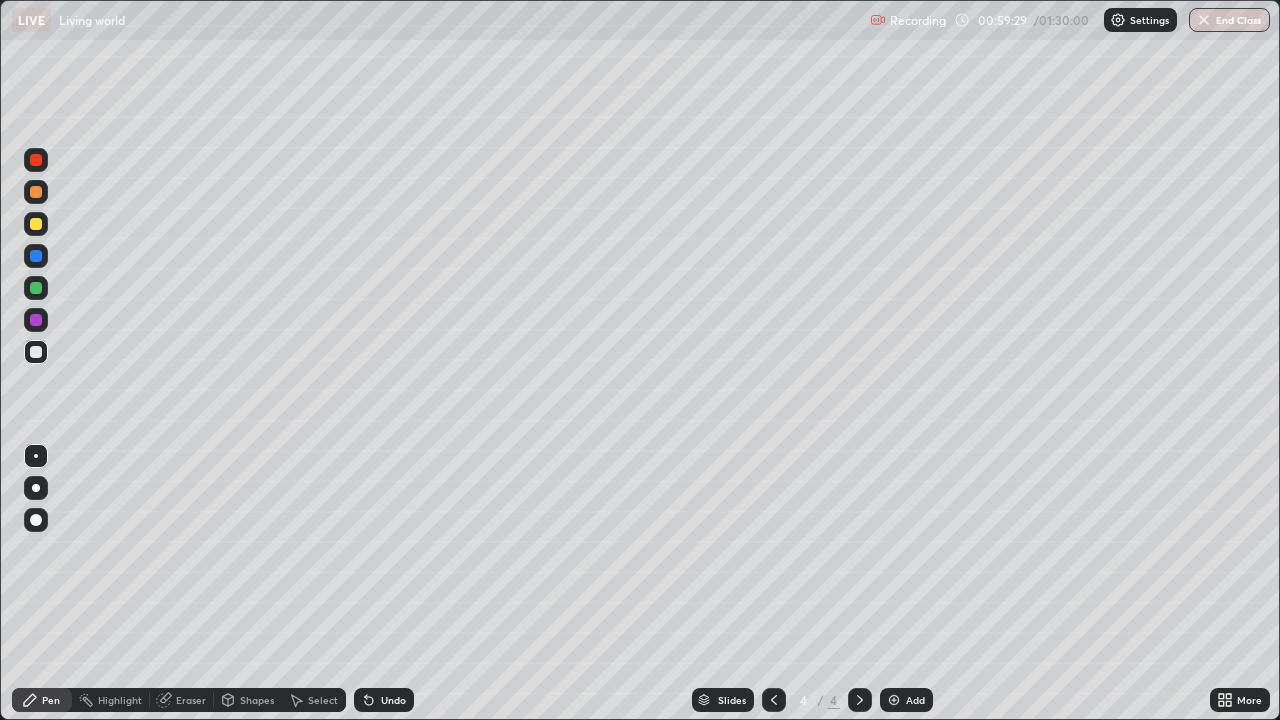click at bounding box center [36, 352] 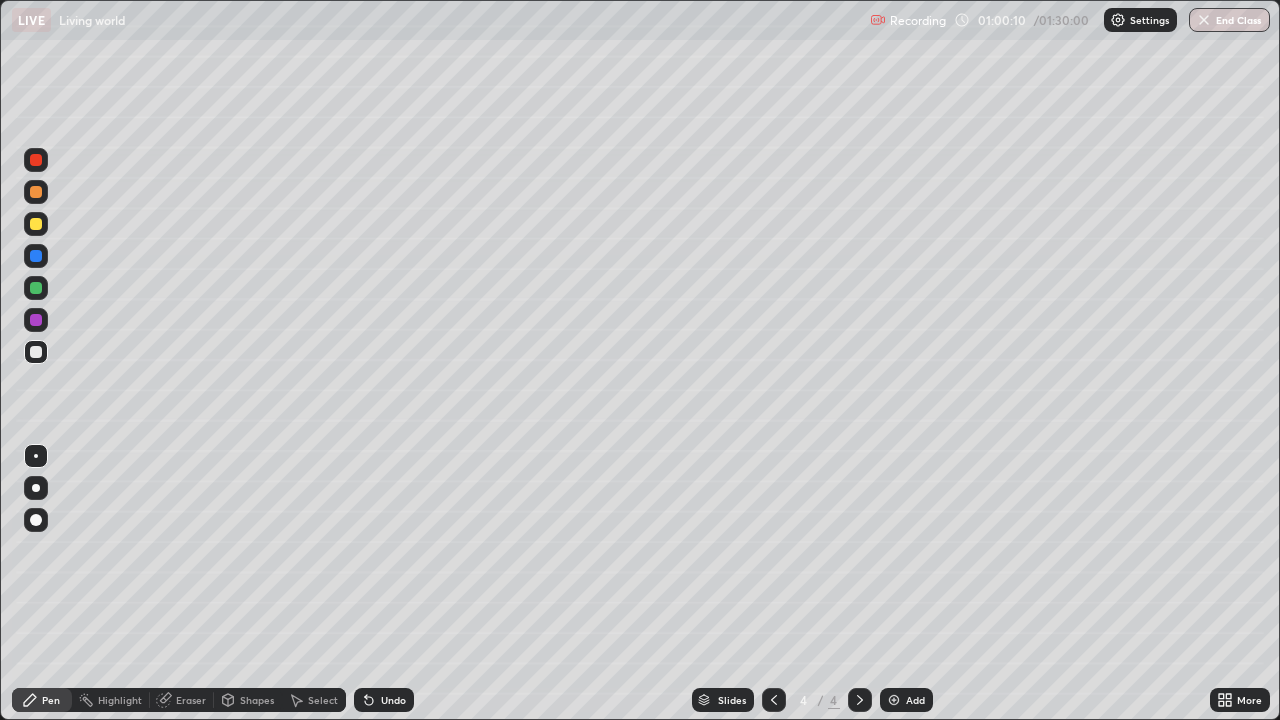 click at bounding box center (36, 288) 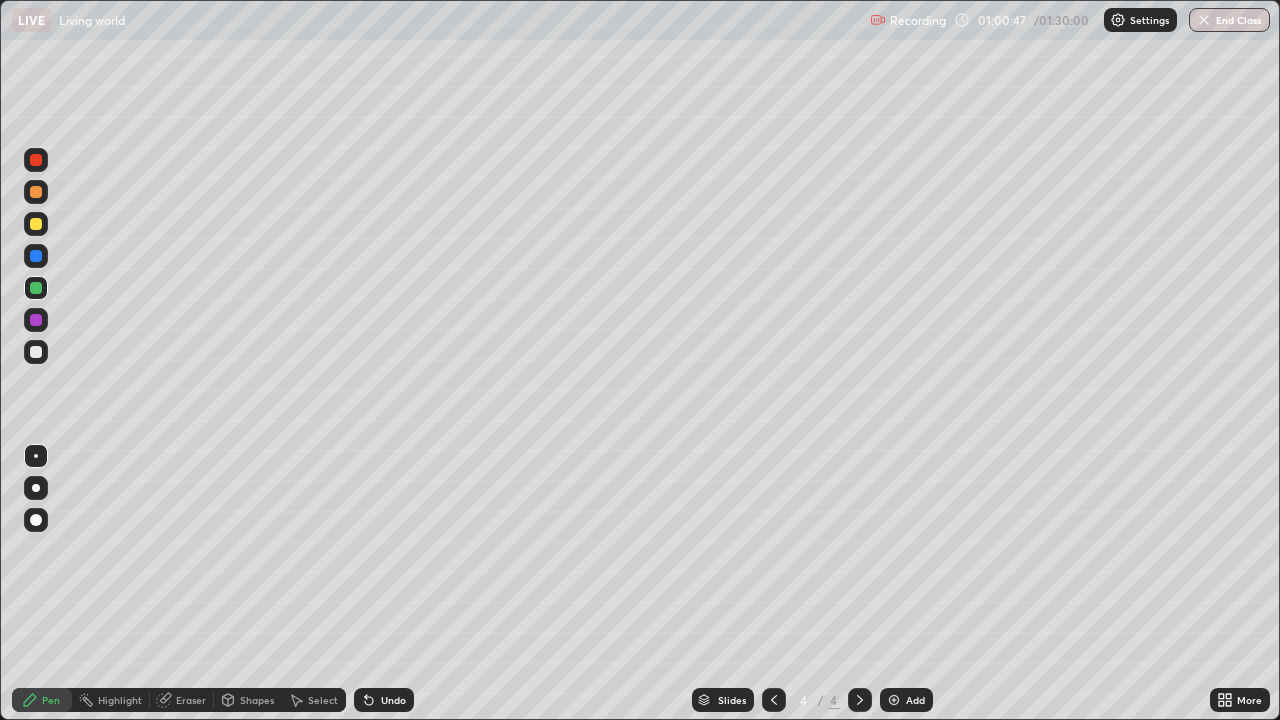 click 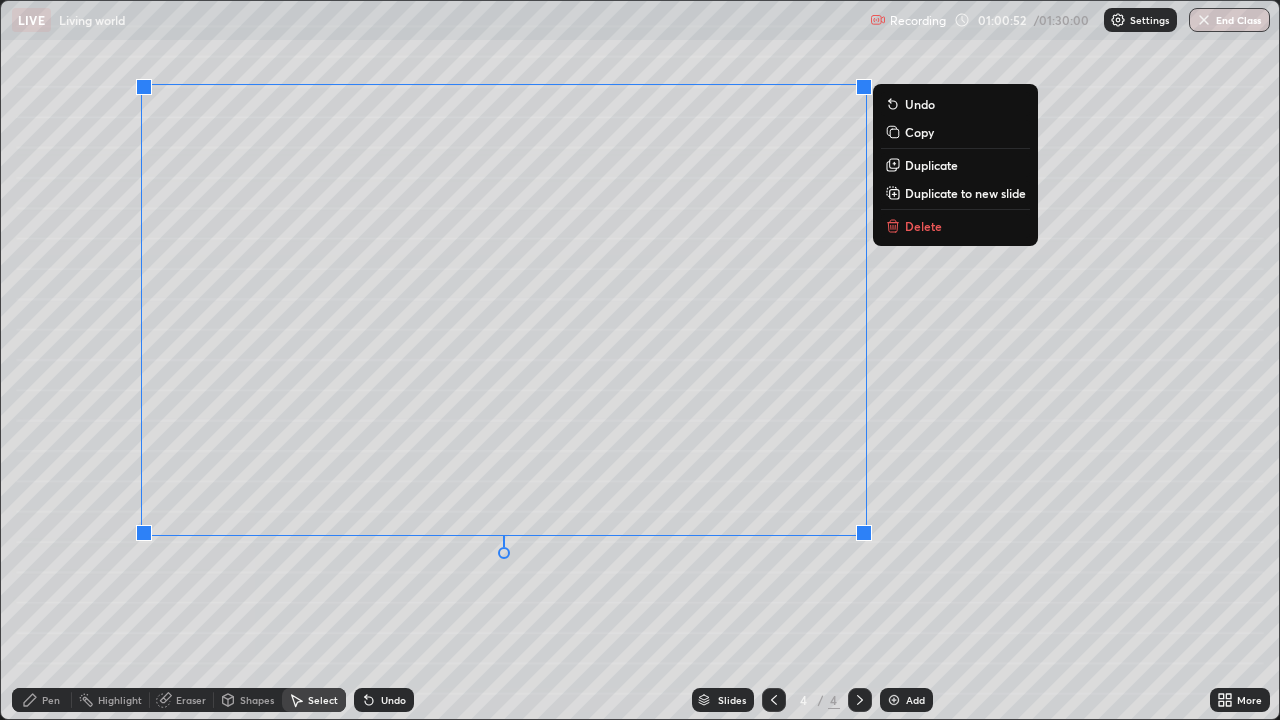click 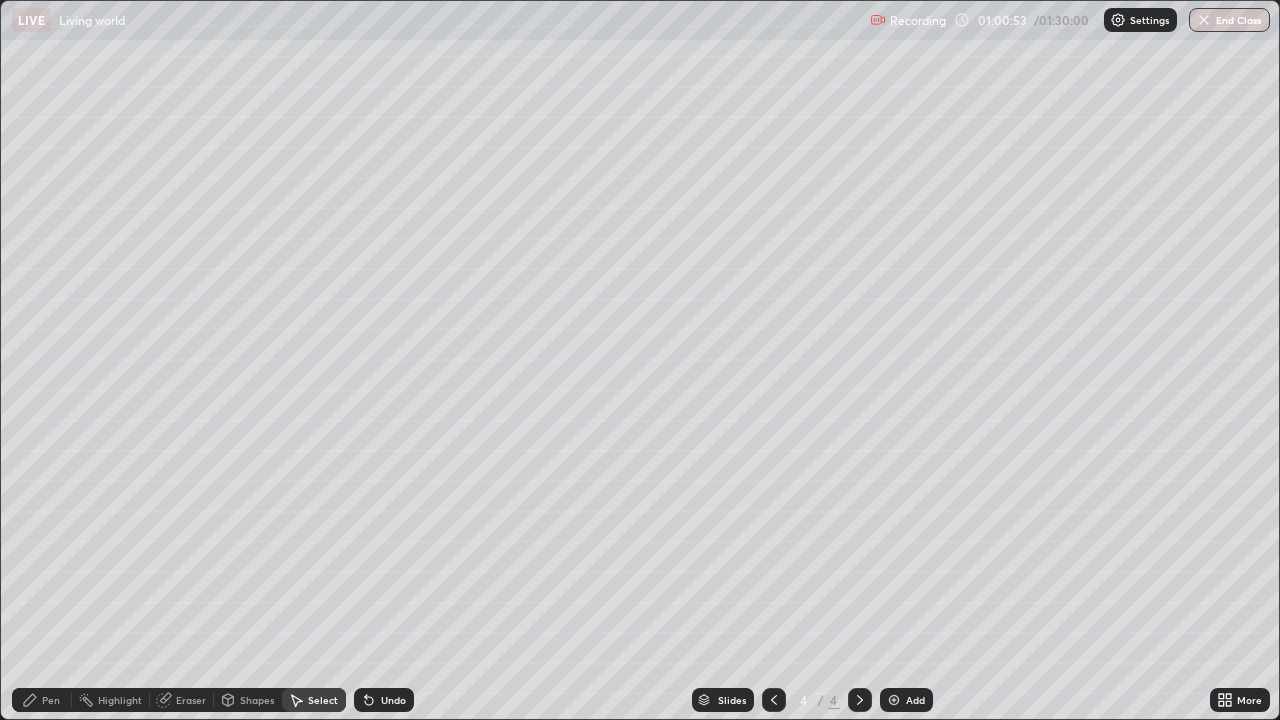 click 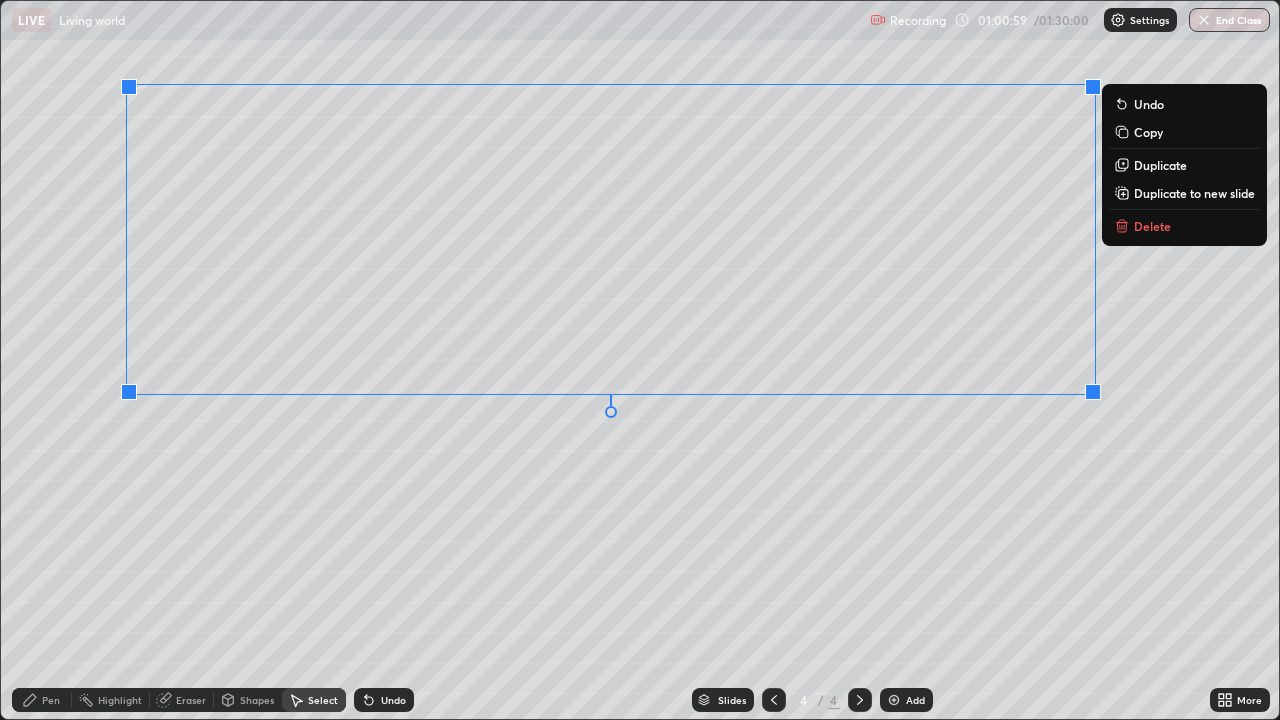 click on "0 ° Undo Copy Duplicate Duplicate to new slide Delete" at bounding box center (640, 360) 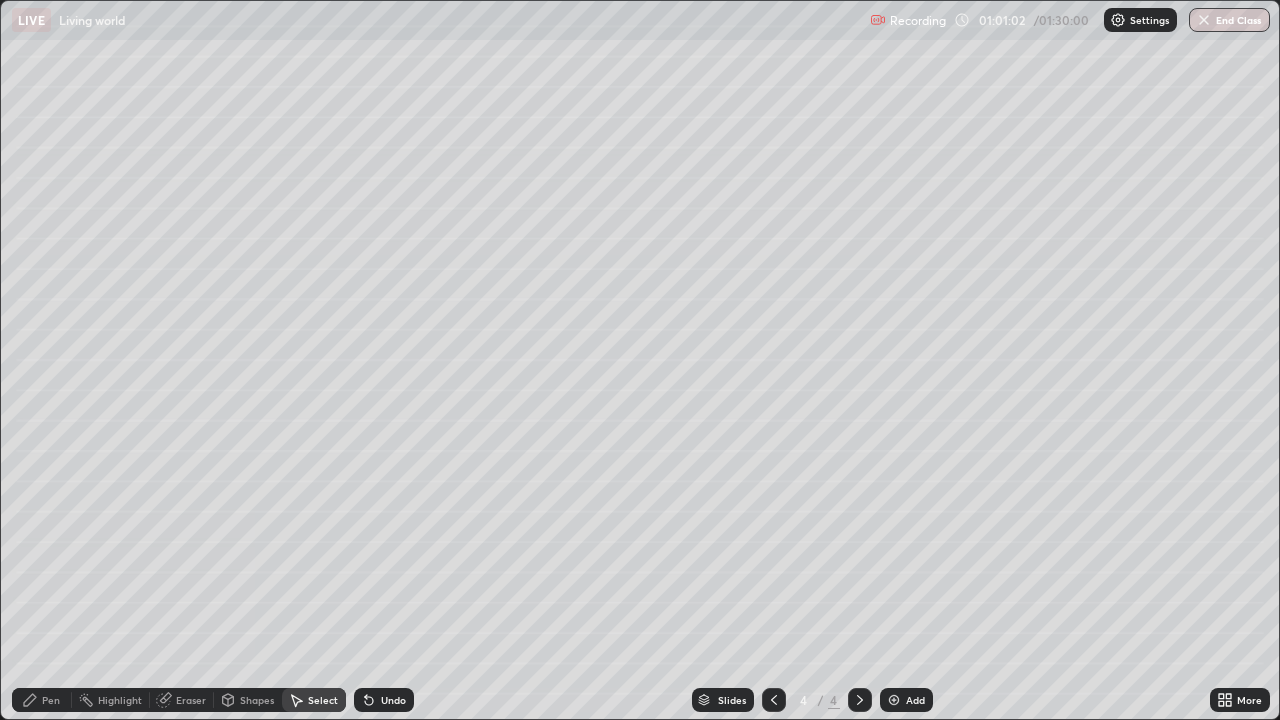 click on "Pen" at bounding box center (42, 700) 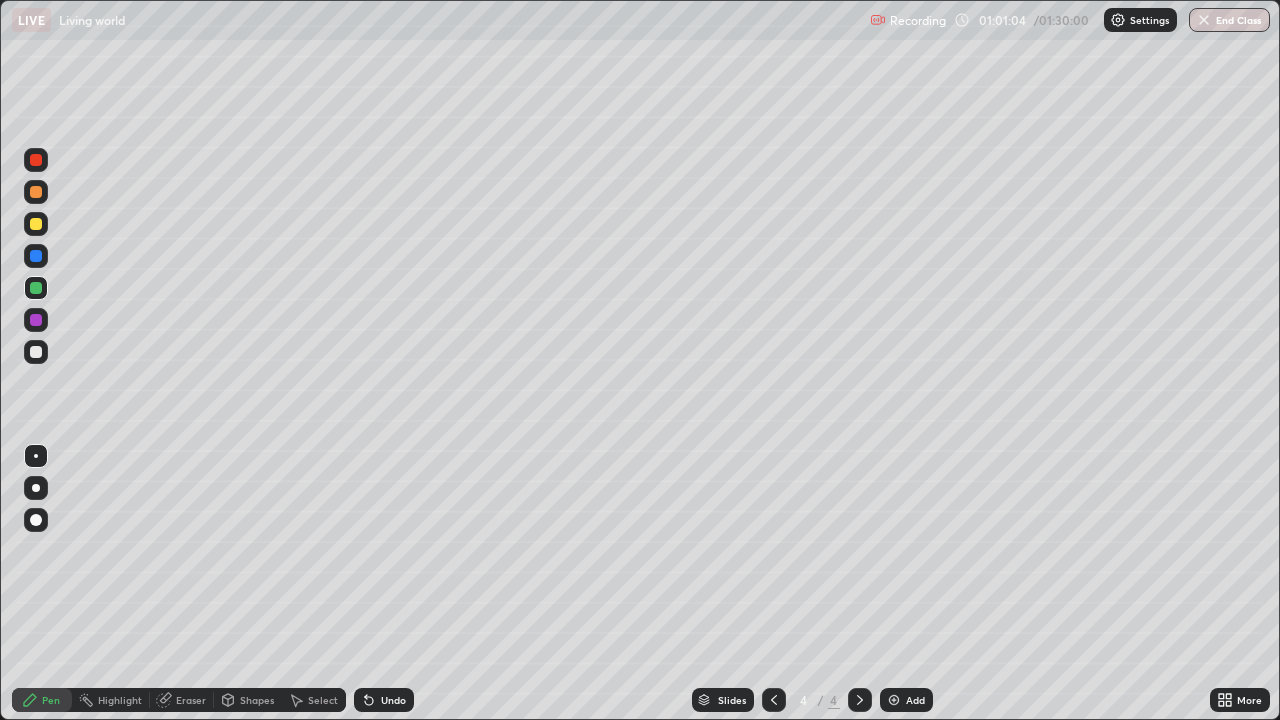 click 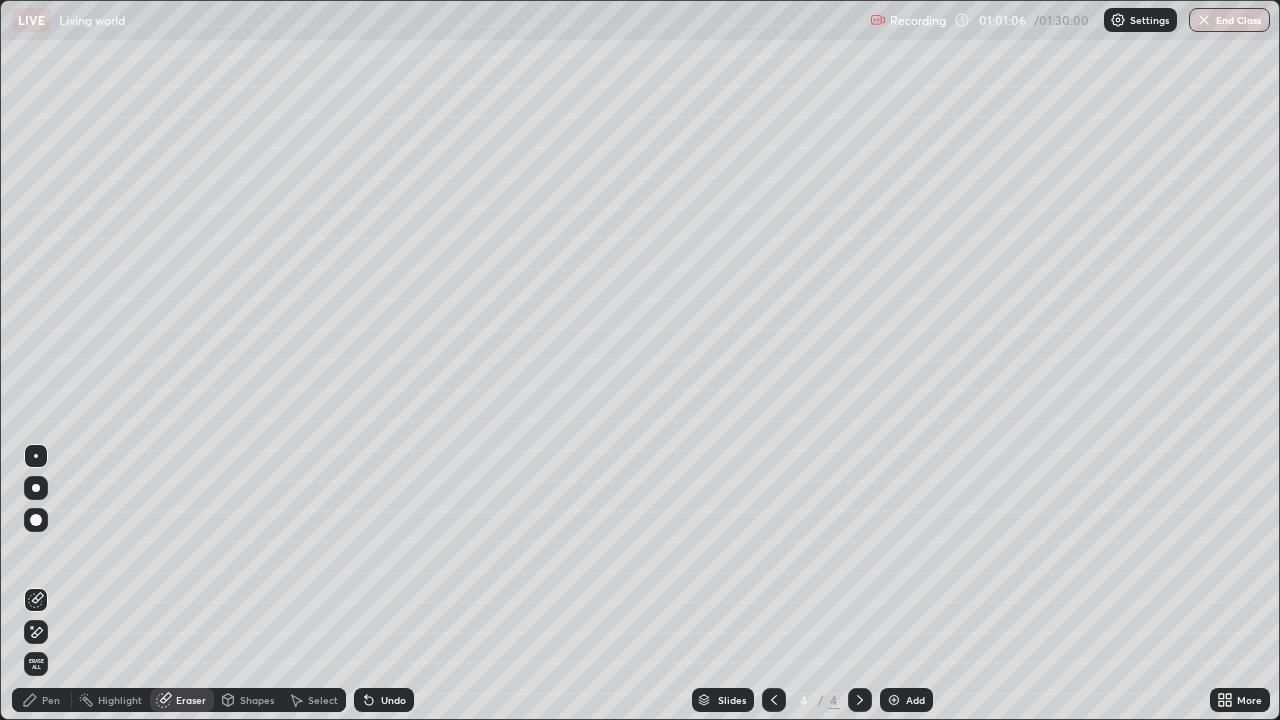 click on "Pen" at bounding box center [51, 700] 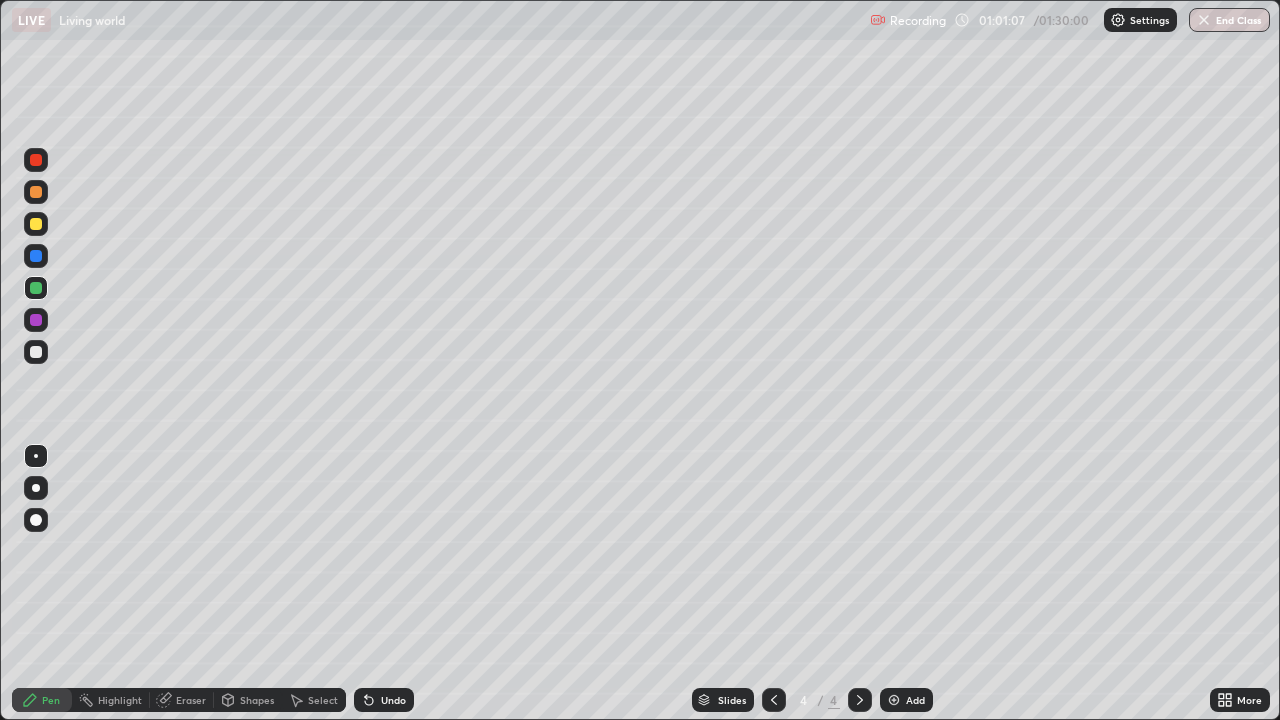 click at bounding box center (36, 352) 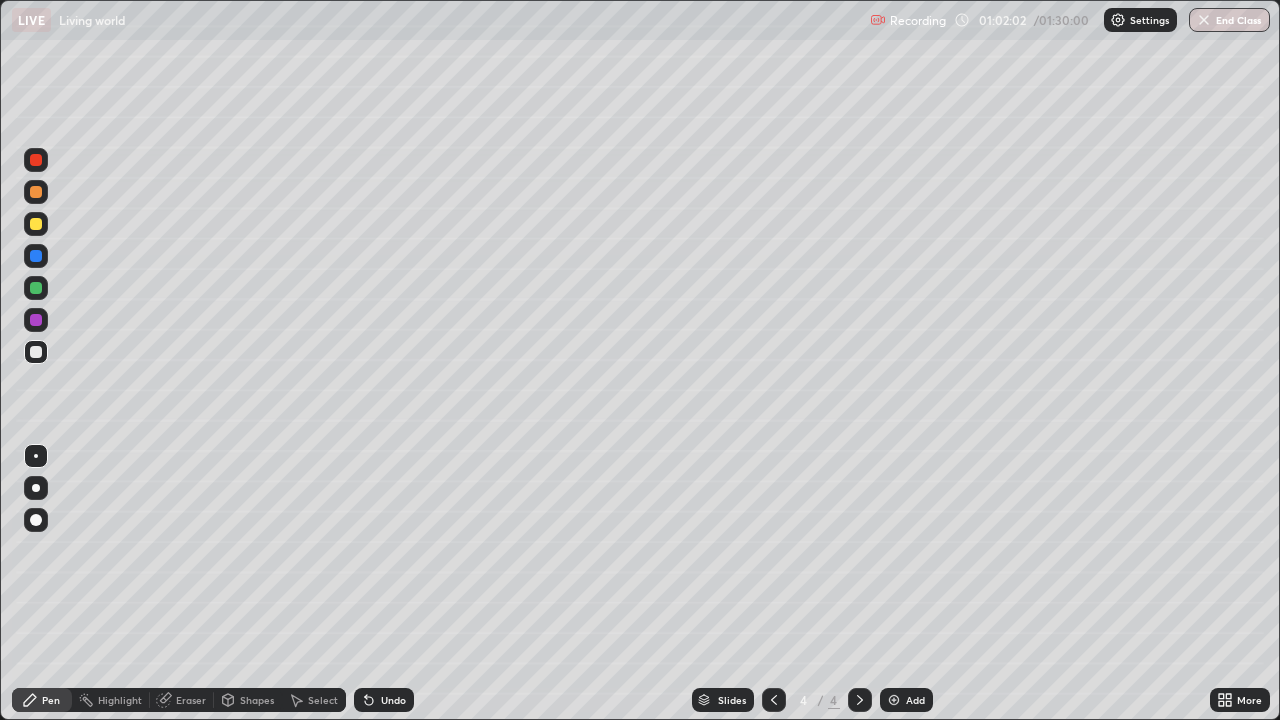 click at bounding box center [36, 224] 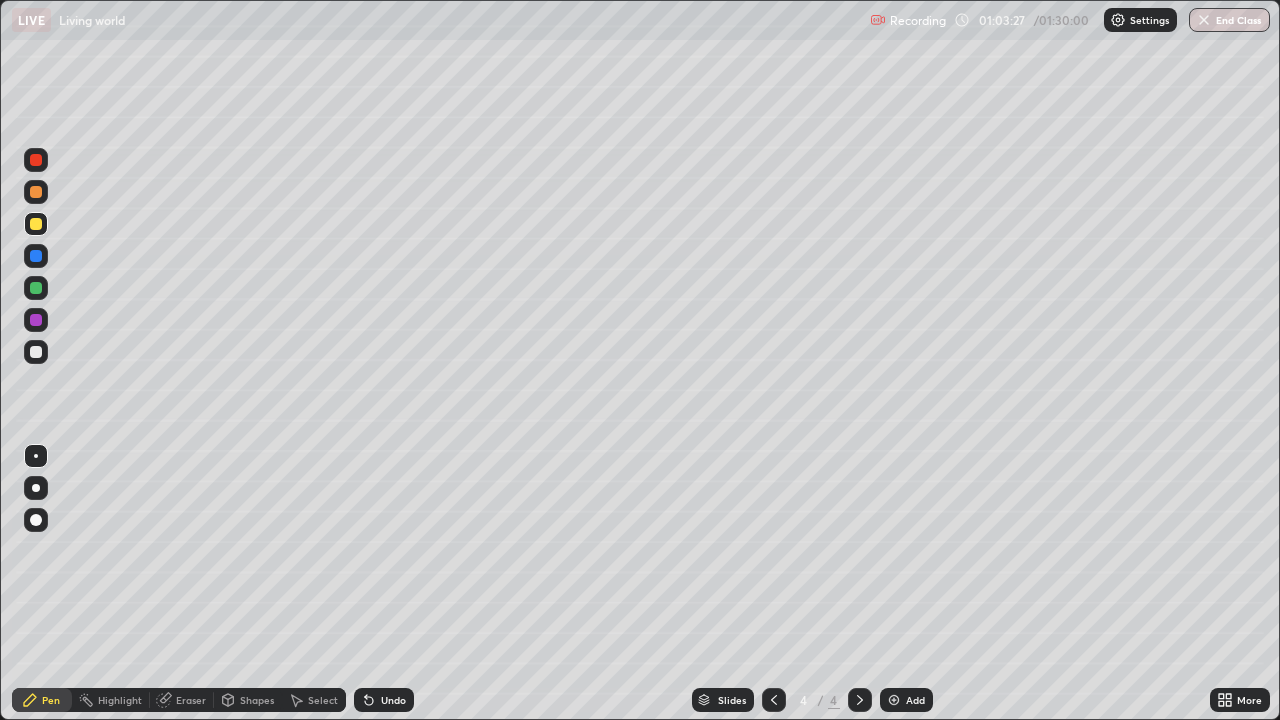 click at bounding box center [36, 352] 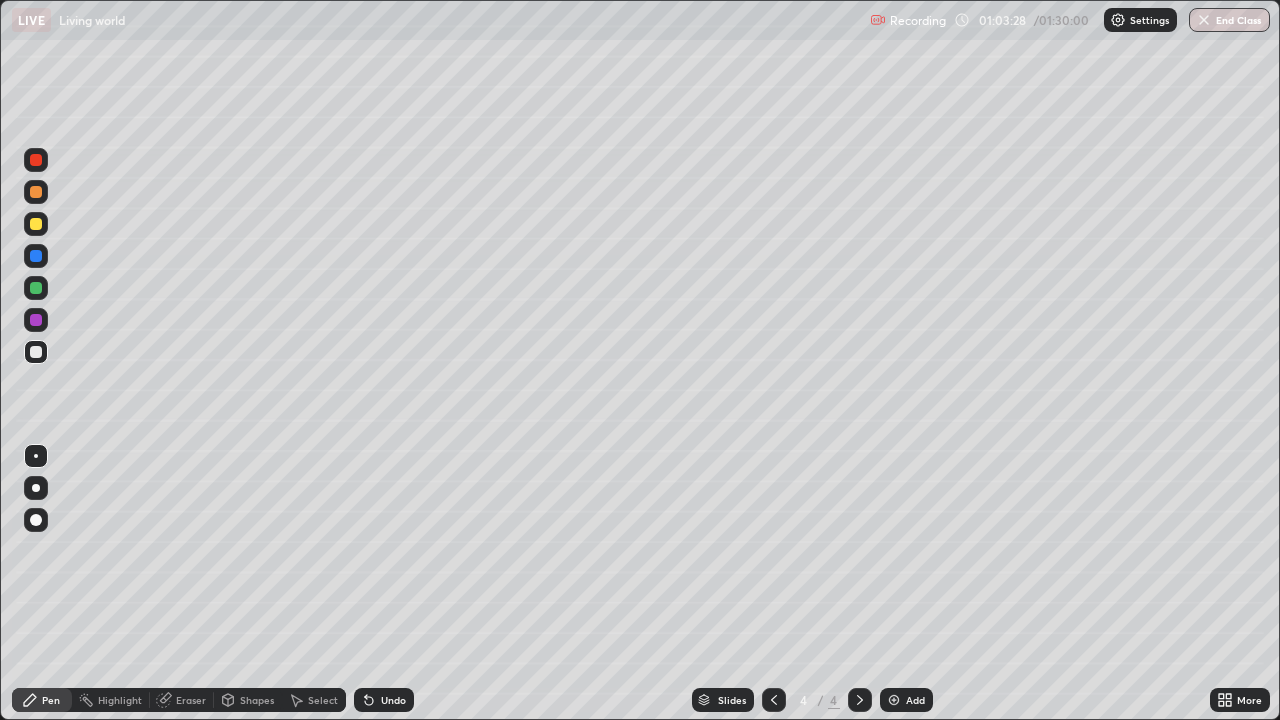 click on "Select" at bounding box center [314, 700] 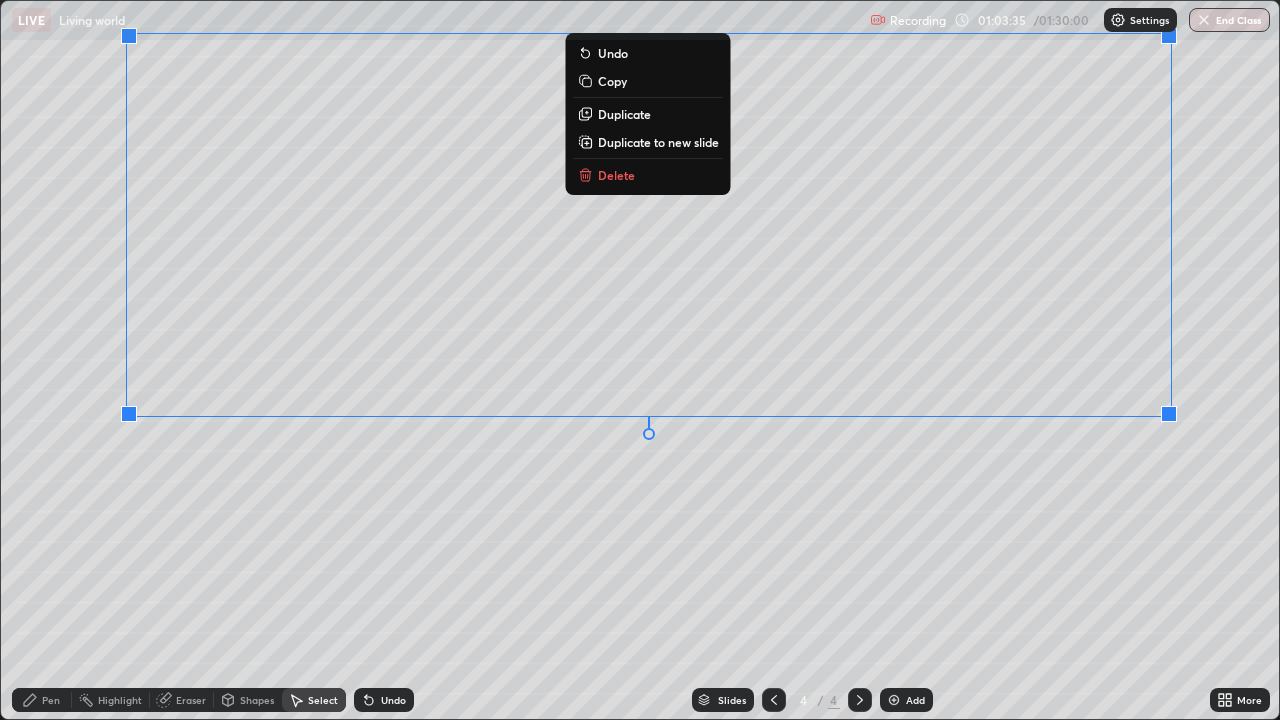click on "0 ° Undo Copy Duplicate Duplicate to new slide Delete" at bounding box center [640, 360] 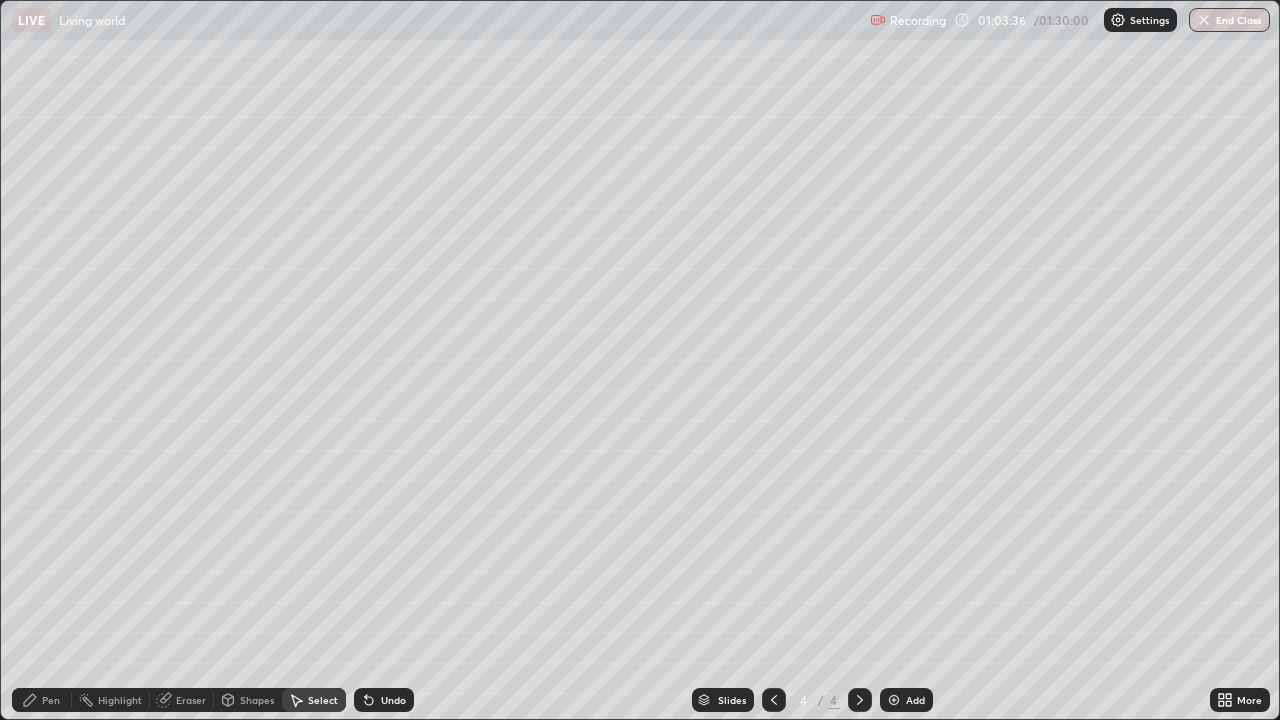 click on "Pen" at bounding box center [51, 700] 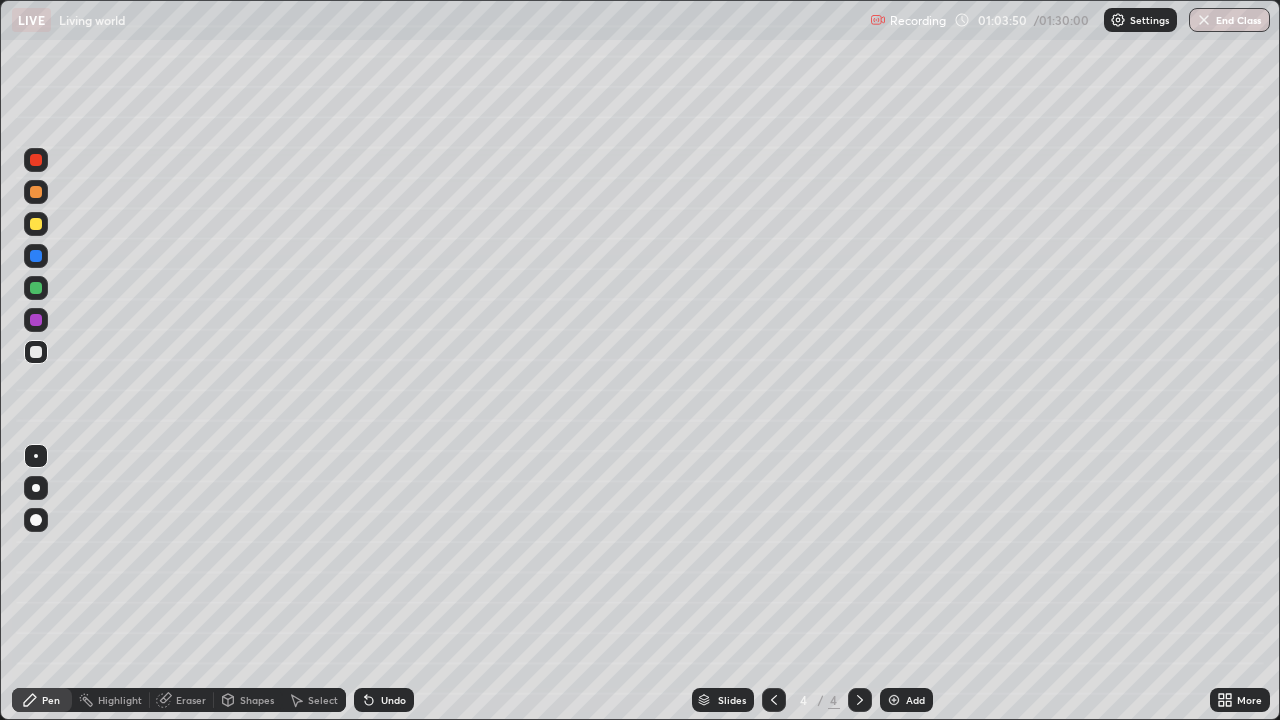 click at bounding box center (36, 352) 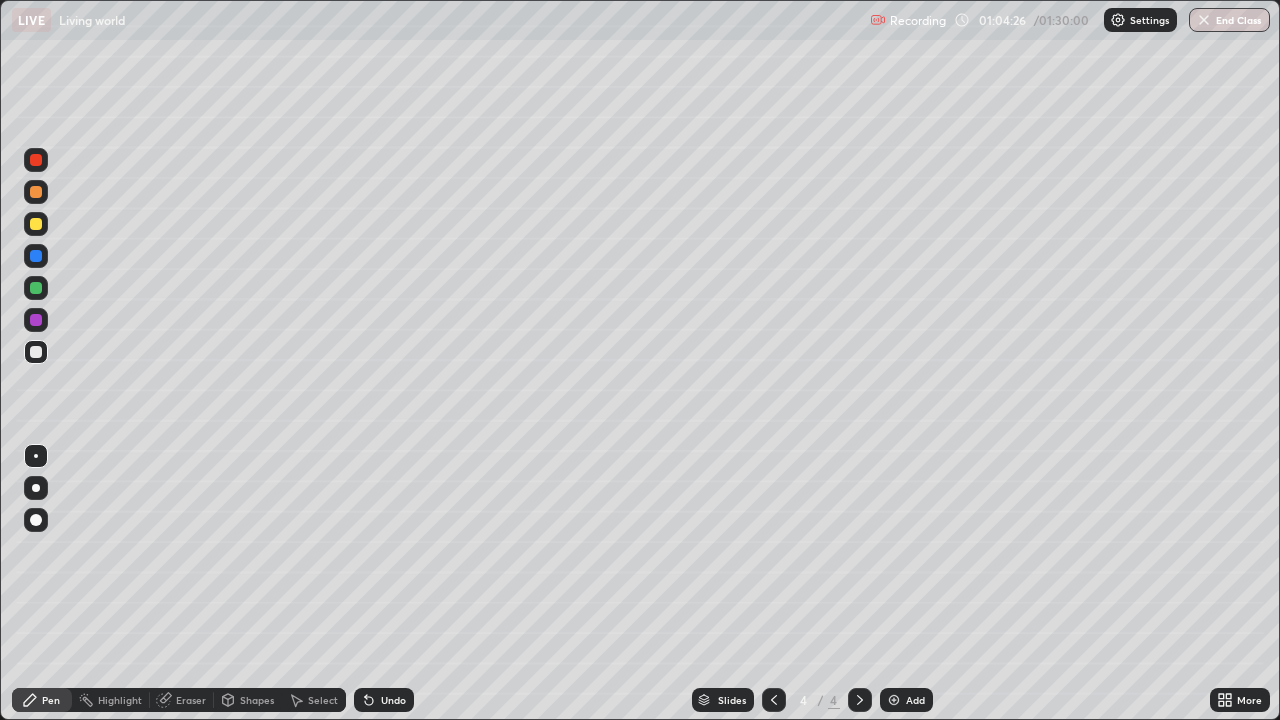 click at bounding box center [36, 256] 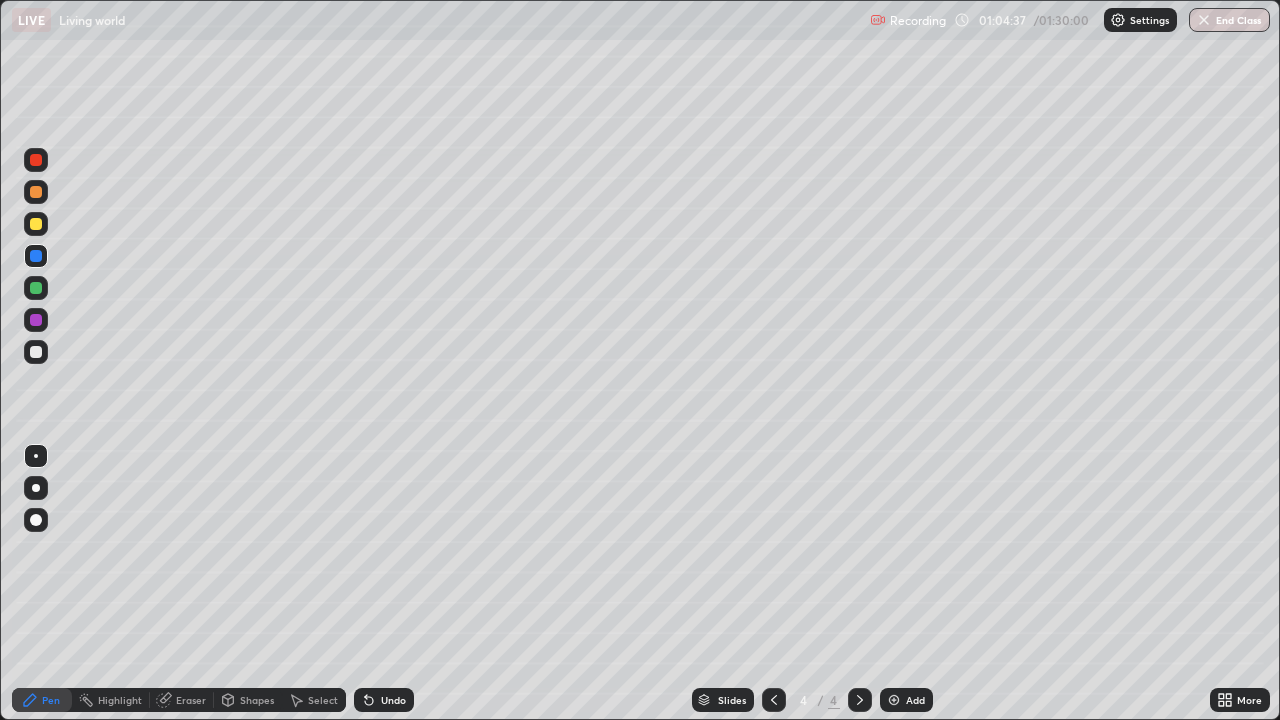 click 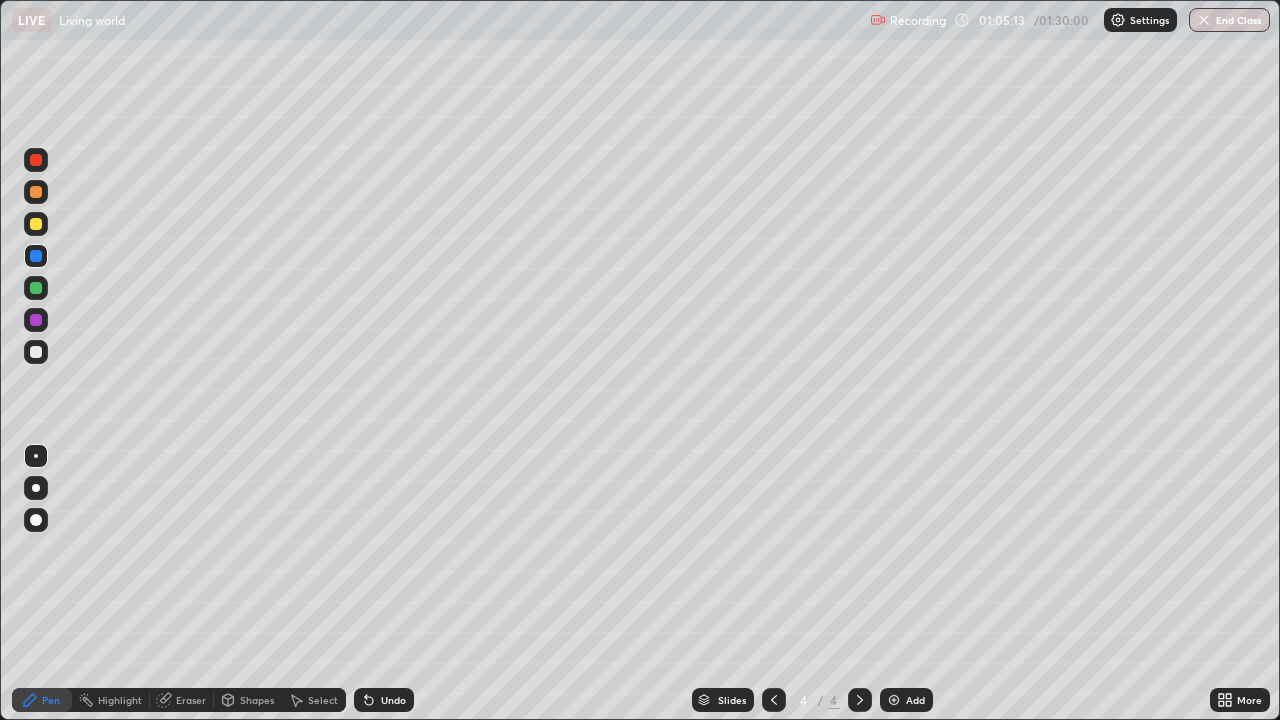 click at bounding box center [36, 456] 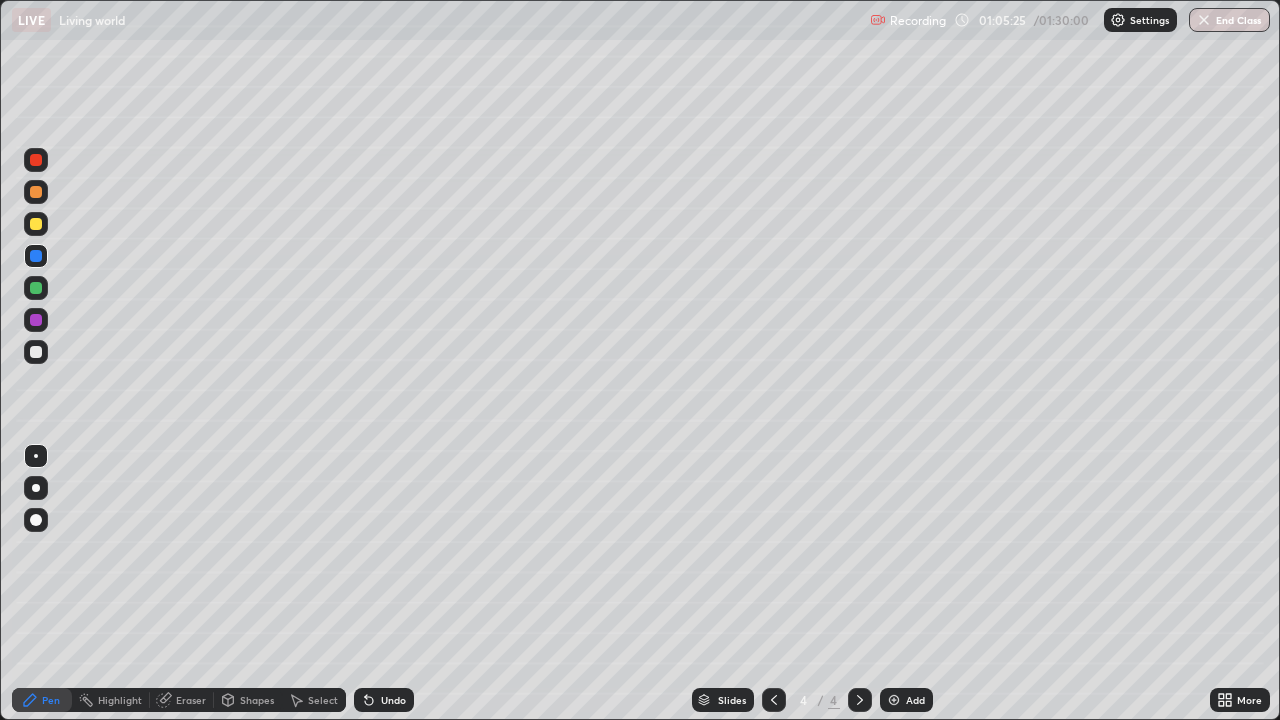 click 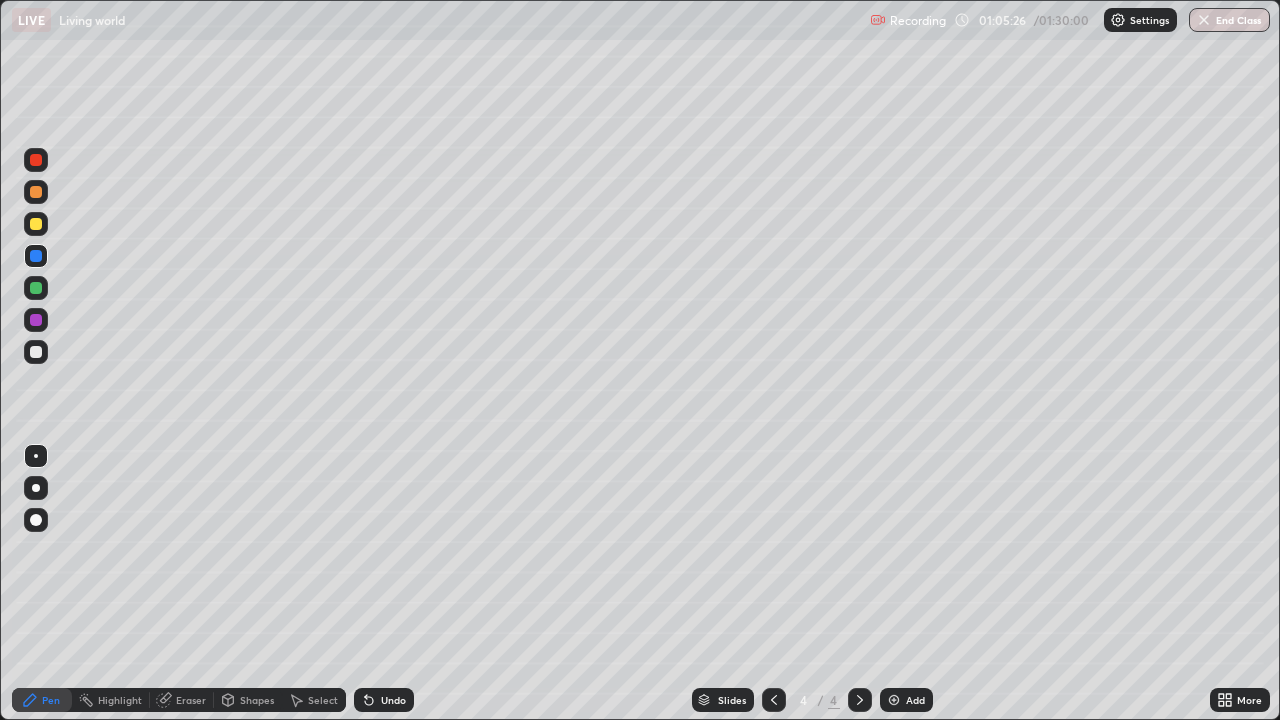 click at bounding box center (36, 352) 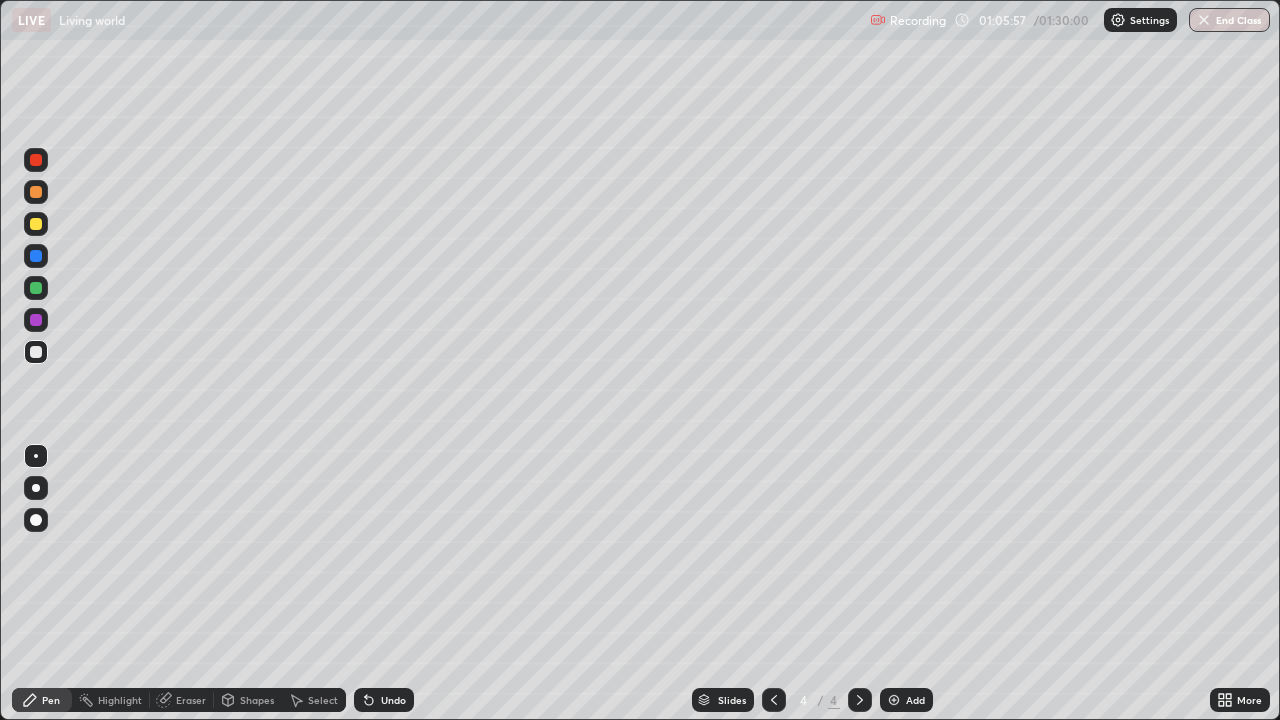 click 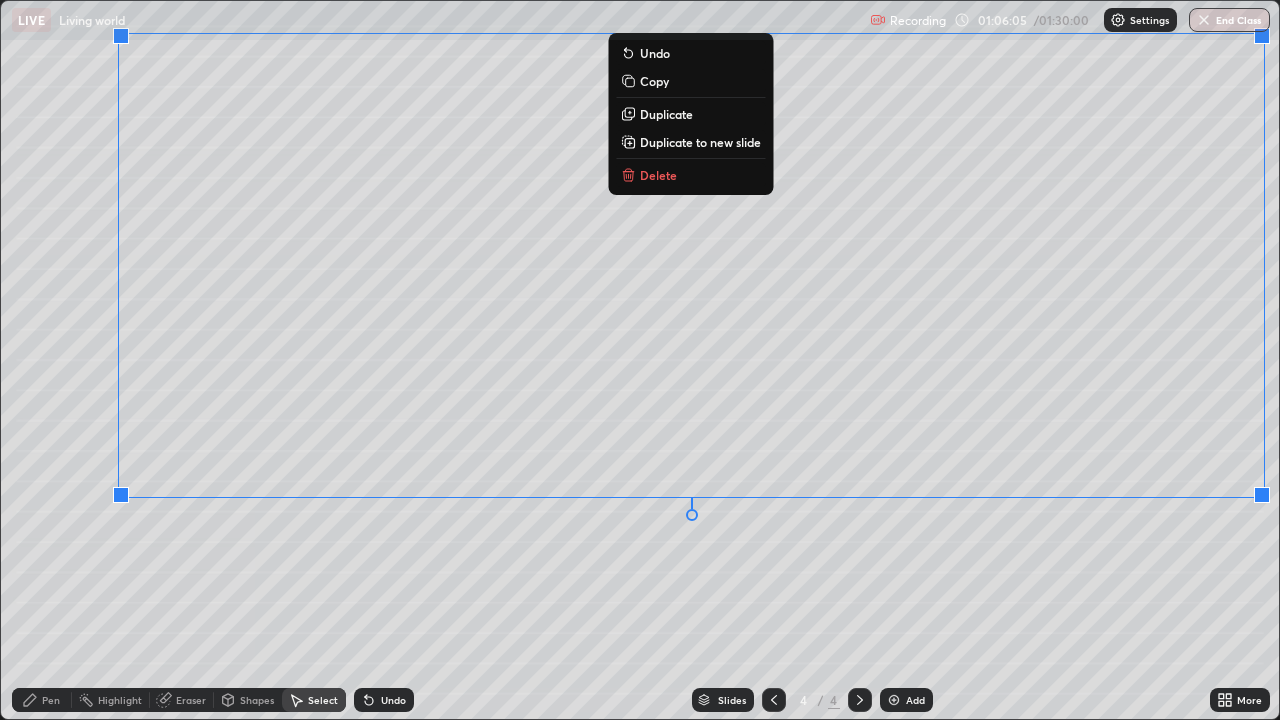 click on "0 ° Undo Copy Duplicate Duplicate to new slide Delete" at bounding box center [640, 360] 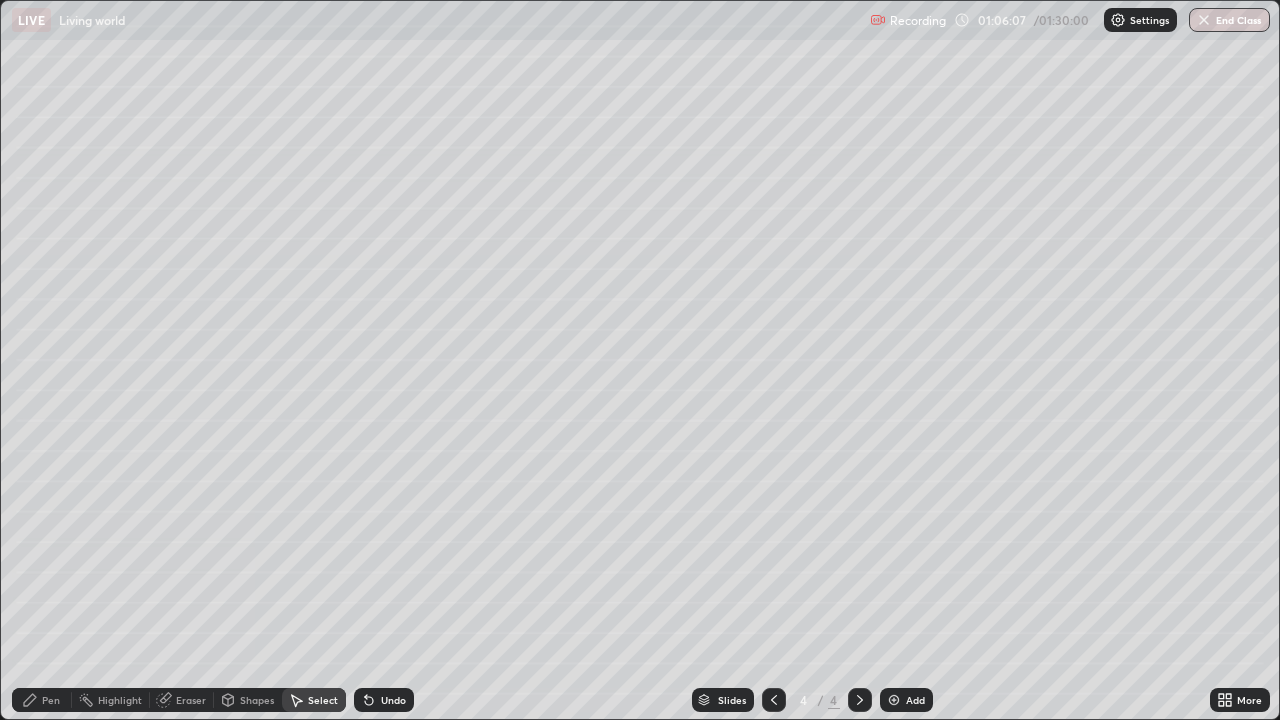 click on "Pen" at bounding box center [42, 700] 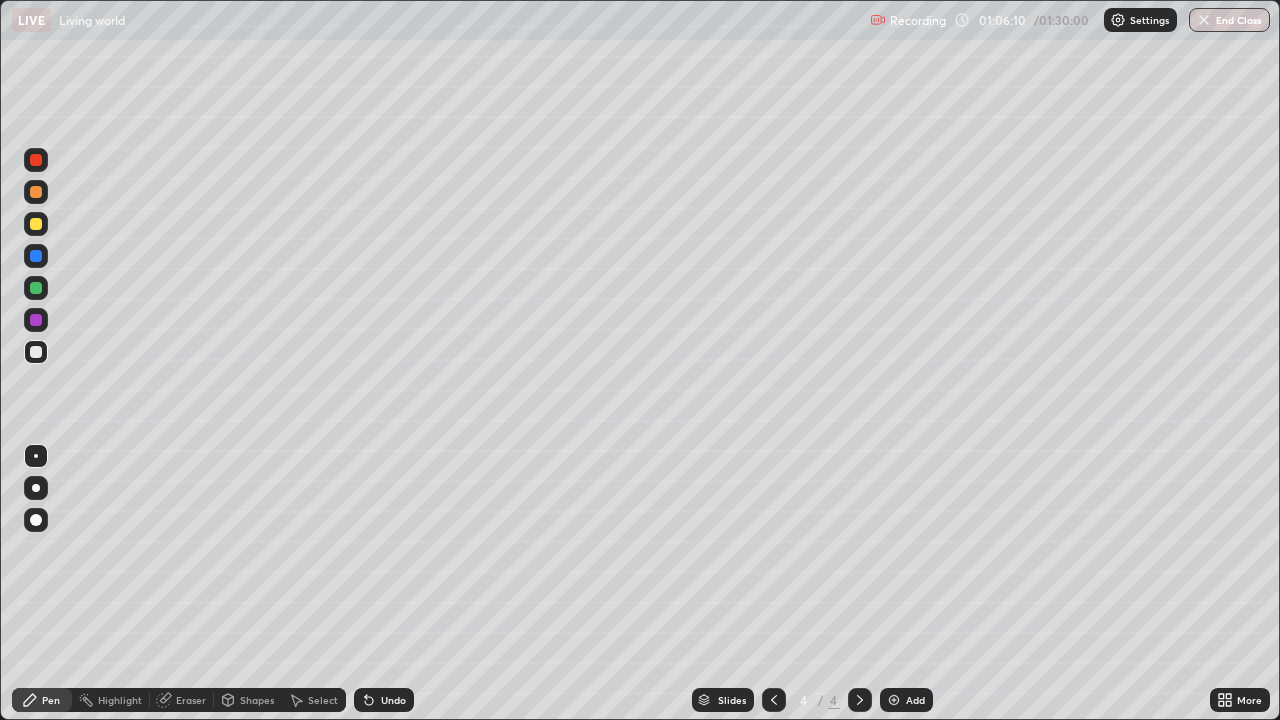 click at bounding box center (36, 288) 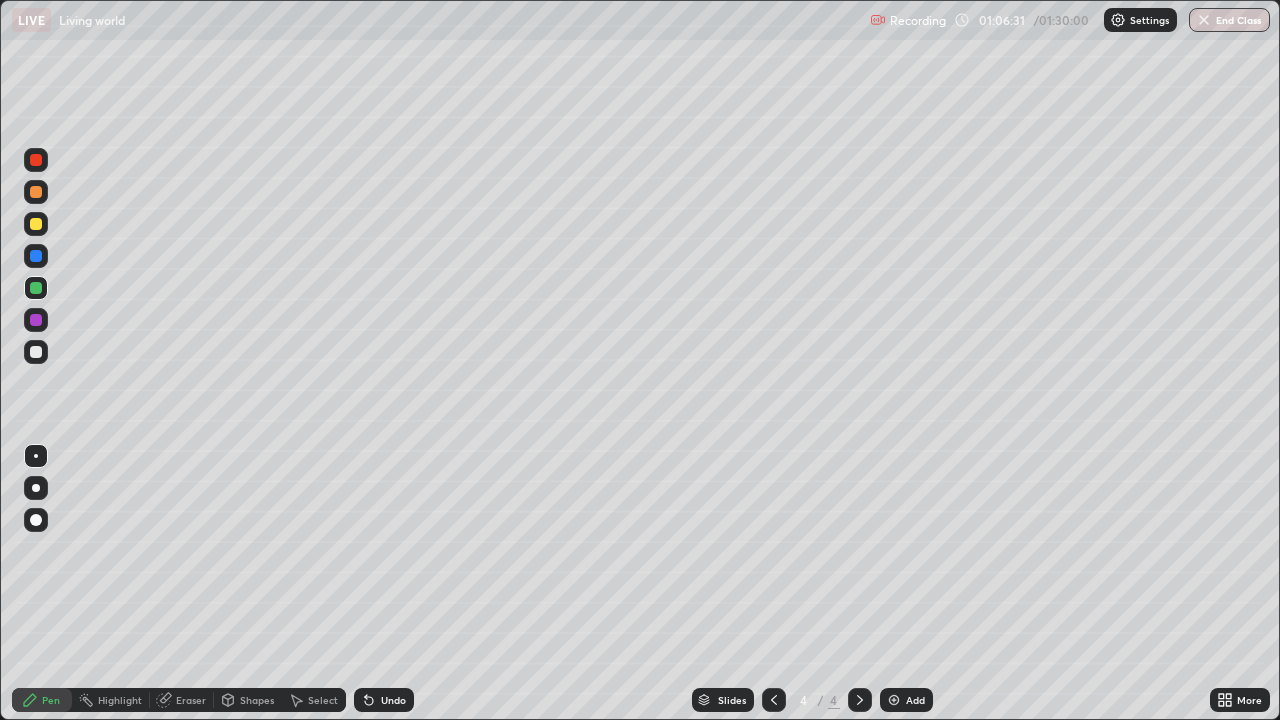 click 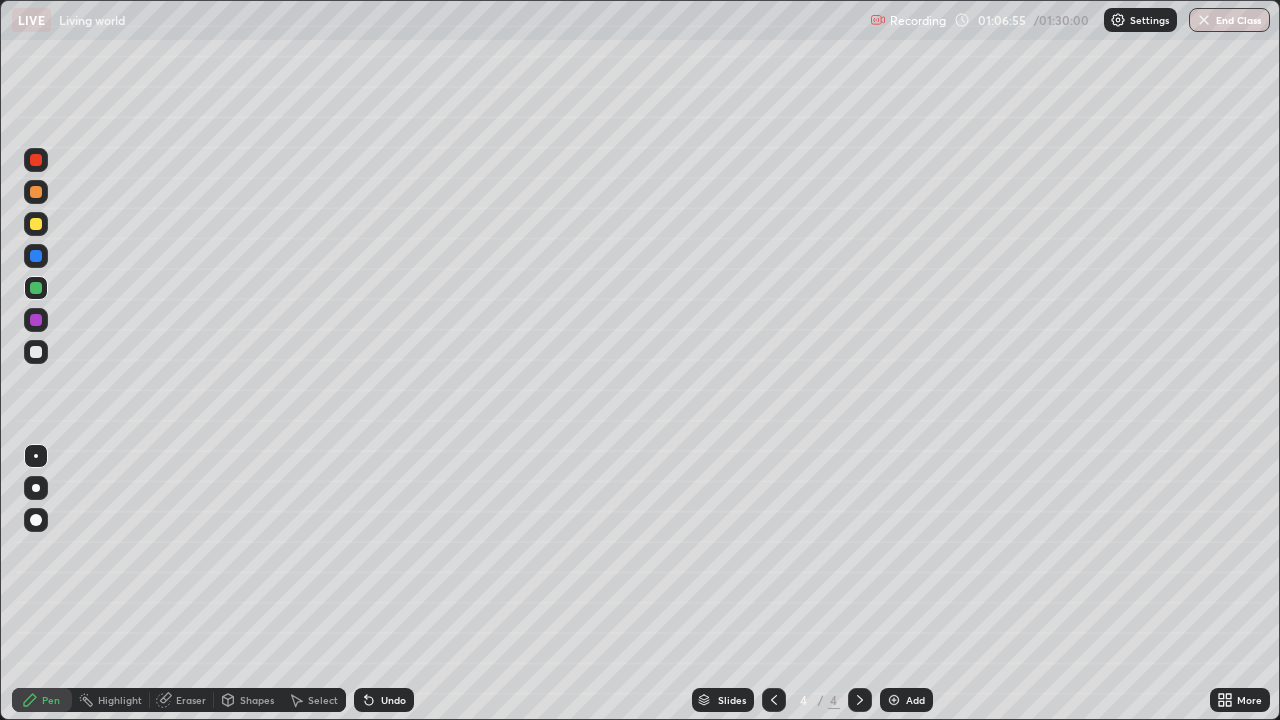 click 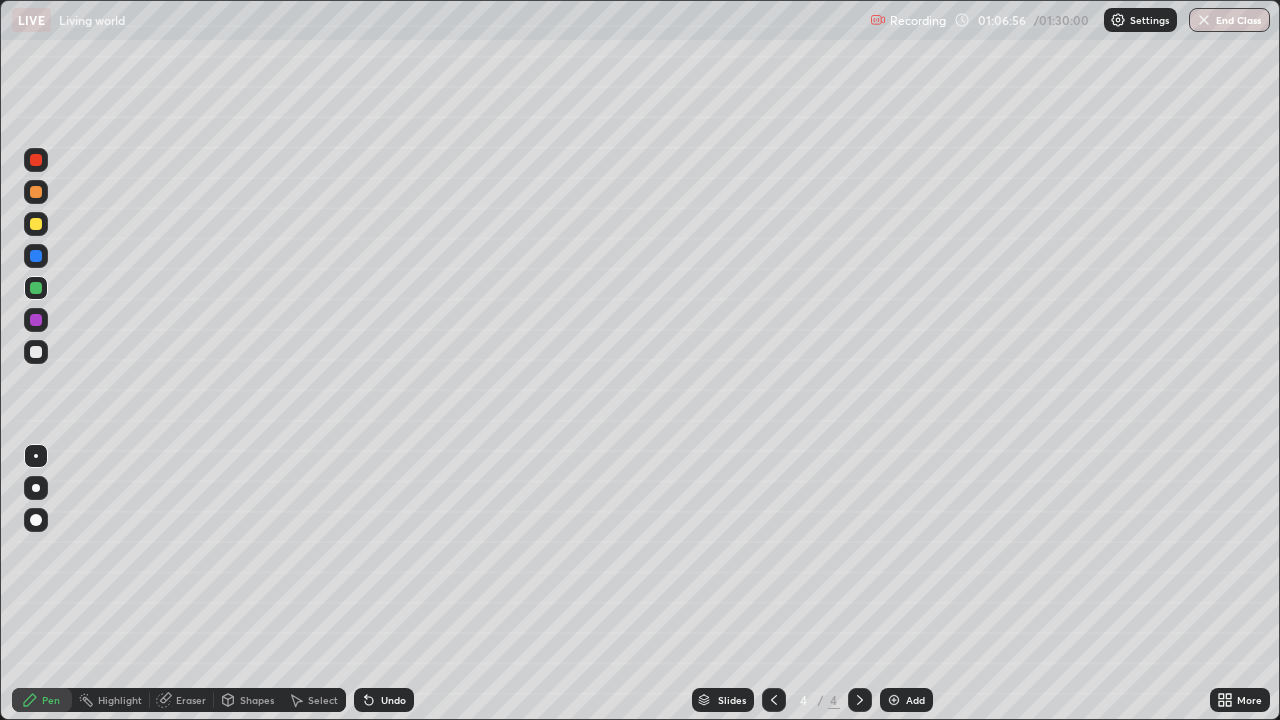 click 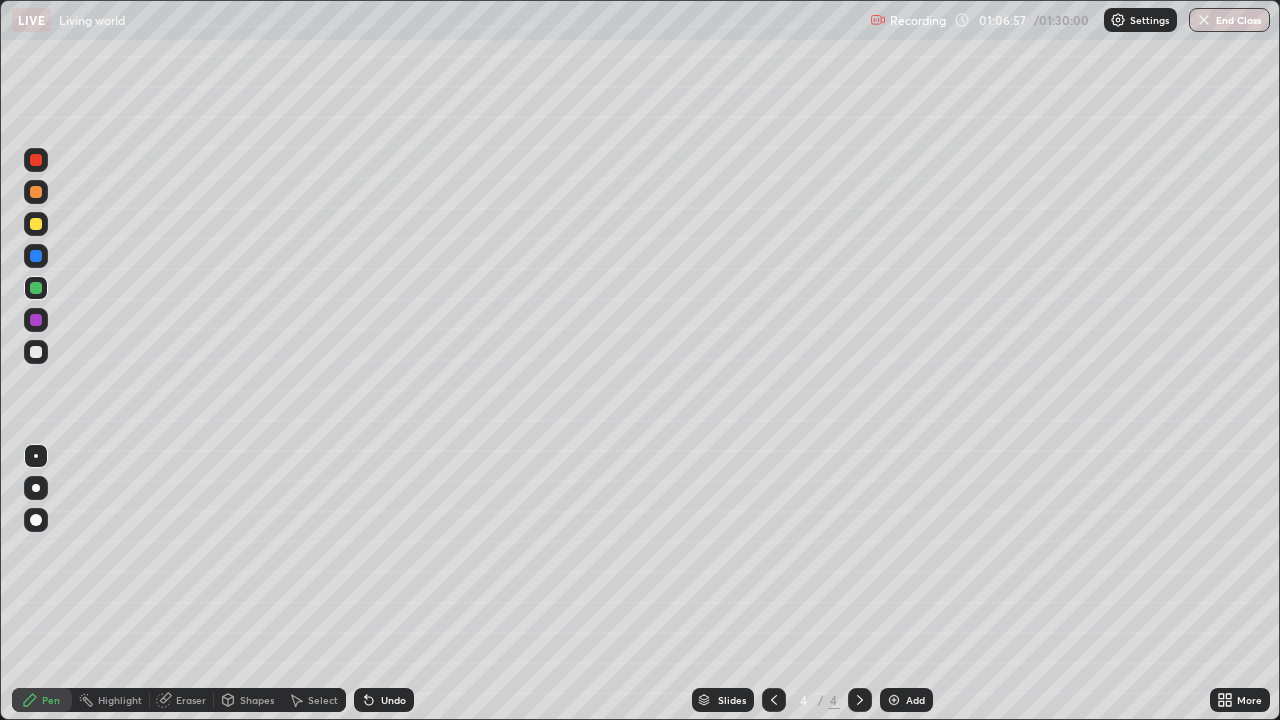 click 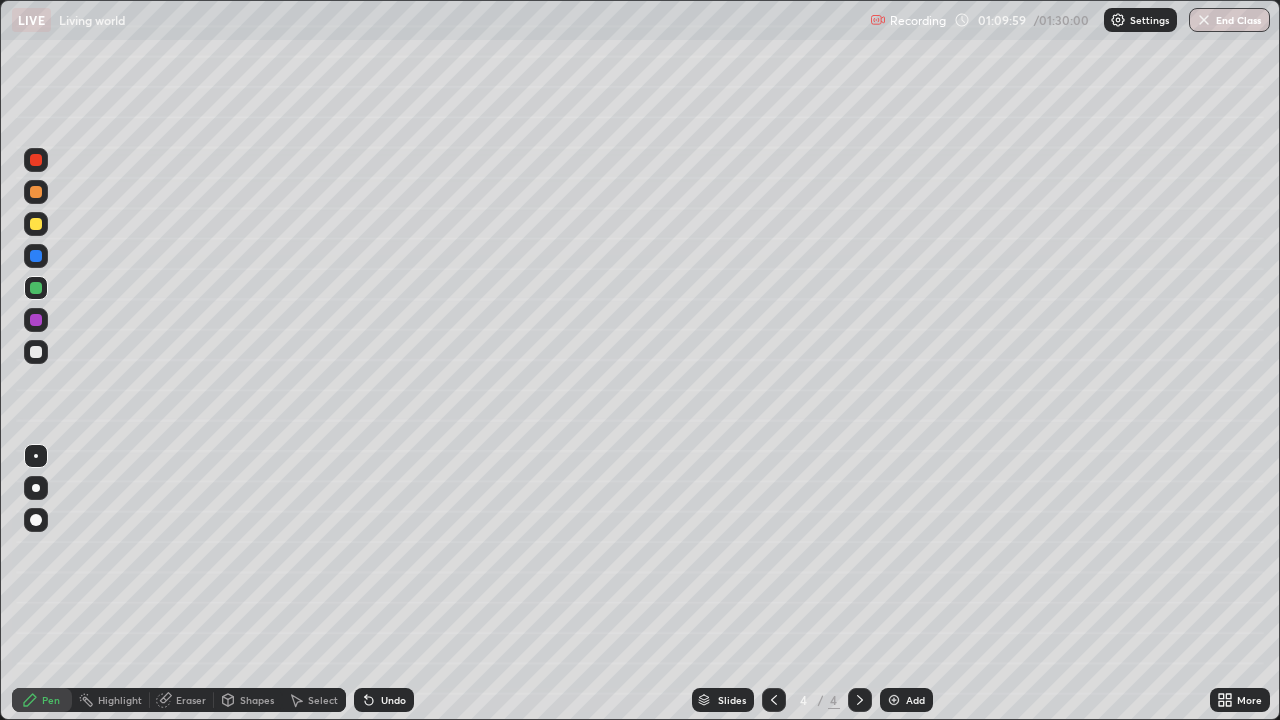 click at bounding box center (36, 352) 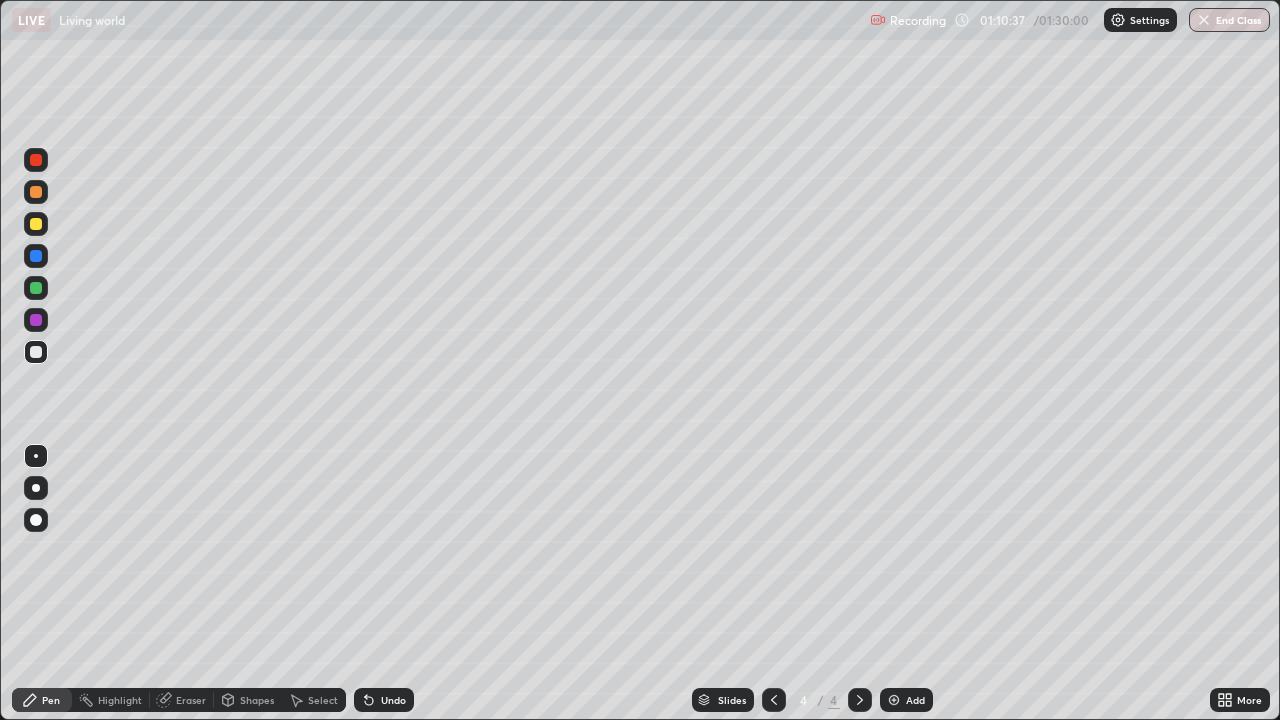 click at bounding box center [36, 352] 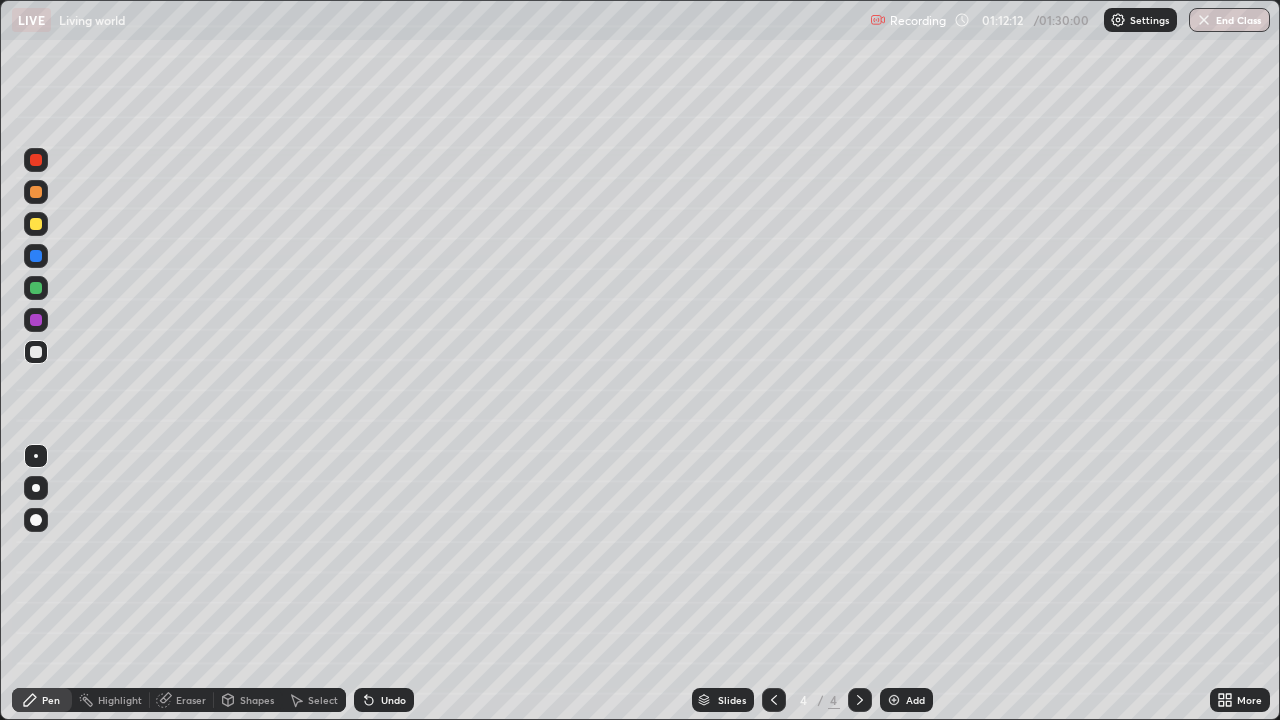 click at bounding box center (36, 224) 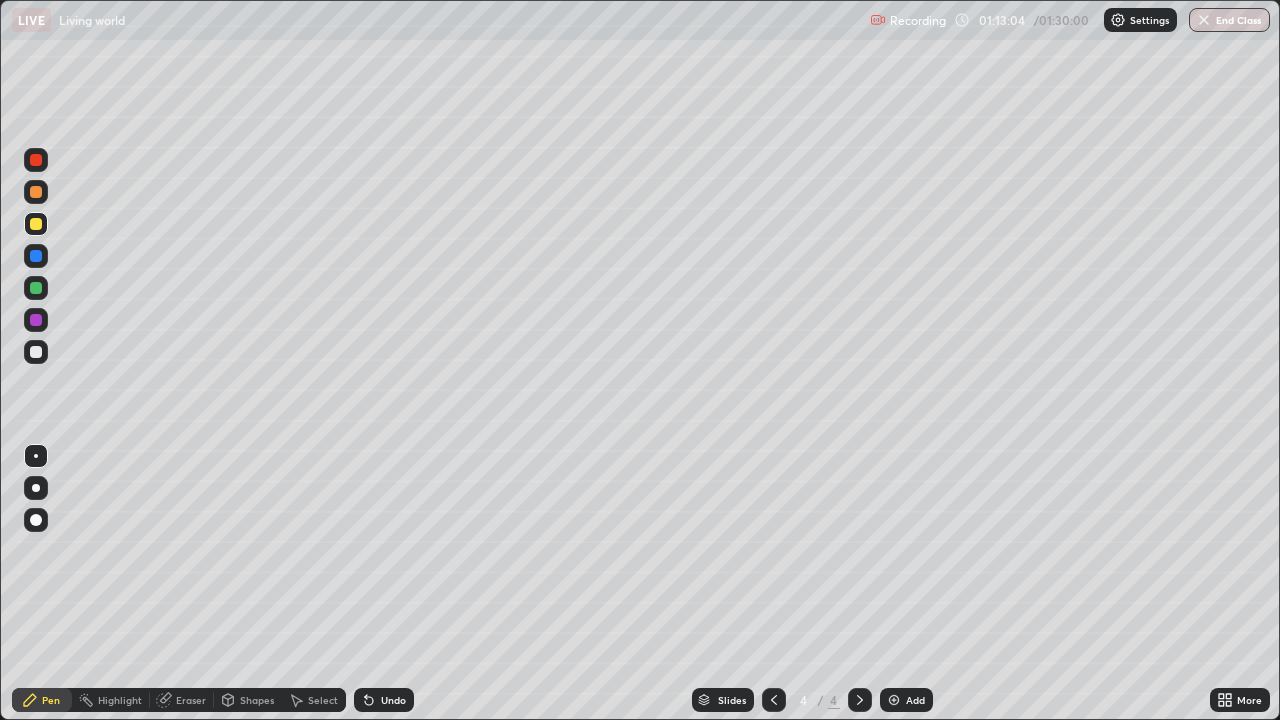 click at bounding box center [36, 352] 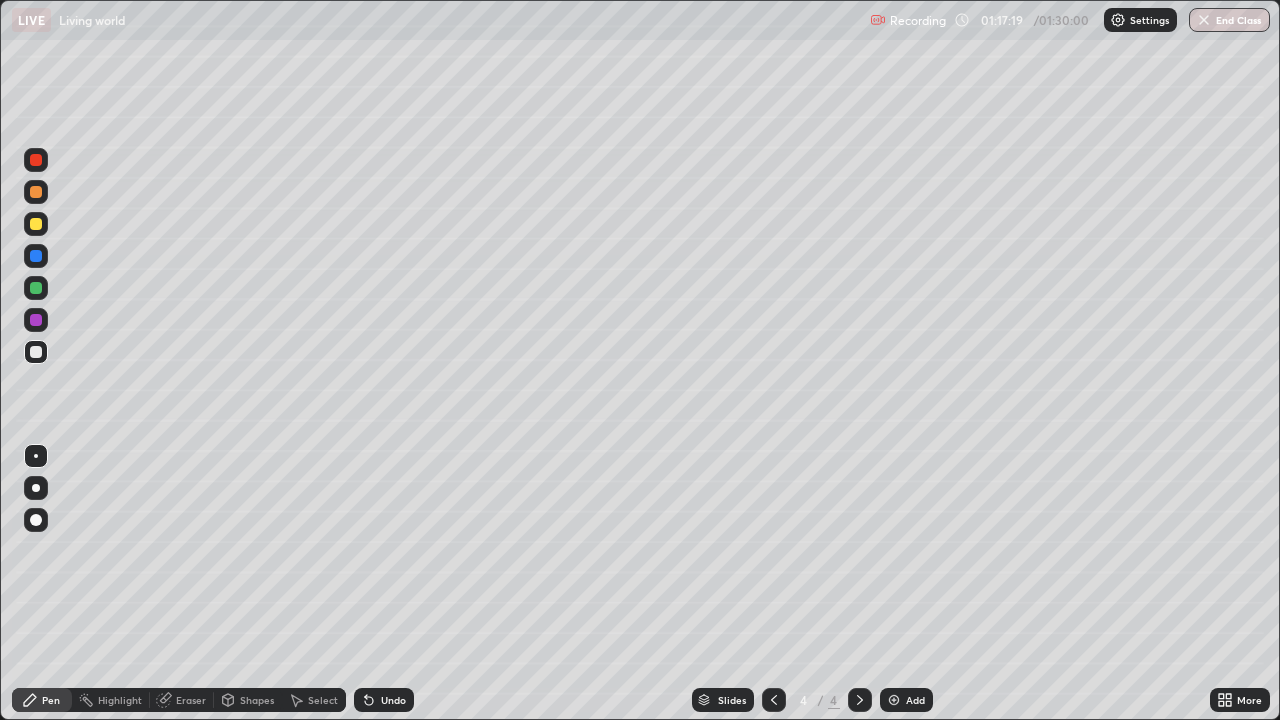 click at bounding box center (894, 700) 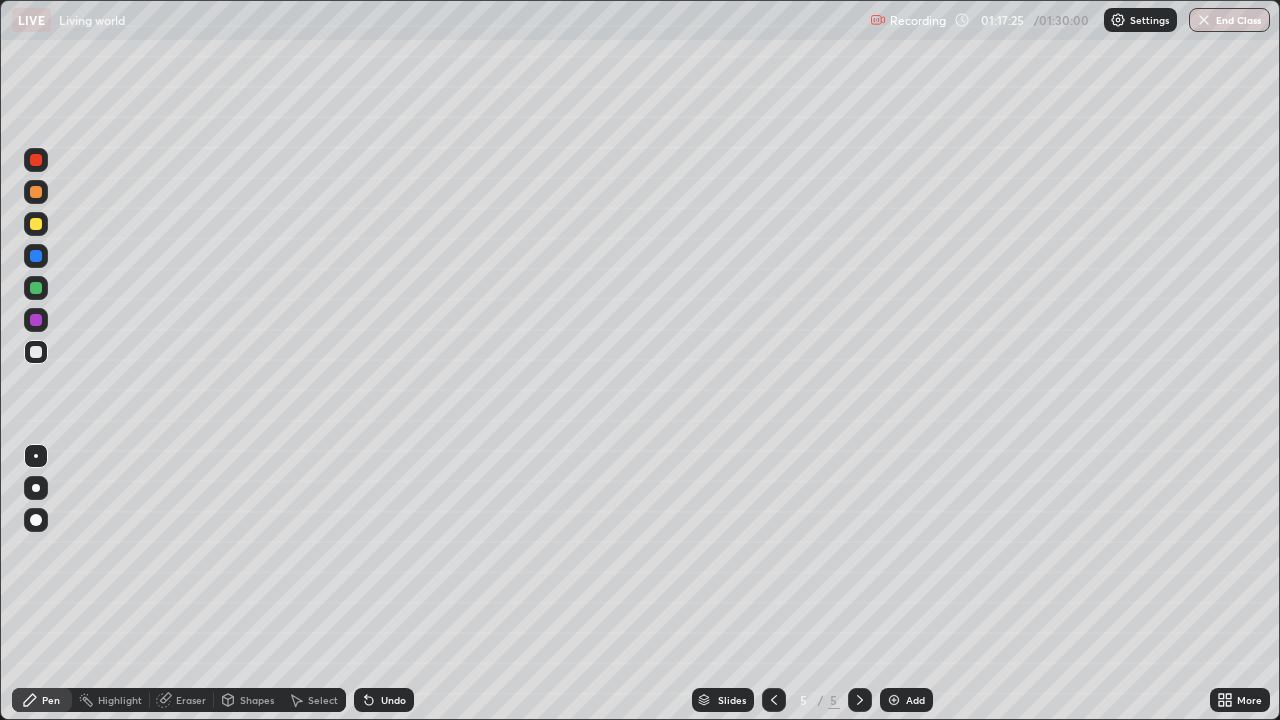 click at bounding box center [36, 560] 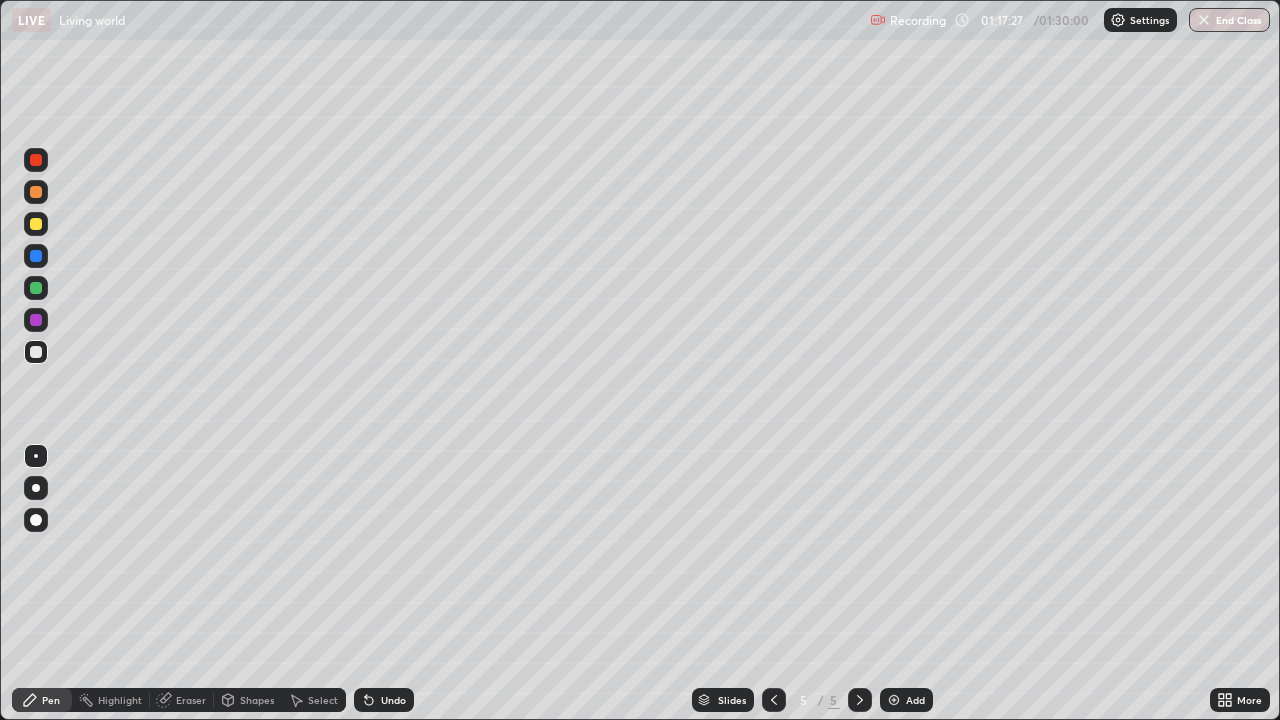 click at bounding box center [36, 224] 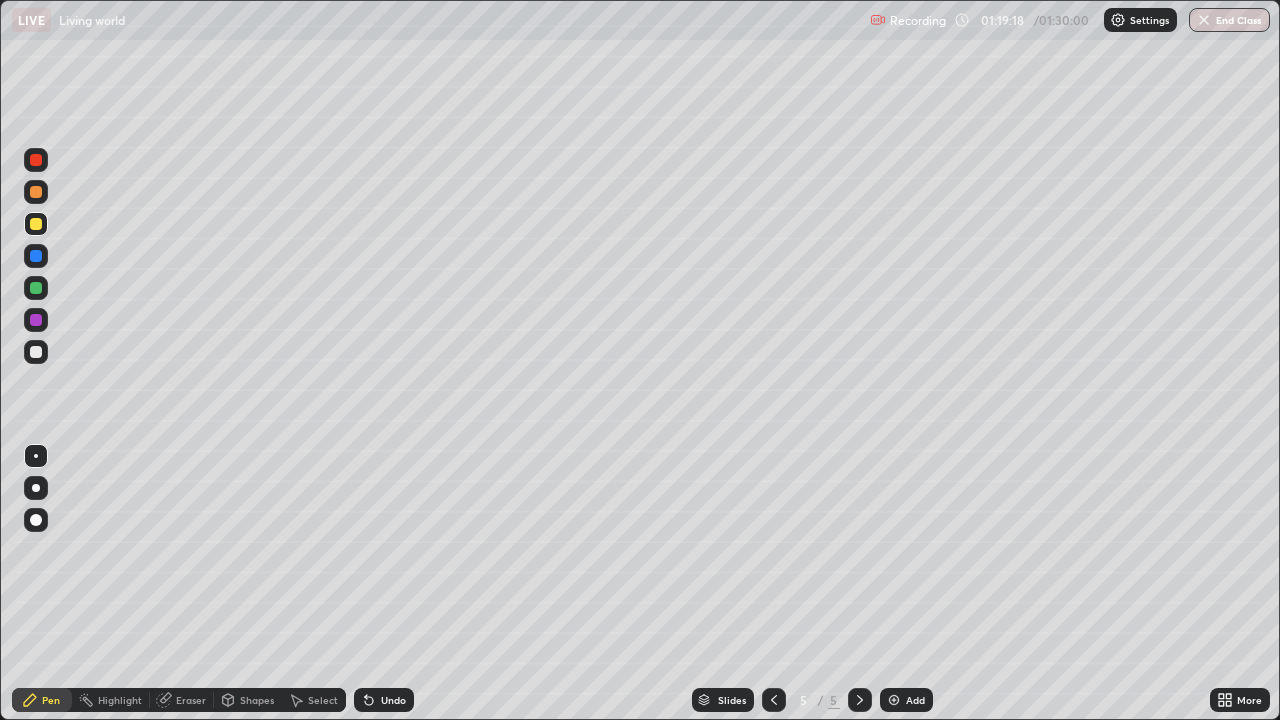 click at bounding box center [36, 352] 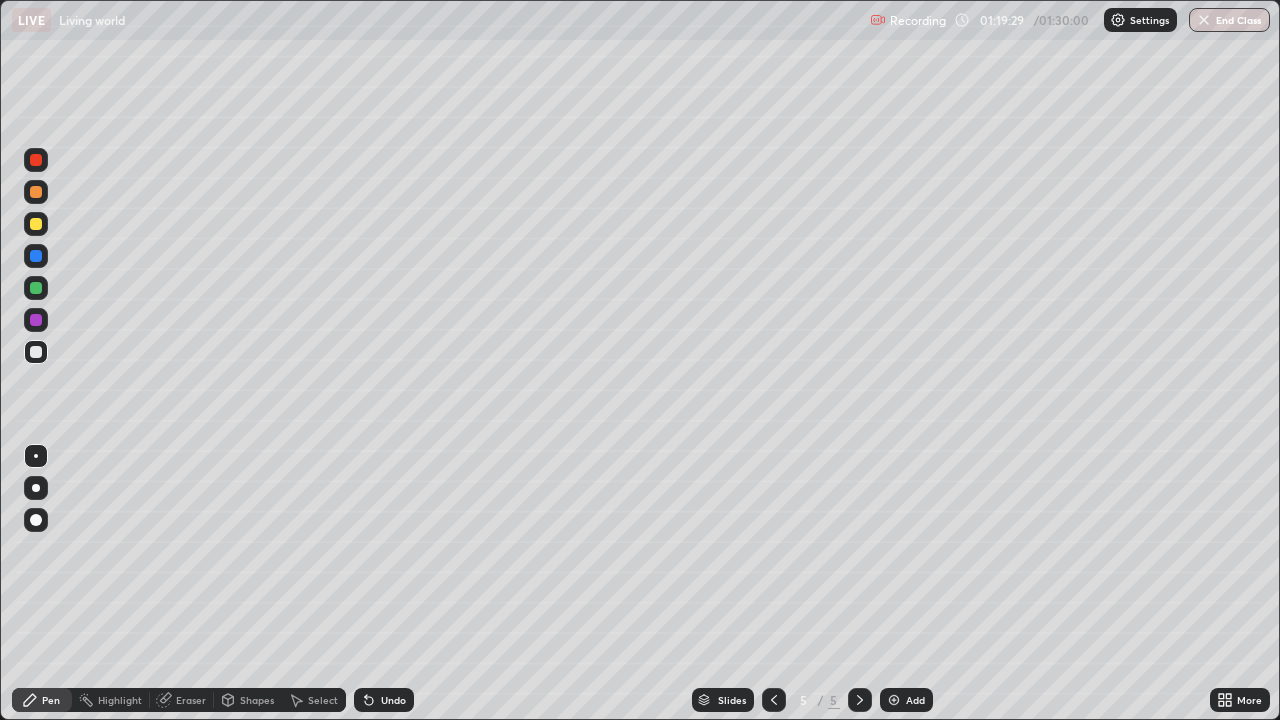 click at bounding box center [36, 320] 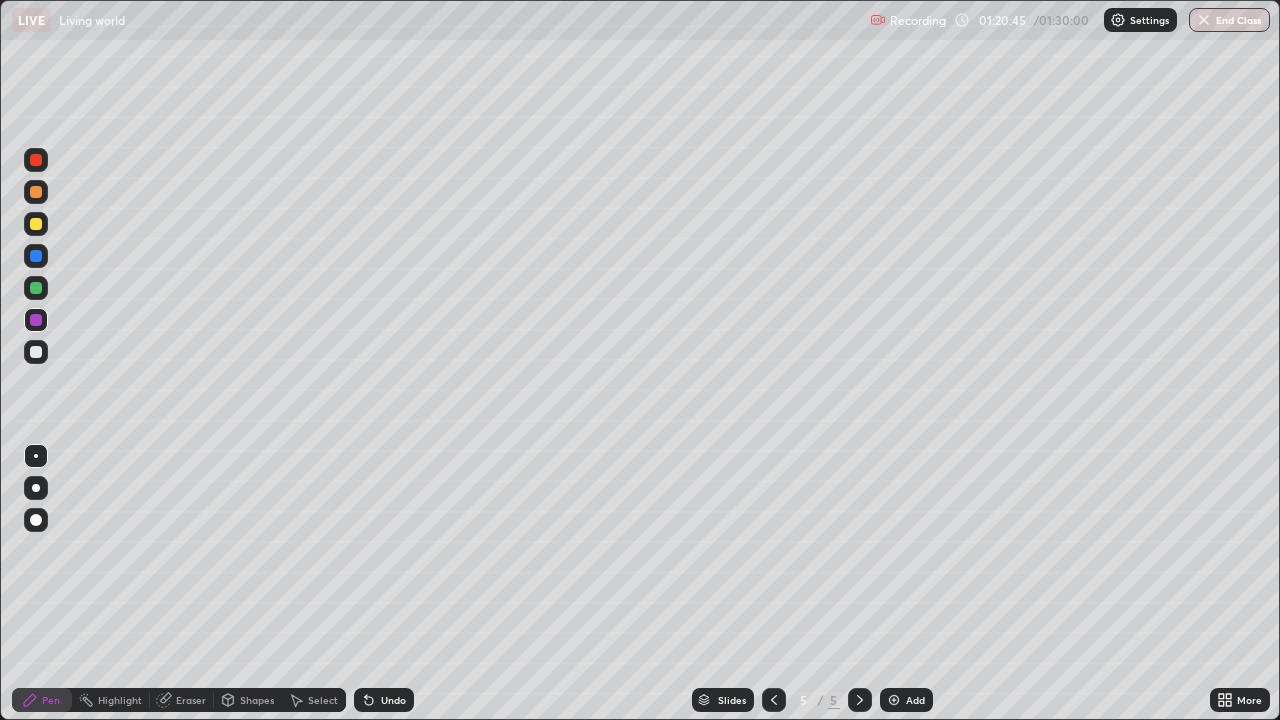 click at bounding box center (36, 288) 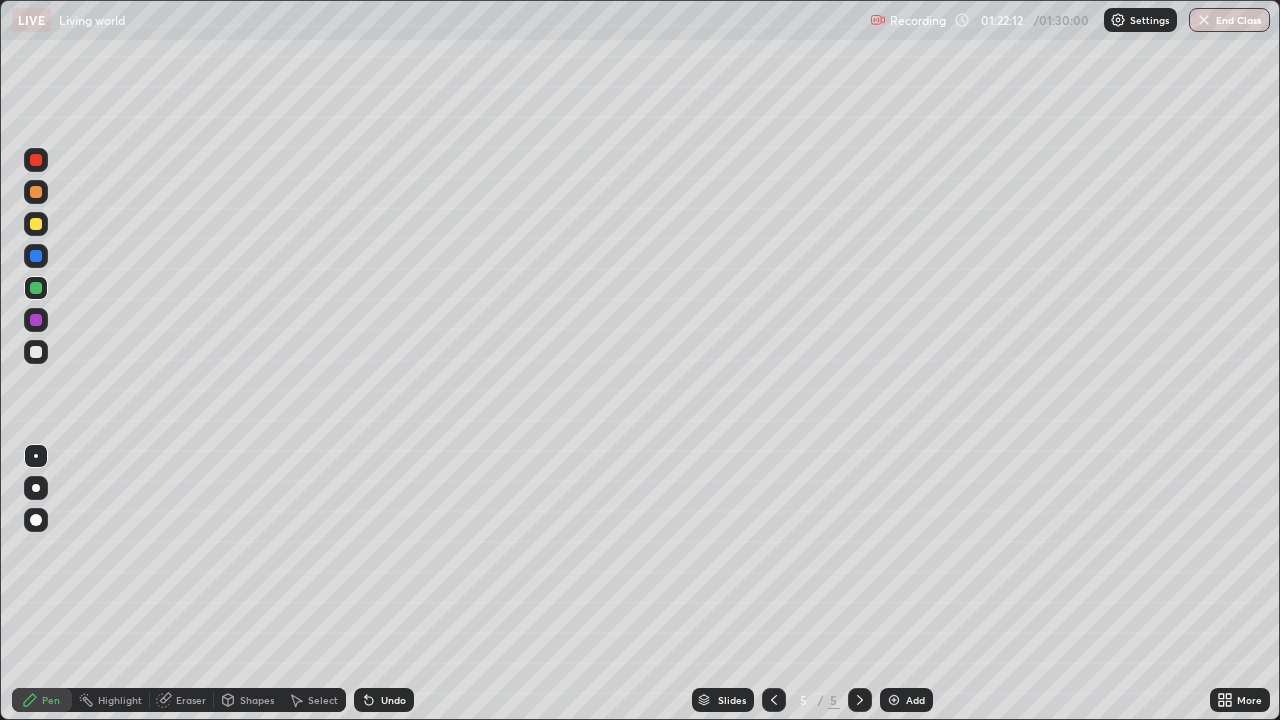 click at bounding box center [36, 224] 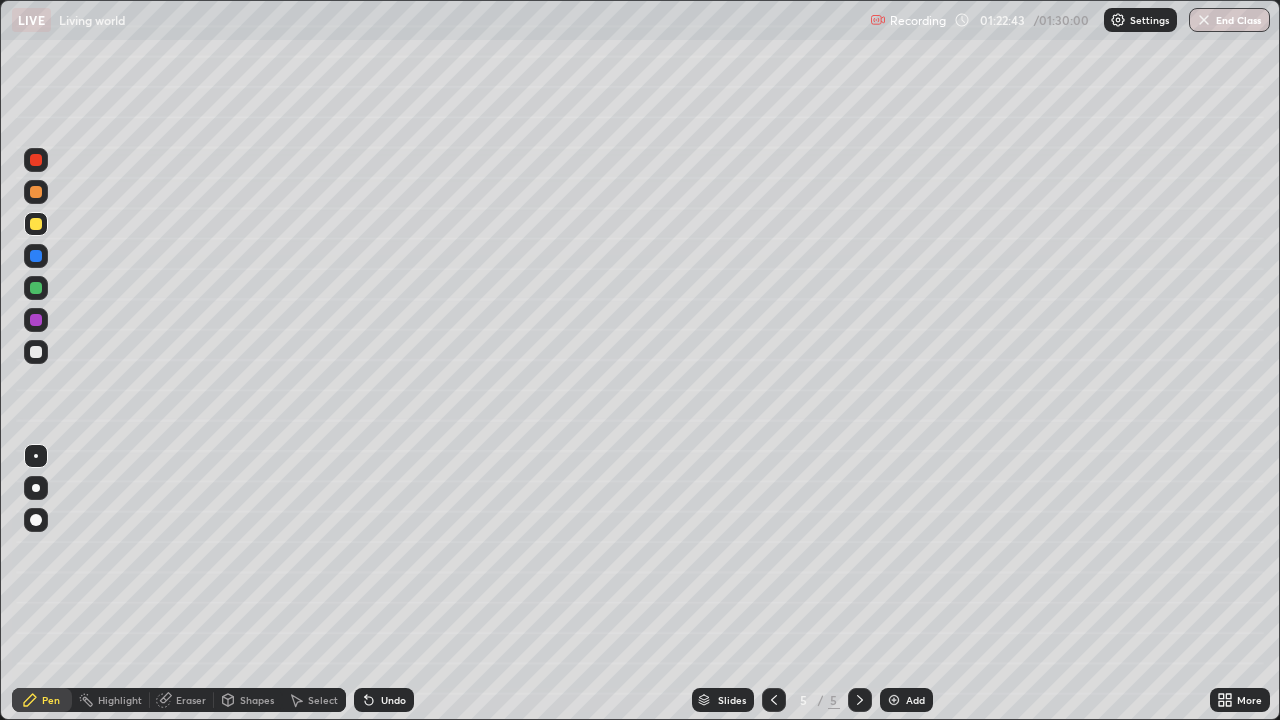 click at bounding box center [36, 352] 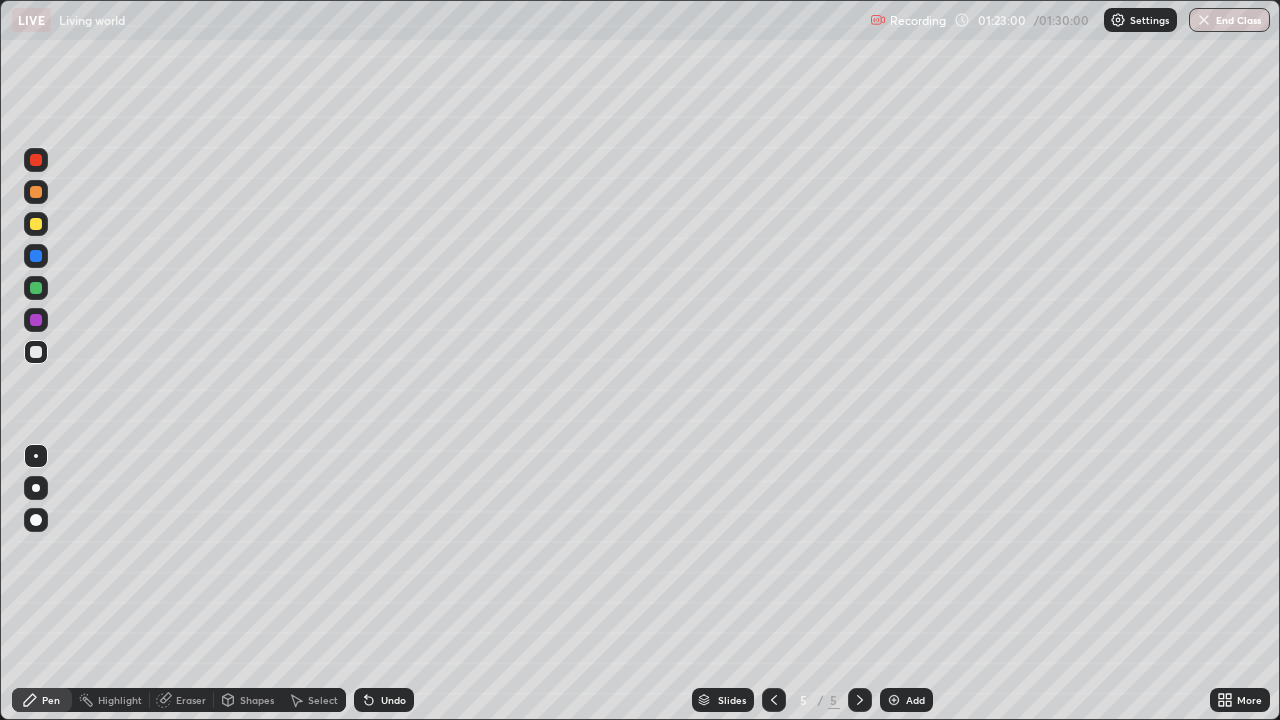 click at bounding box center (36, 352) 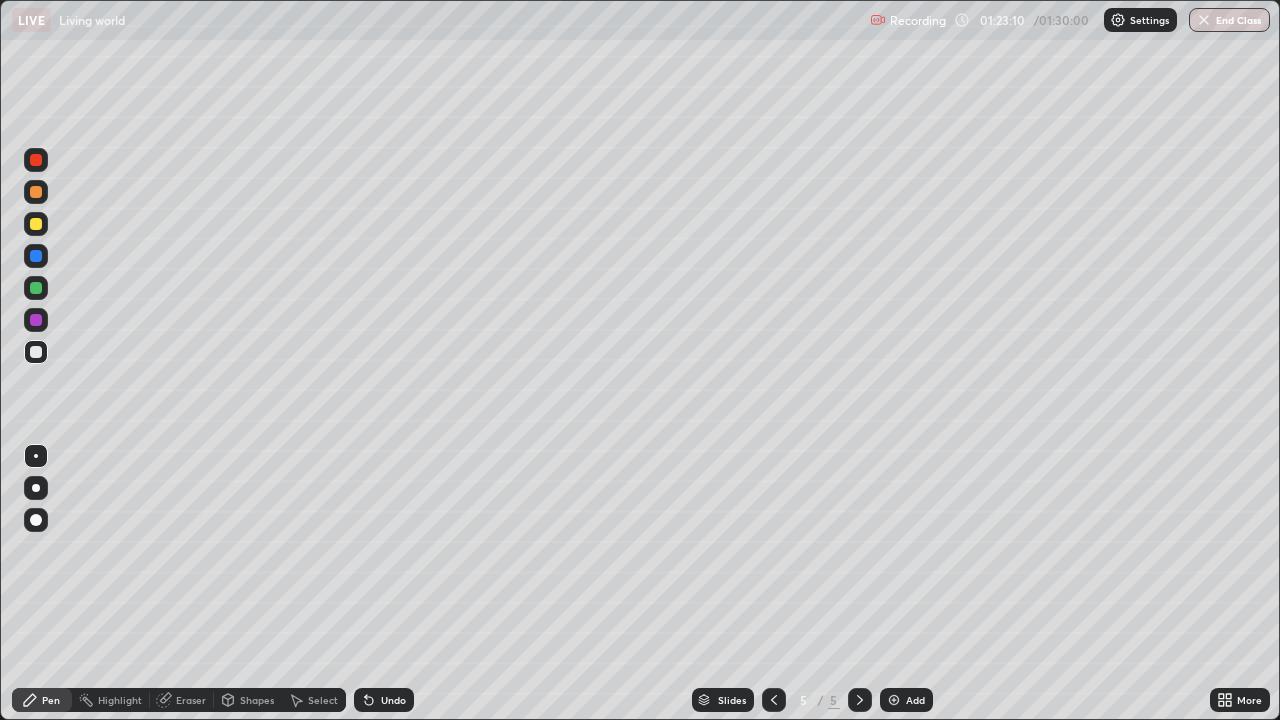 click at bounding box center [36, 224] 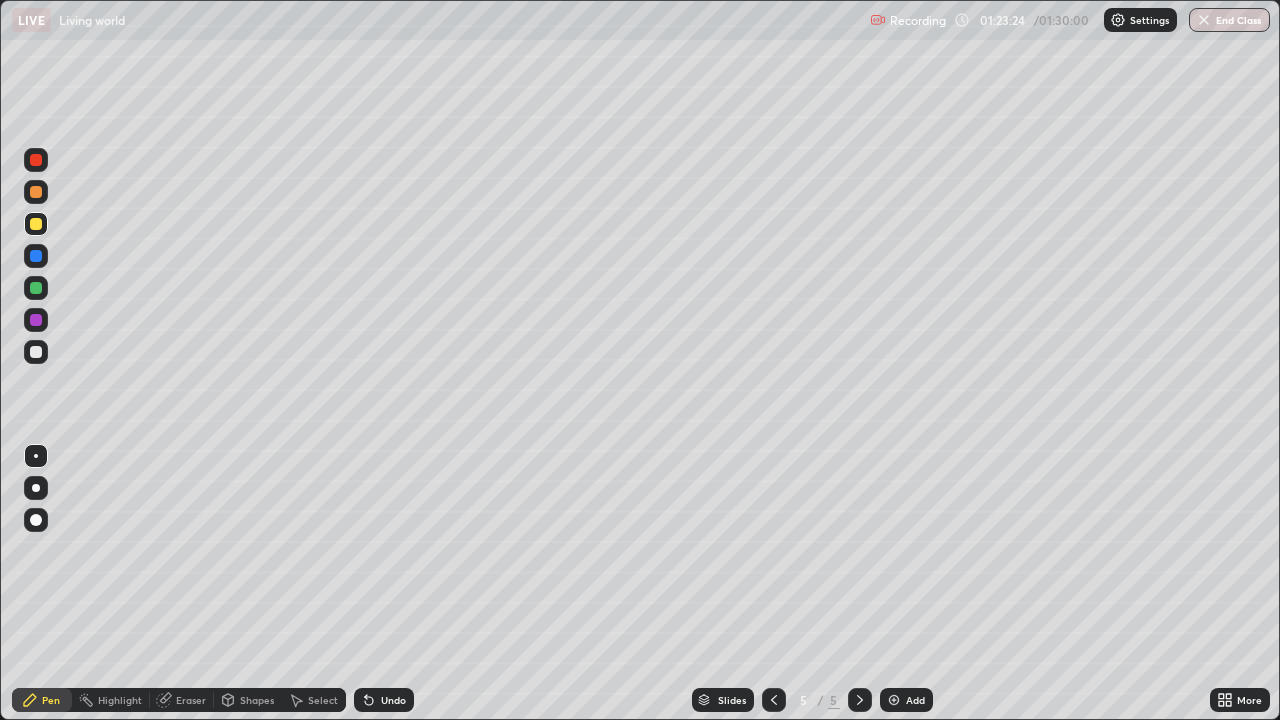 click at bounding box center [36, 352] 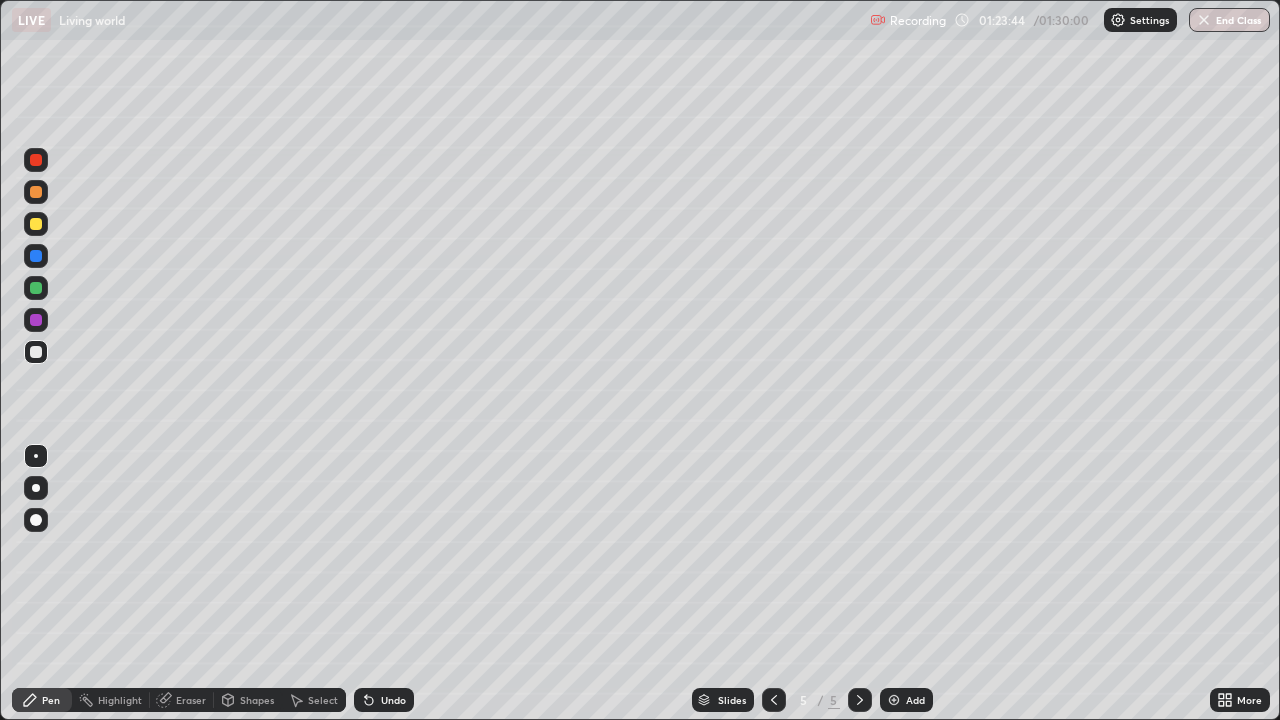 click at bounding box center (36, 224) 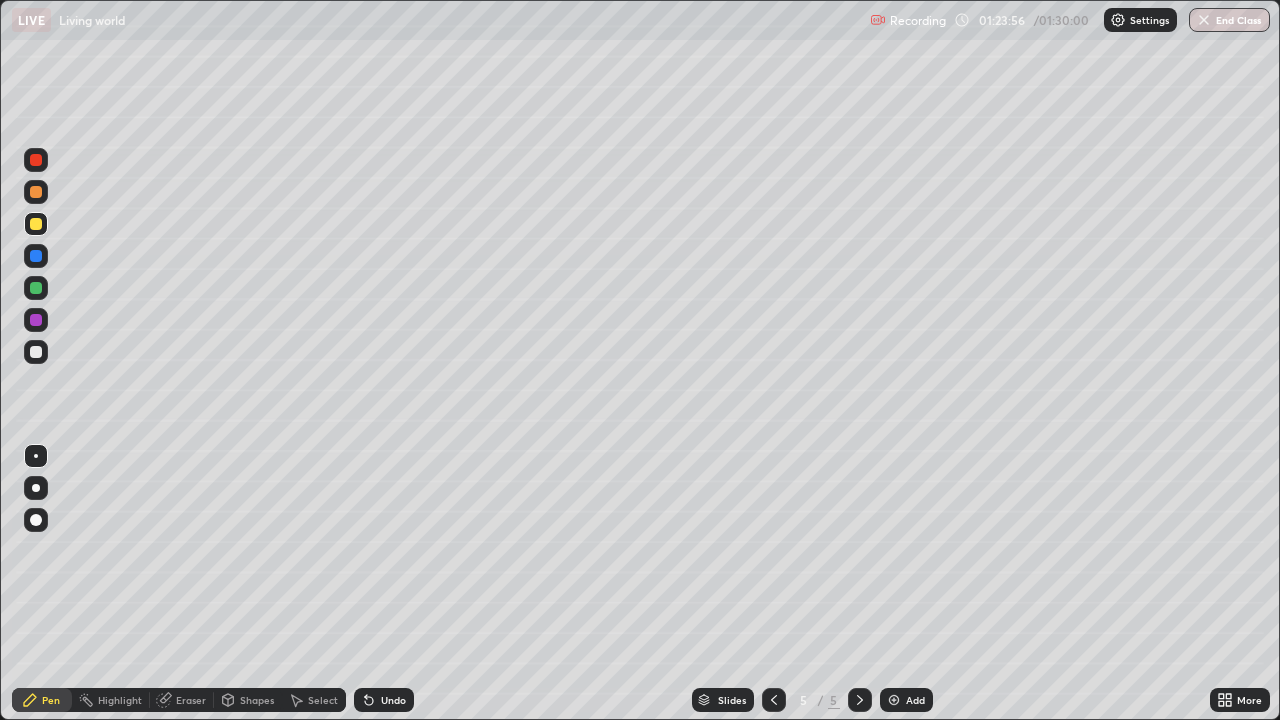click at bounding box center [36, 352] 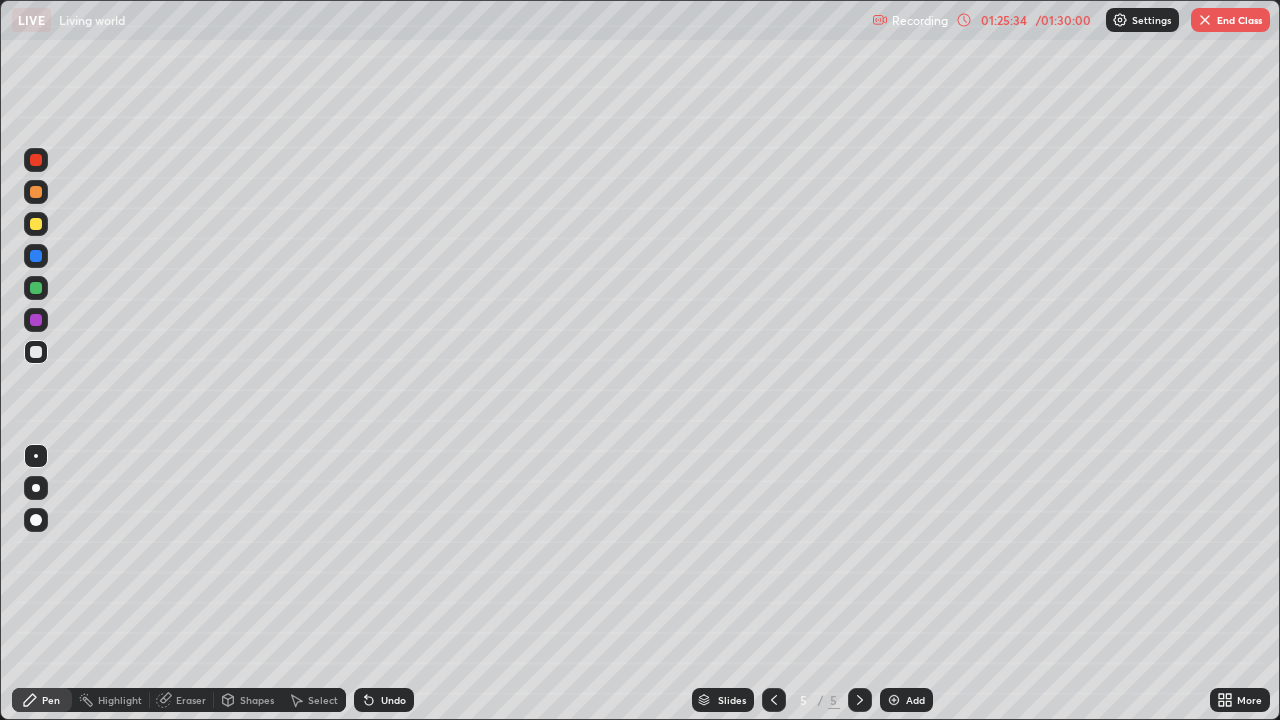 click at bounding box center [36, 224] 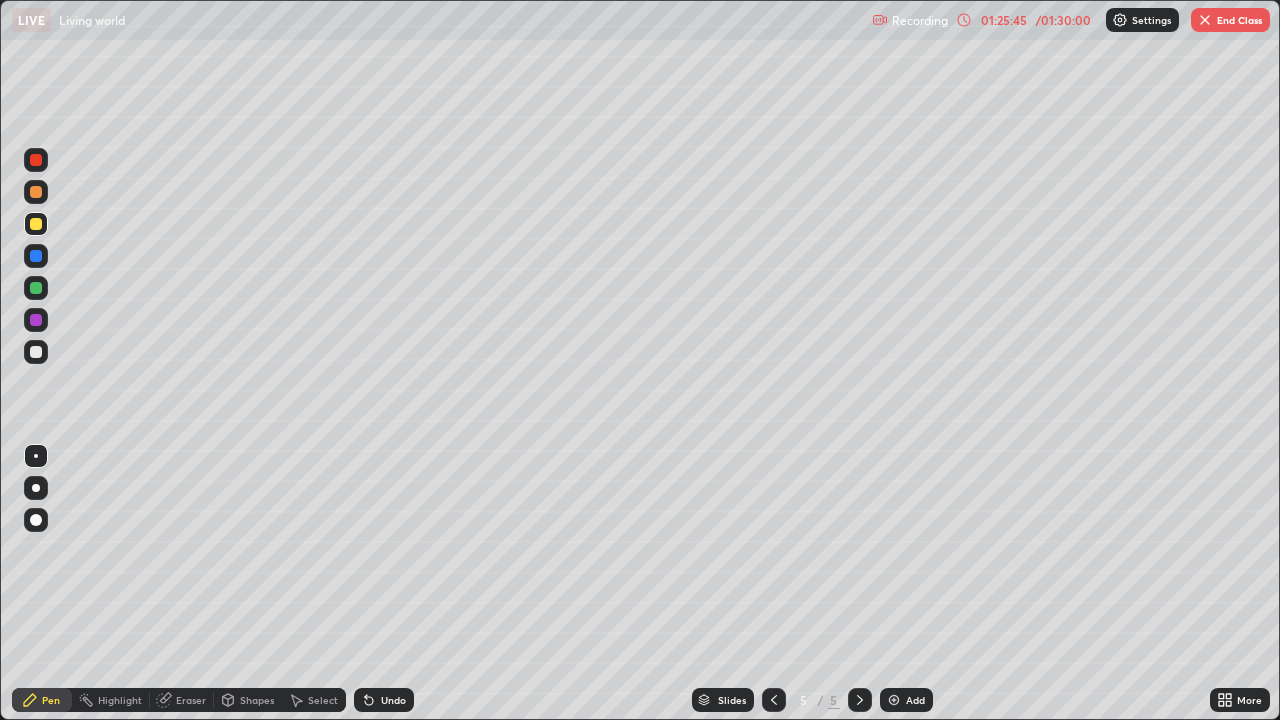 click at bounding box center [36, 352] 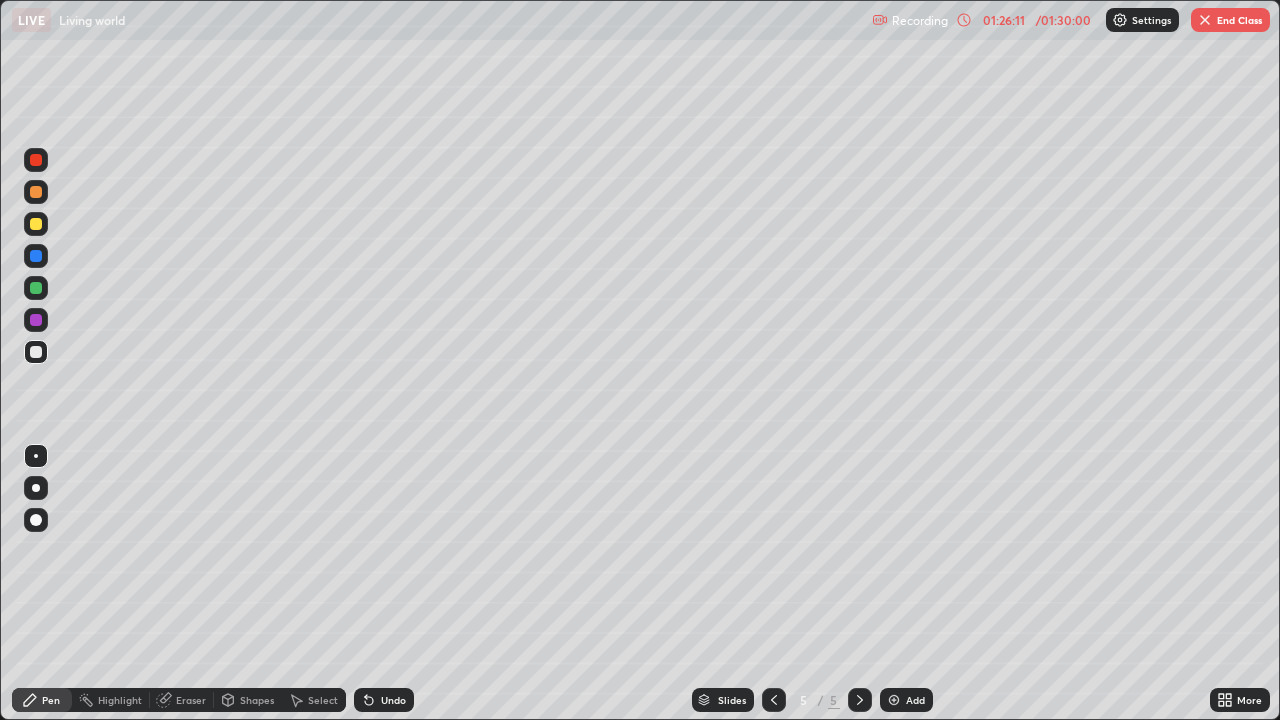 click at bounding box center [36, 224] 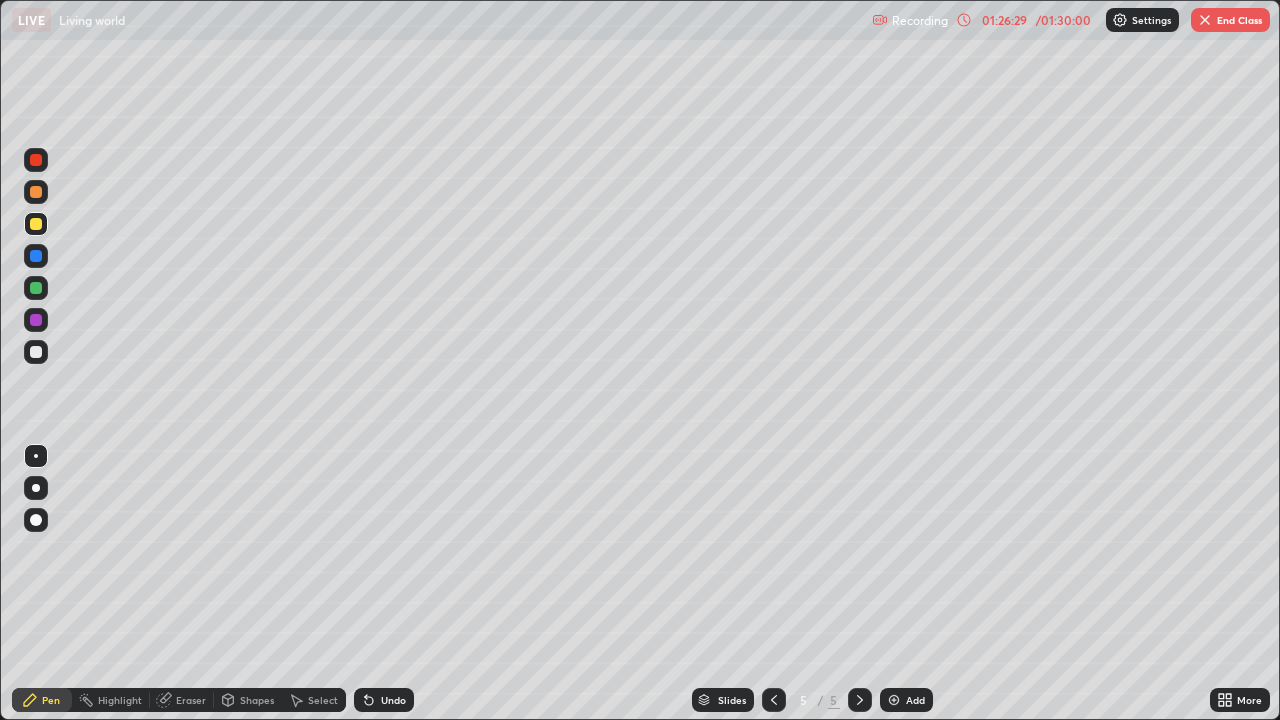 click at bounding box center [36, 456] 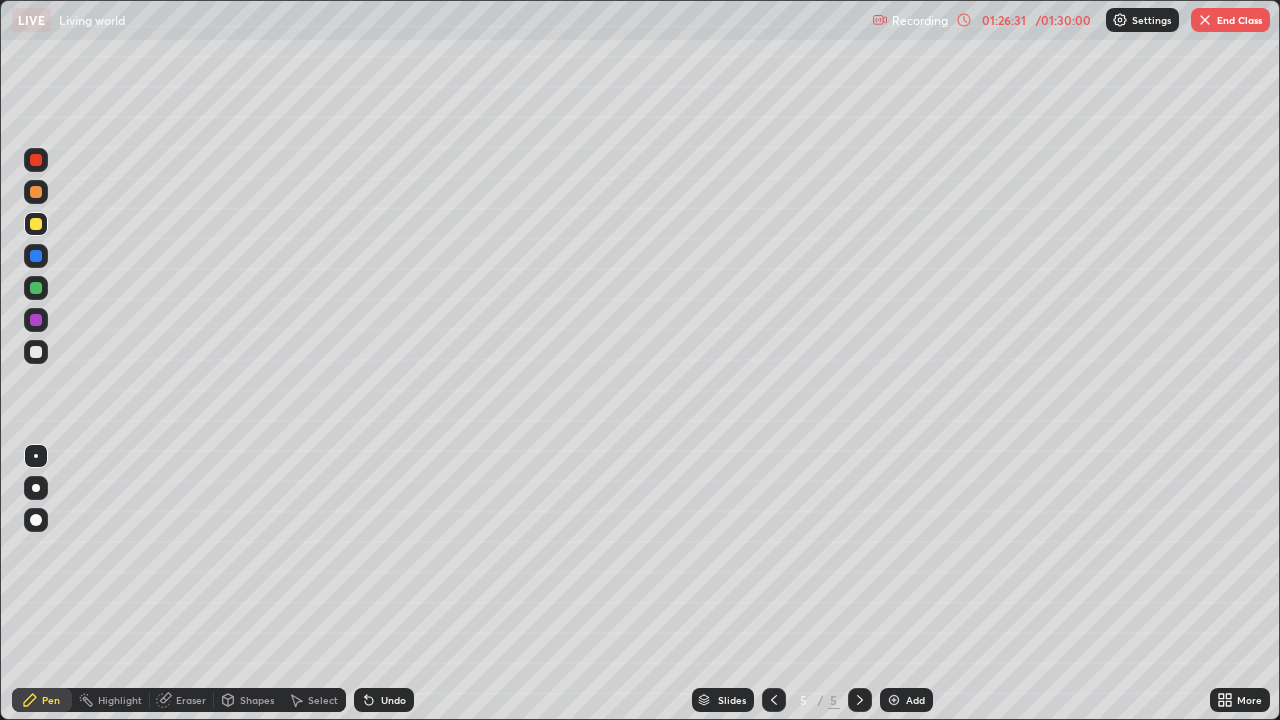 click at bounding box center [36, 352] 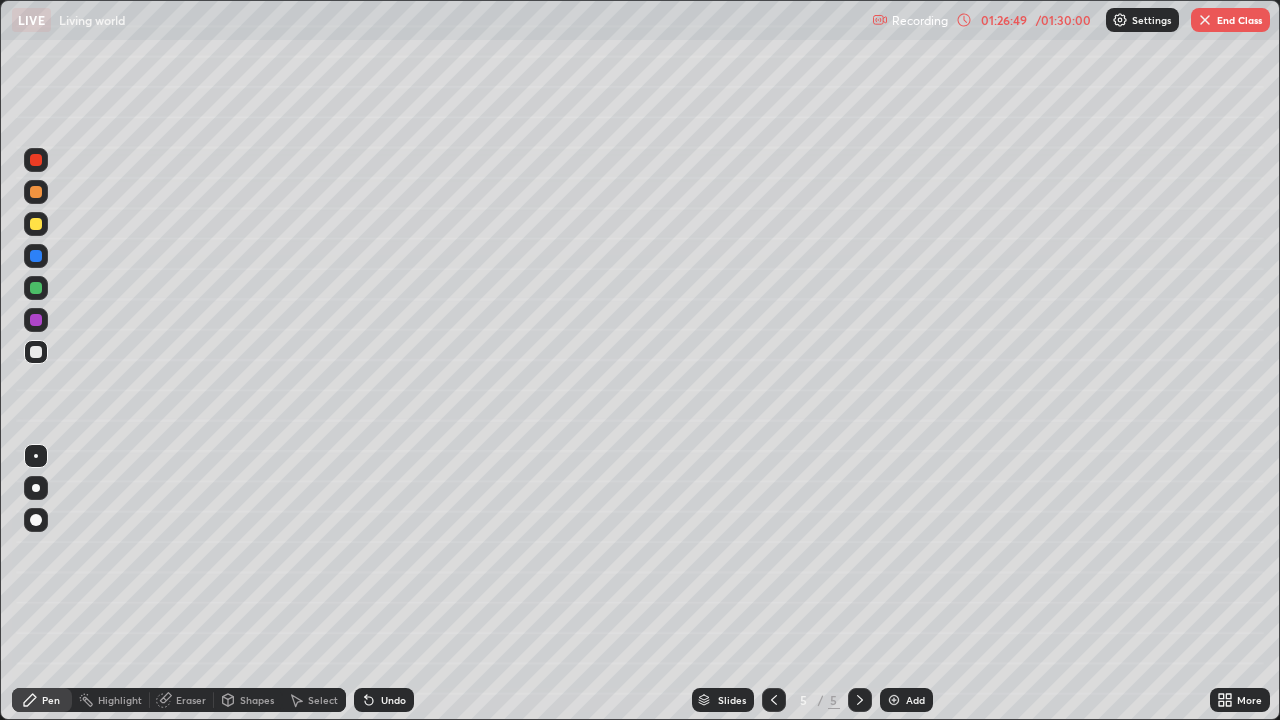 click 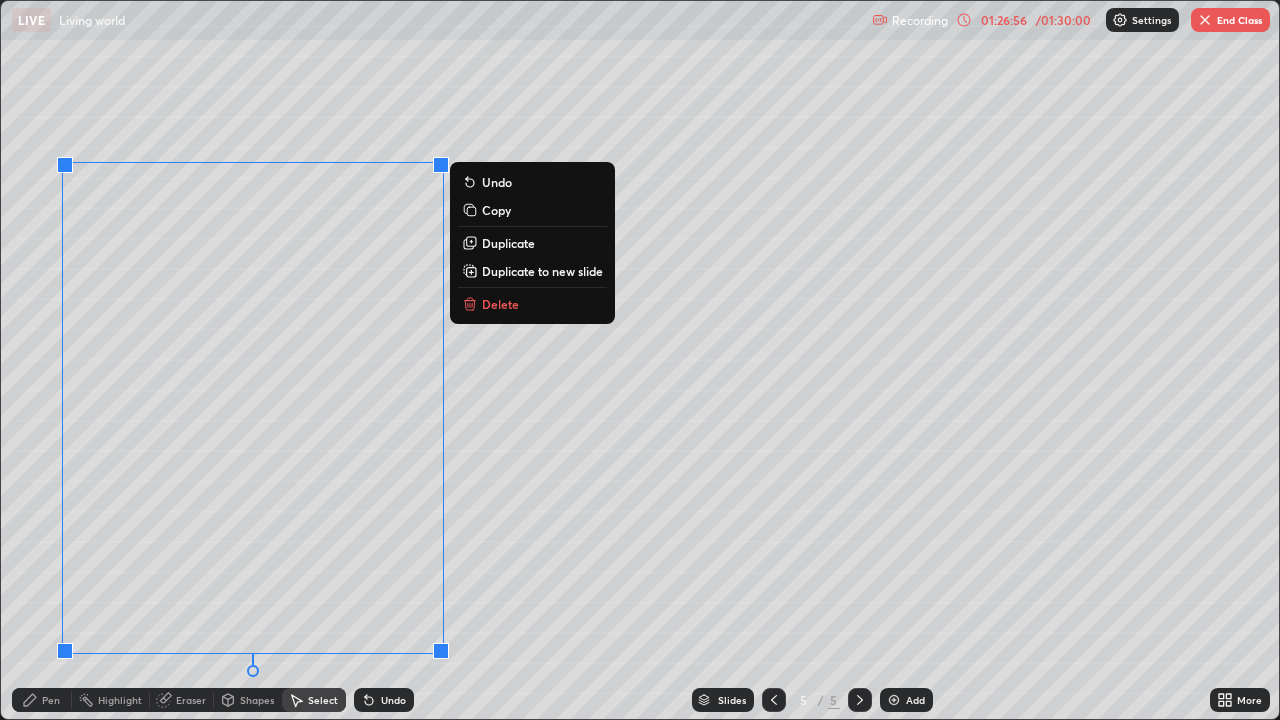 click on "Slides 5 / 5 Add" at bounding box center [812, 700] 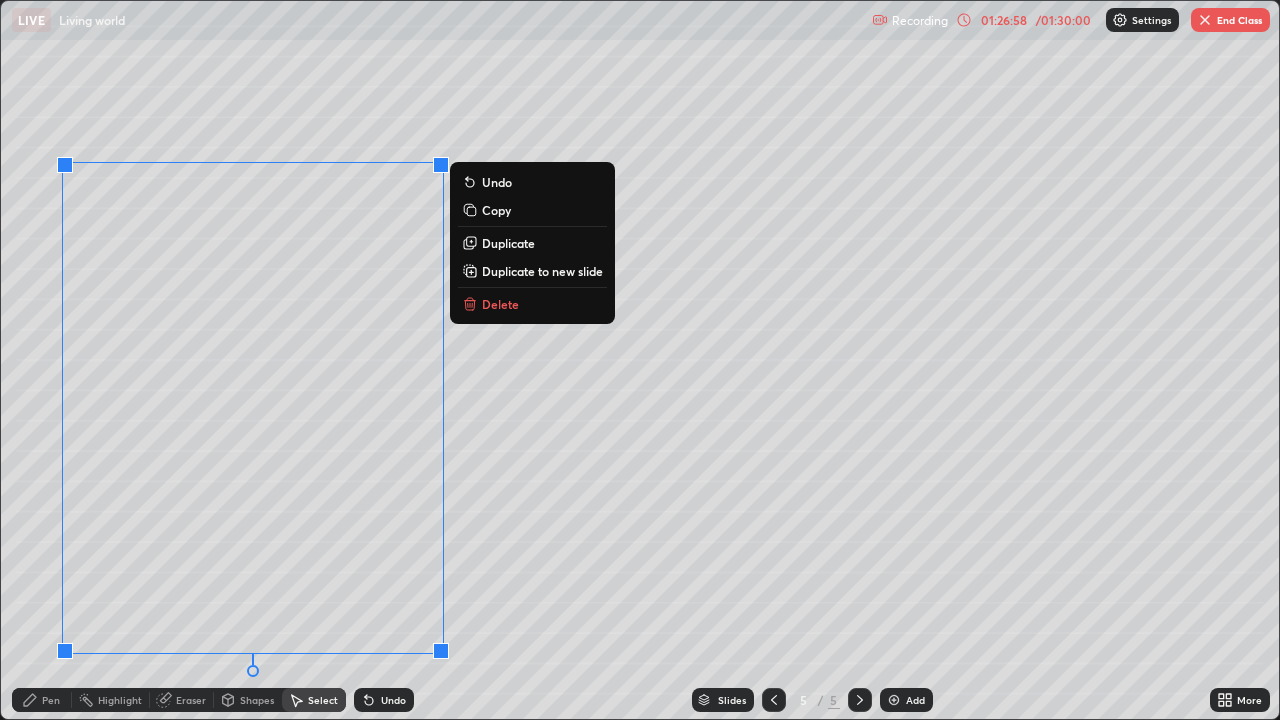 click on "0 ° Undo Copy Duplicate Duplicate to new slide Delete" at bounding box center (640, 360) 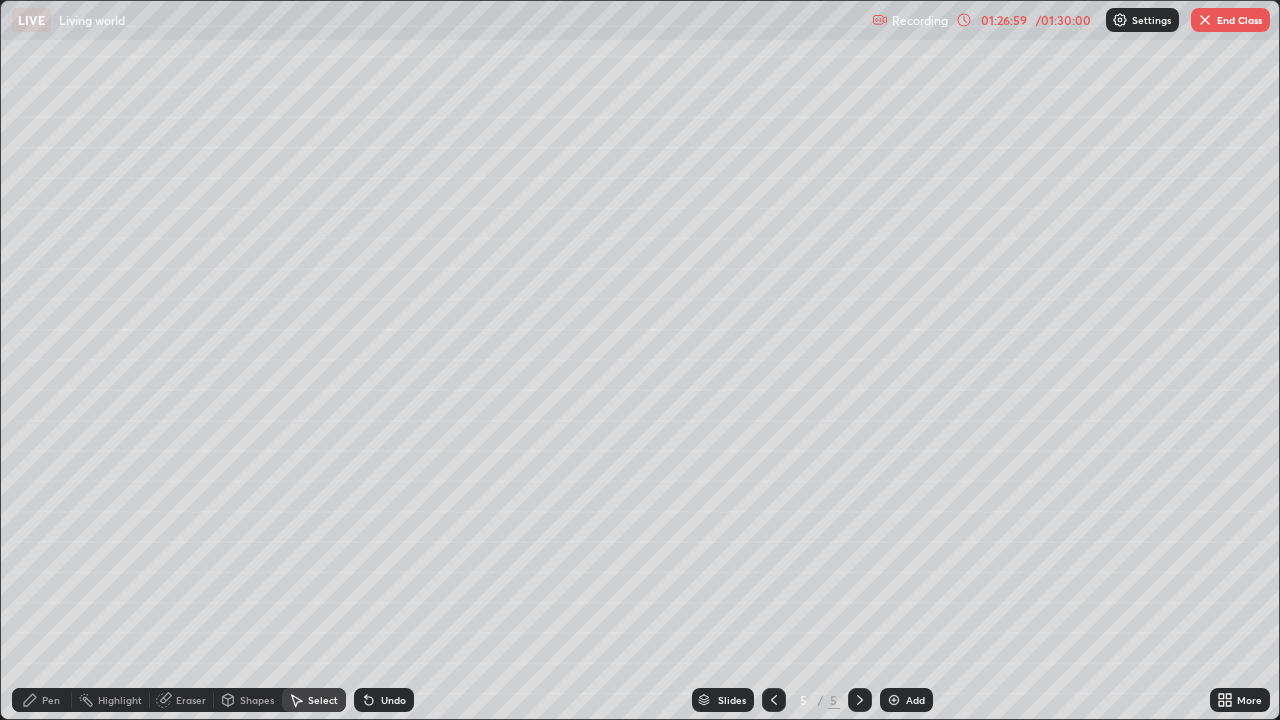 click 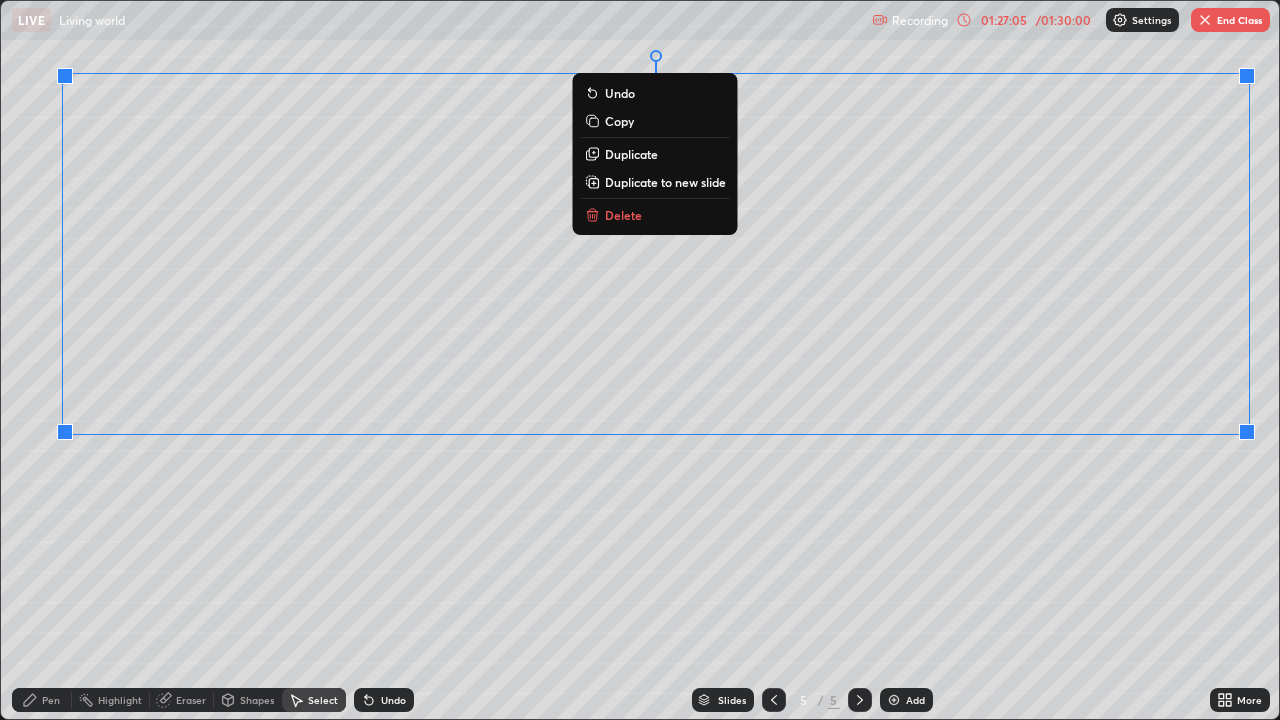 click on "0 ° Undo Copy Duplicate Duplicate to new slide Delete" at bounding box center (640, 360) 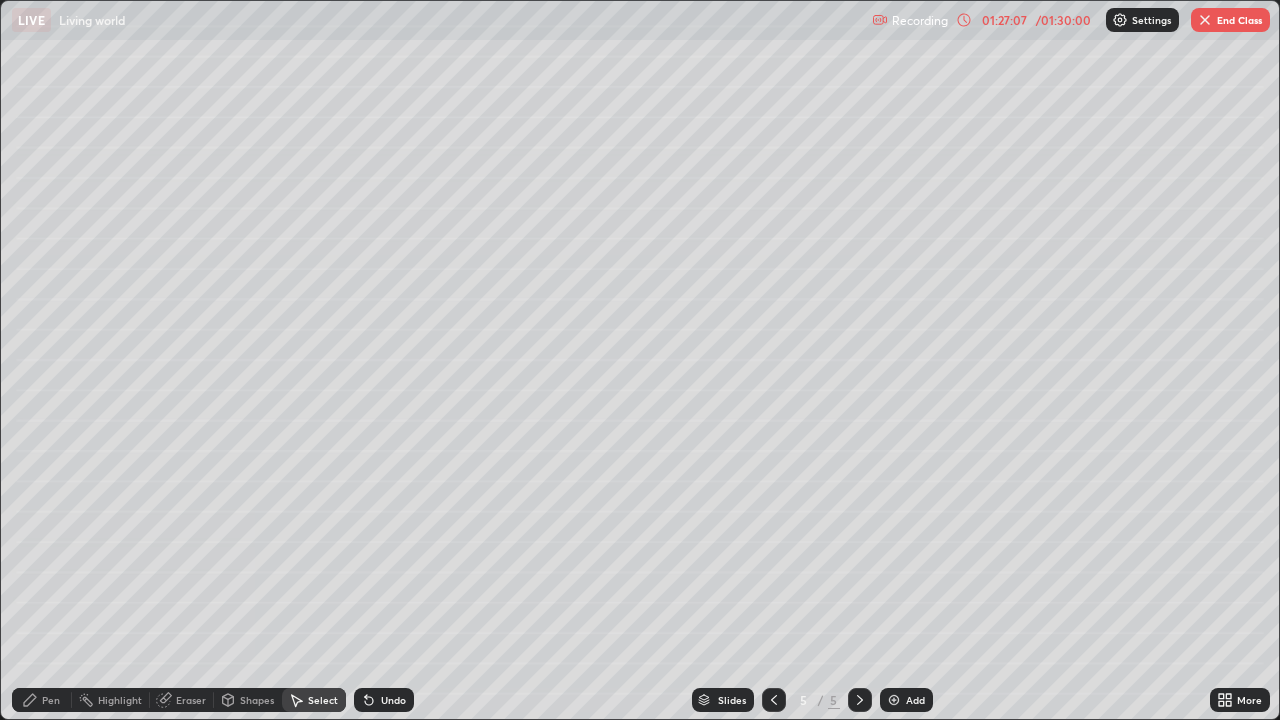 click on "Pen" at bounding box center (42, 700) 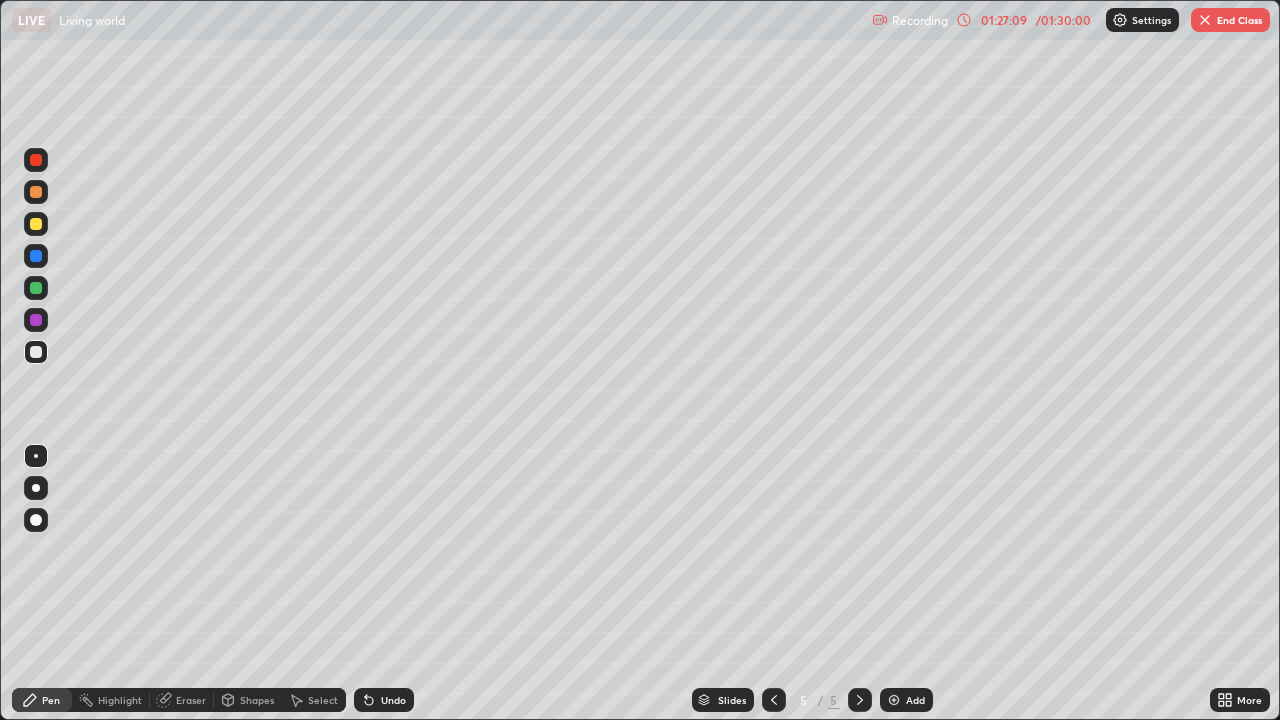 click at bounding box center (36, 456) 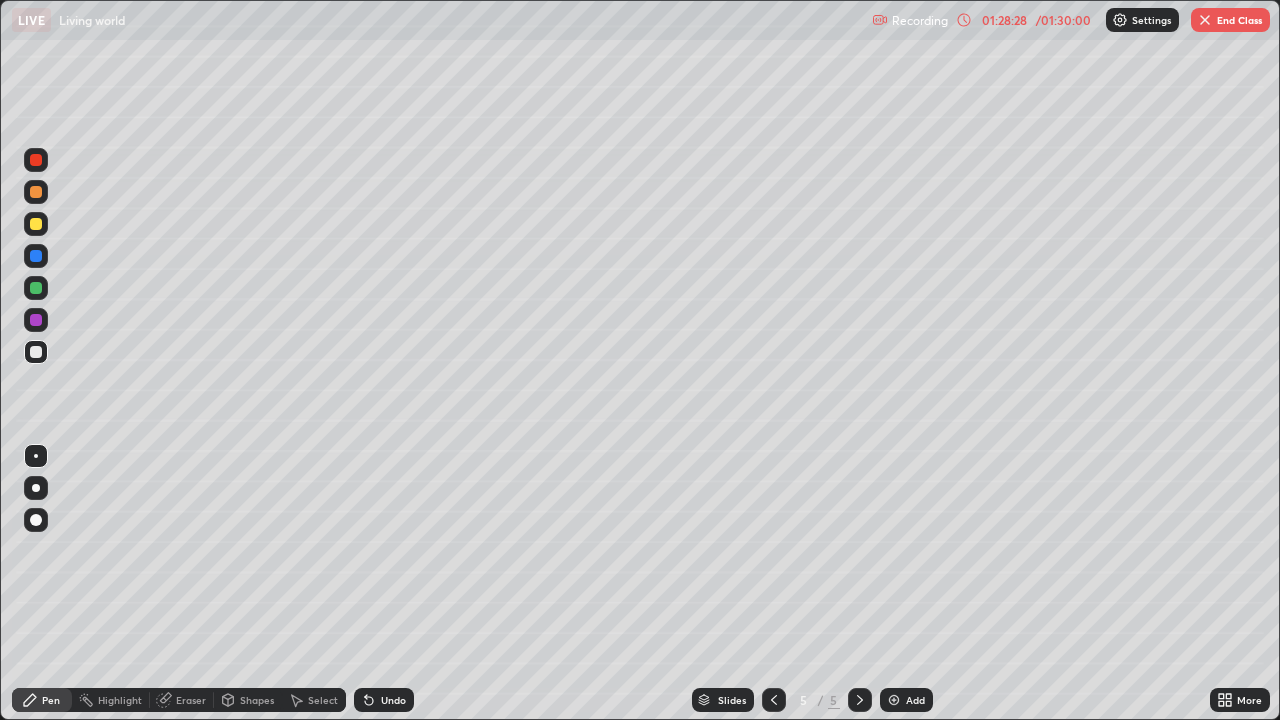 click 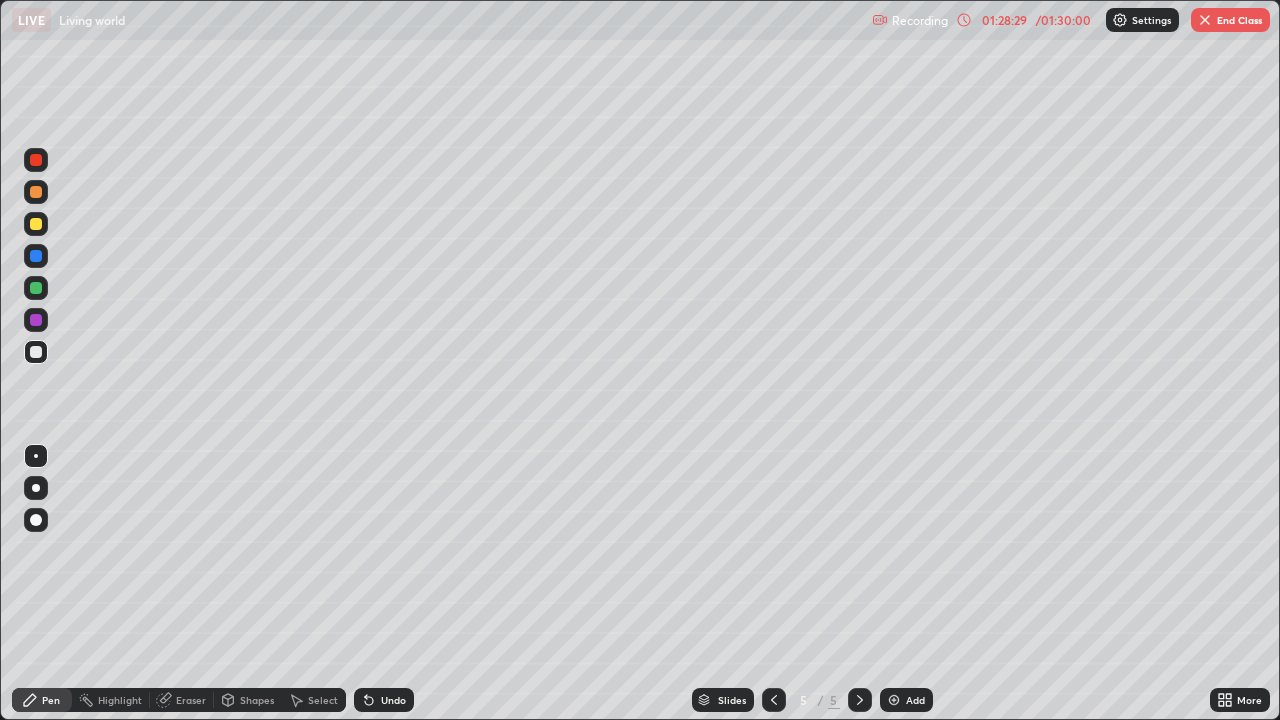 click 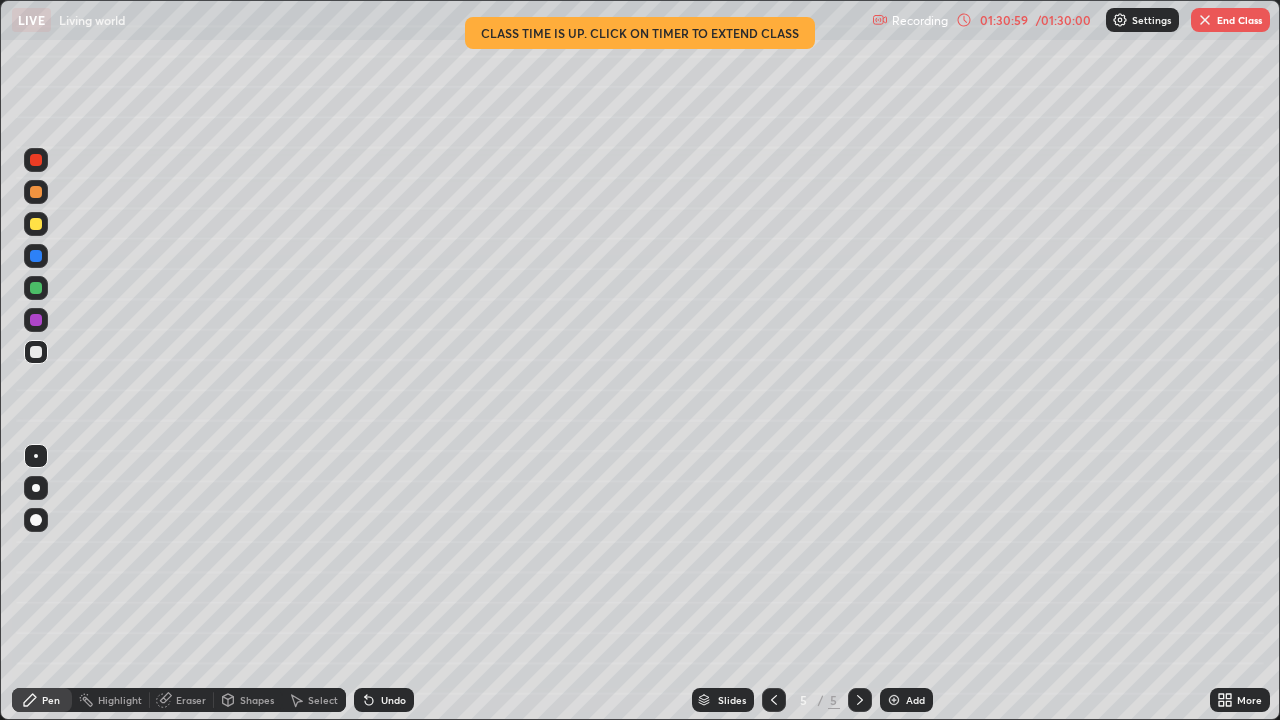 click on "End Class" at bounding box center [1230, 20] 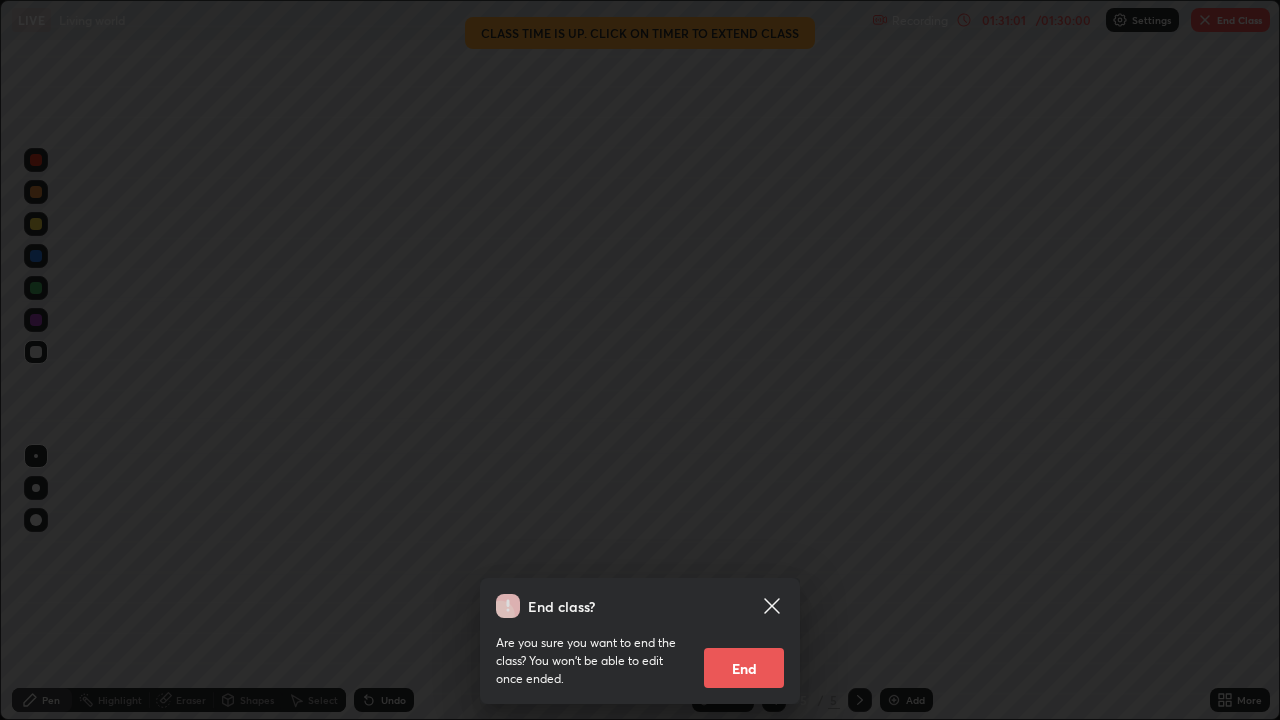 click on "End" at bounding box center (744, 668) 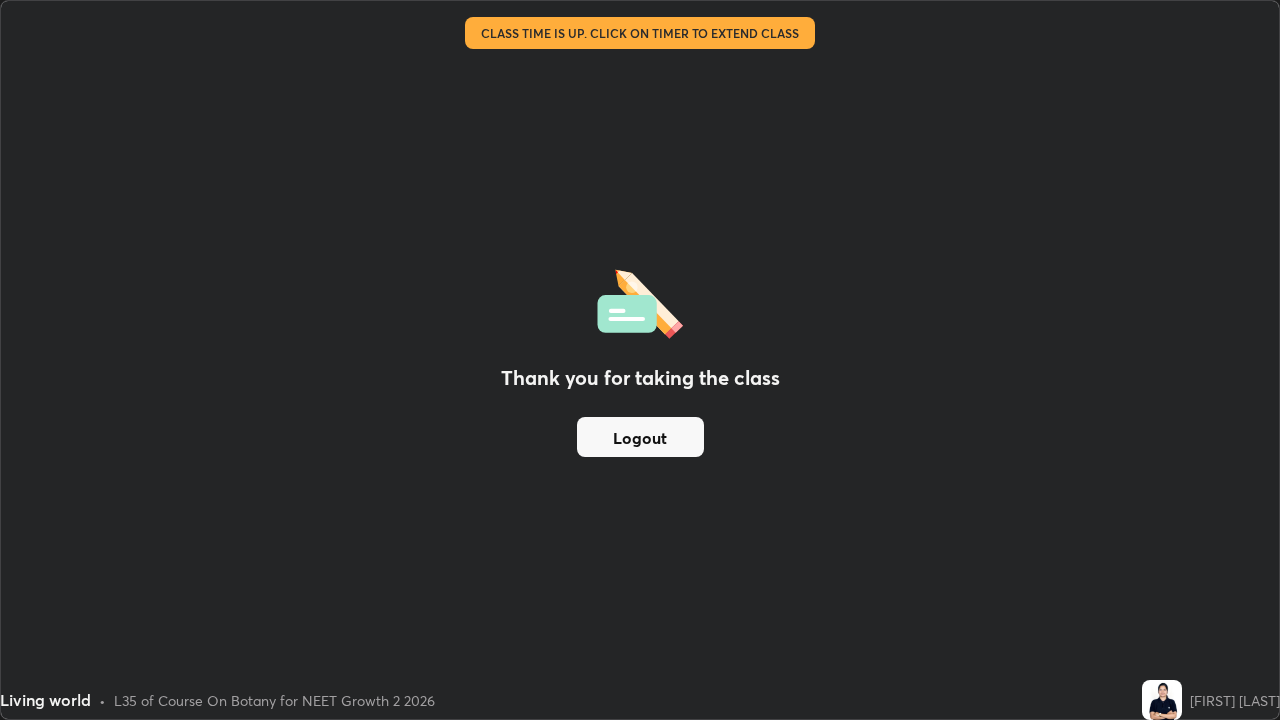 click on "Thank you for taking the class Logout" at bounding box center (640, 360) 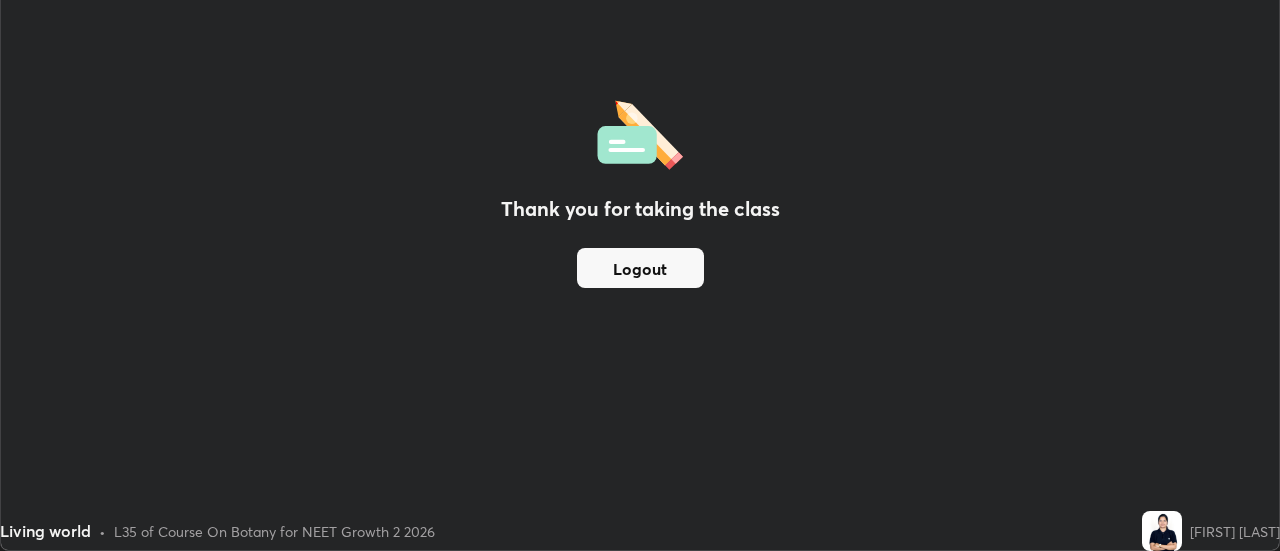 scroll, scrollTop: 551, scrollLeft: 1280, axis: both 